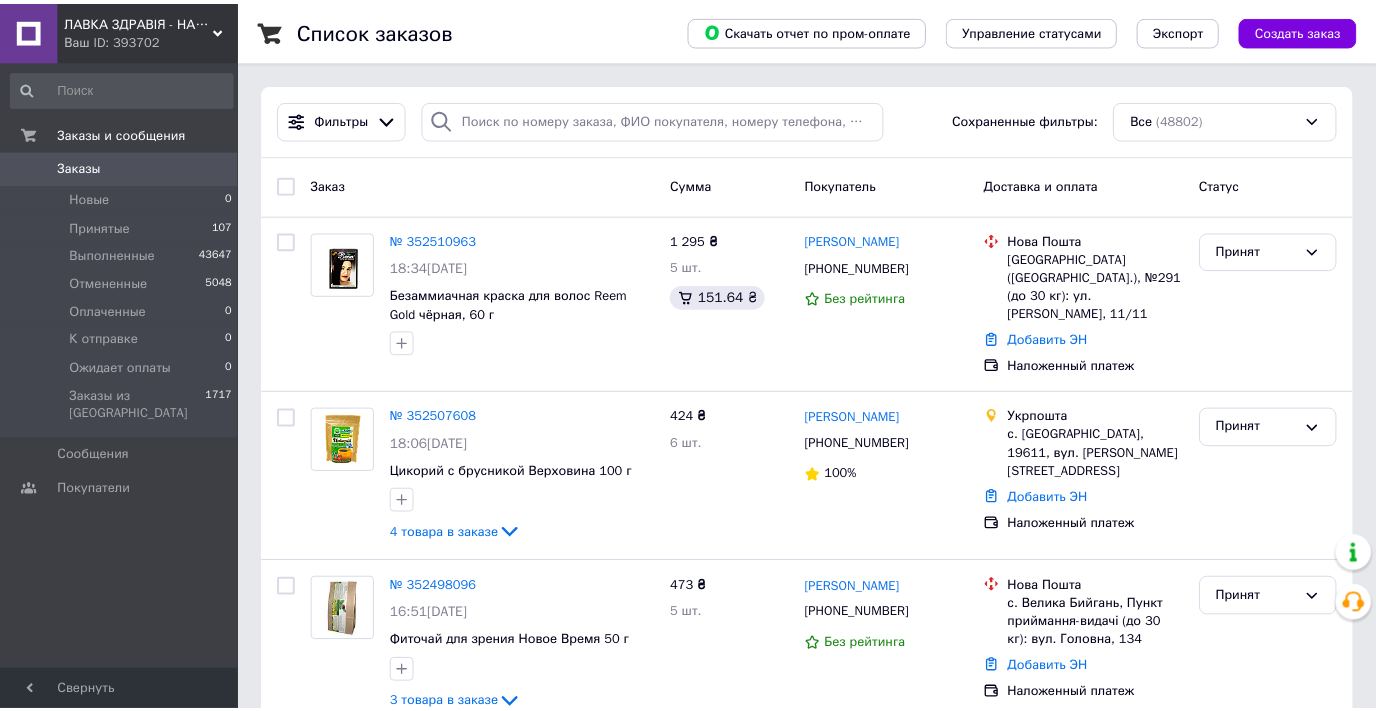 scroll, scrollTop: 0, scrollLeft: 0, axis: both 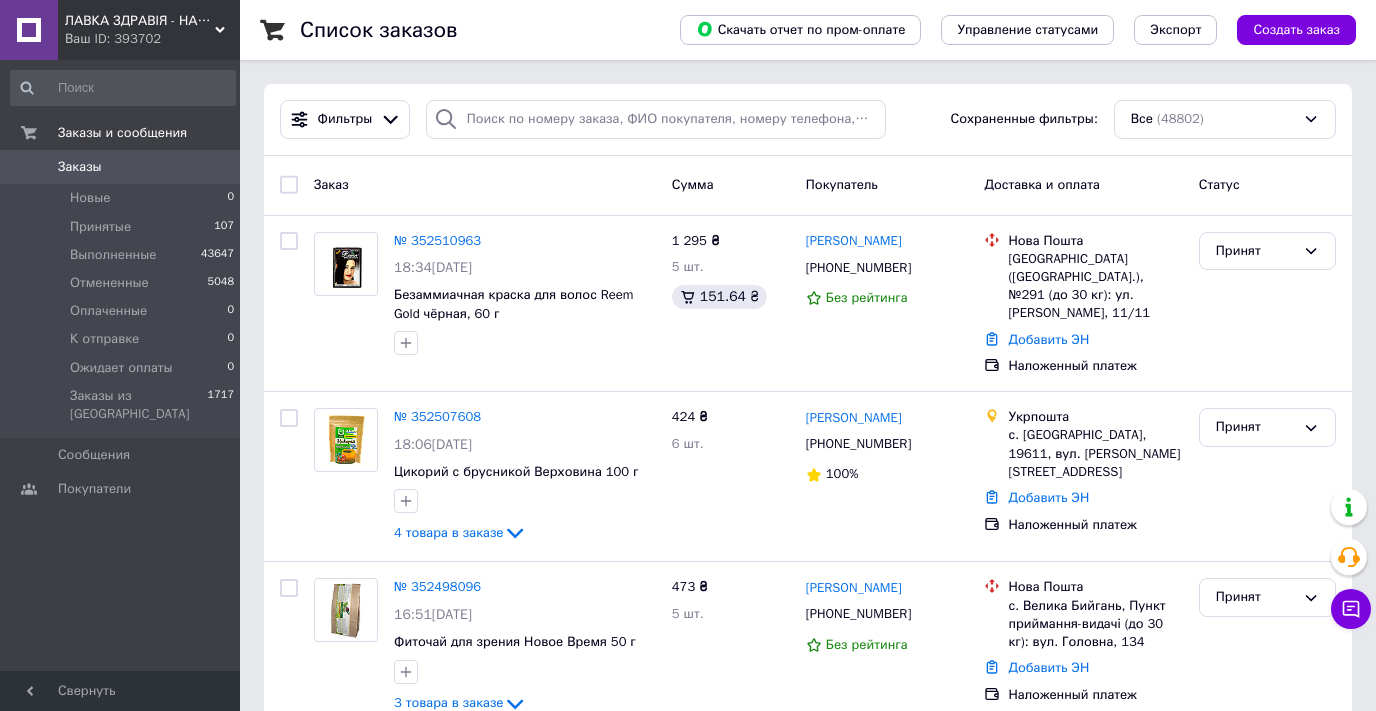 click 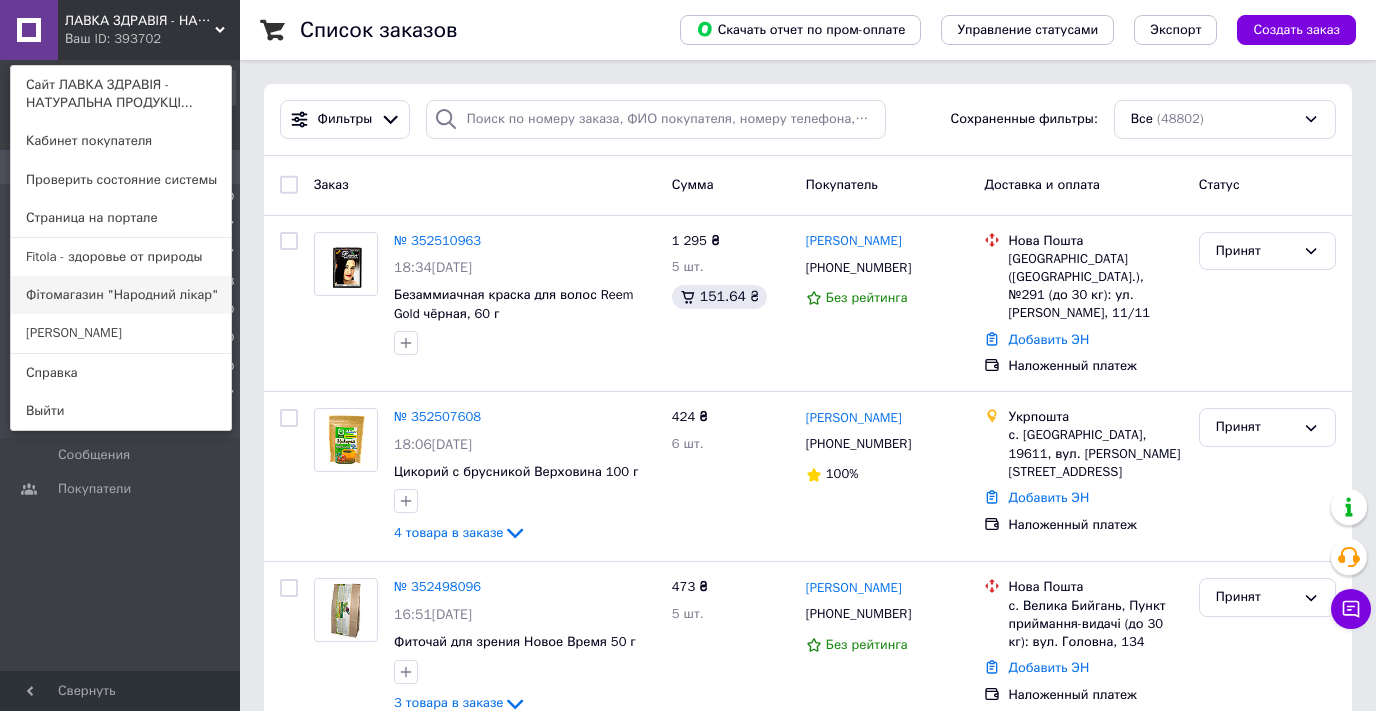 click on "Фітомагазин "Народний лікар"" at bounding box center (121, 295) 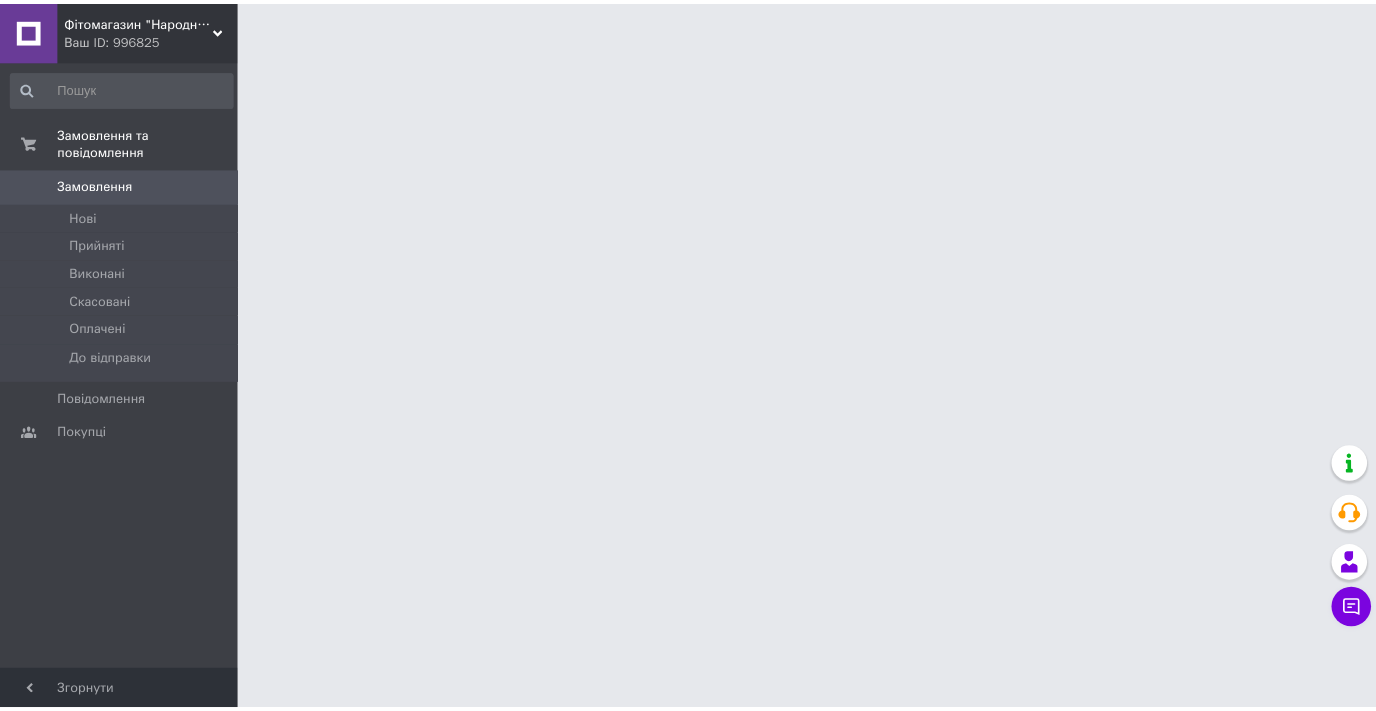 scroll, scrollTop: 0, scrollLeft: 0, axis: both 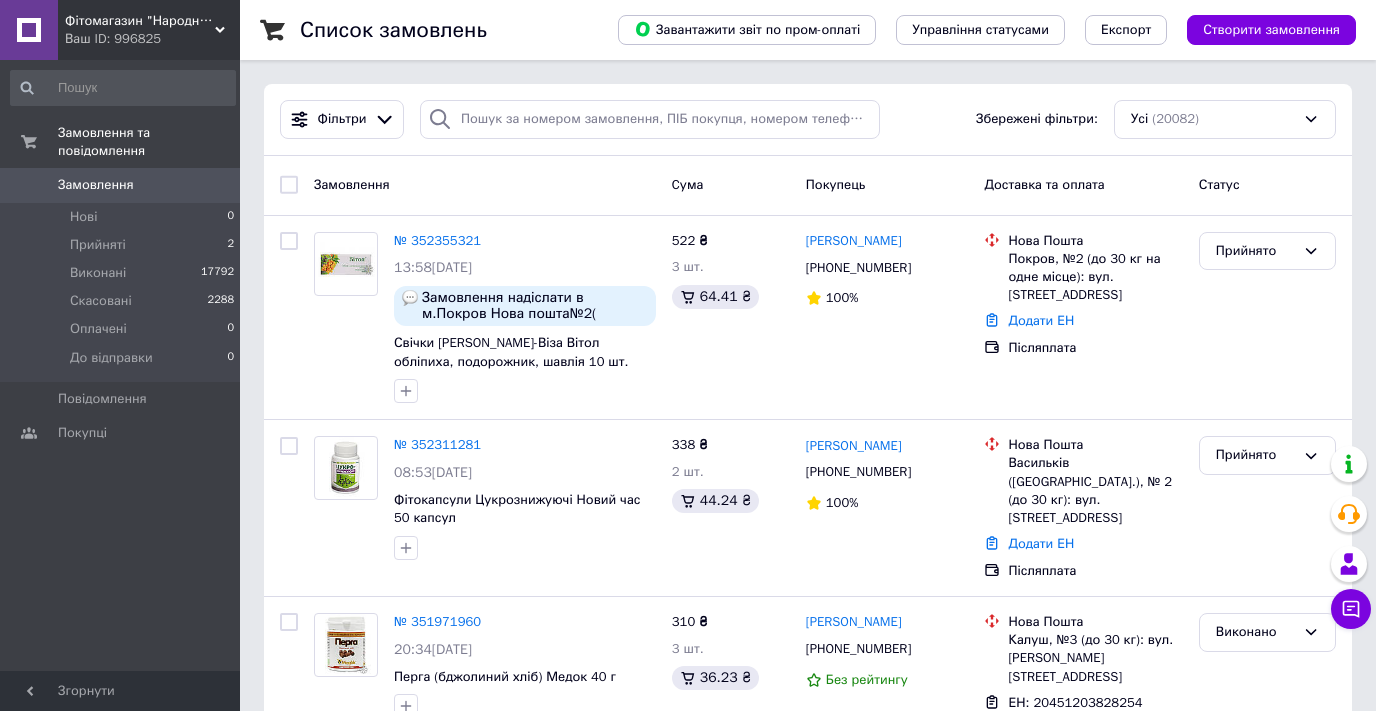 click 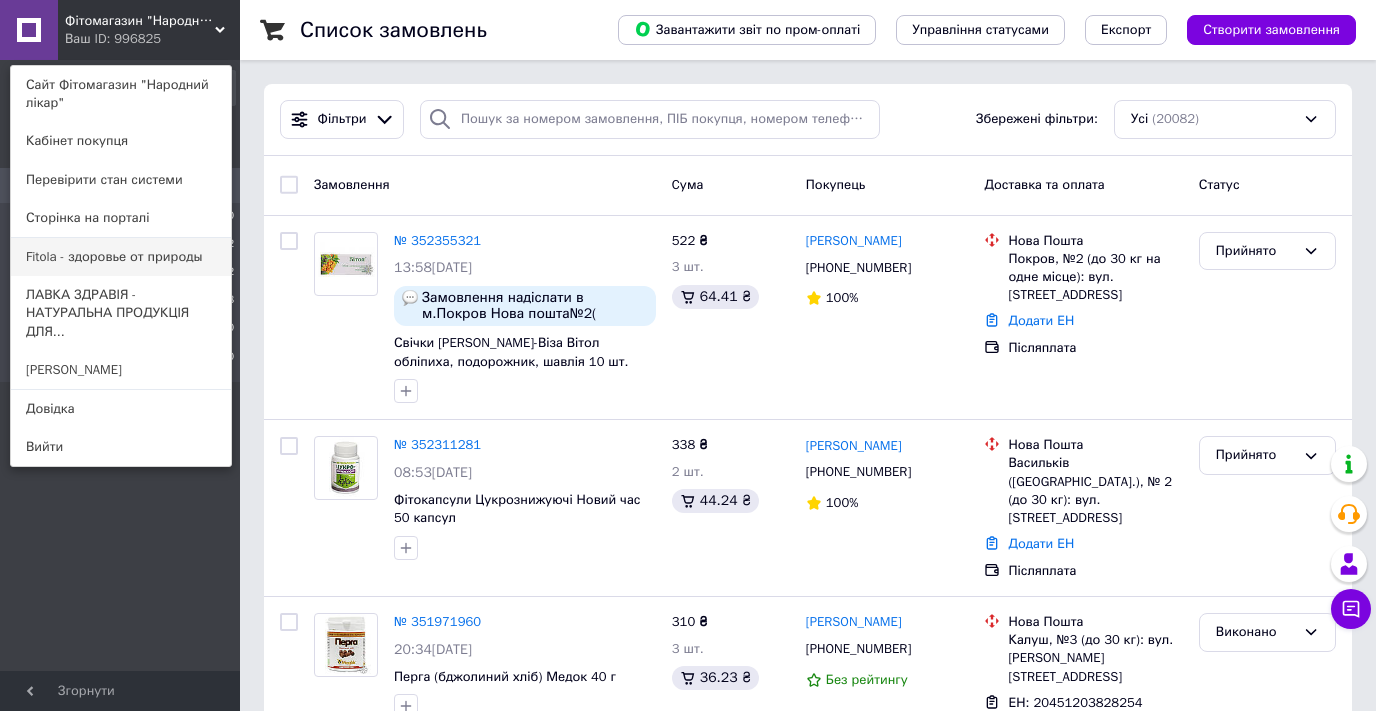 click on "Fitola - здоровье от природы" at bounding box center (121, 257) 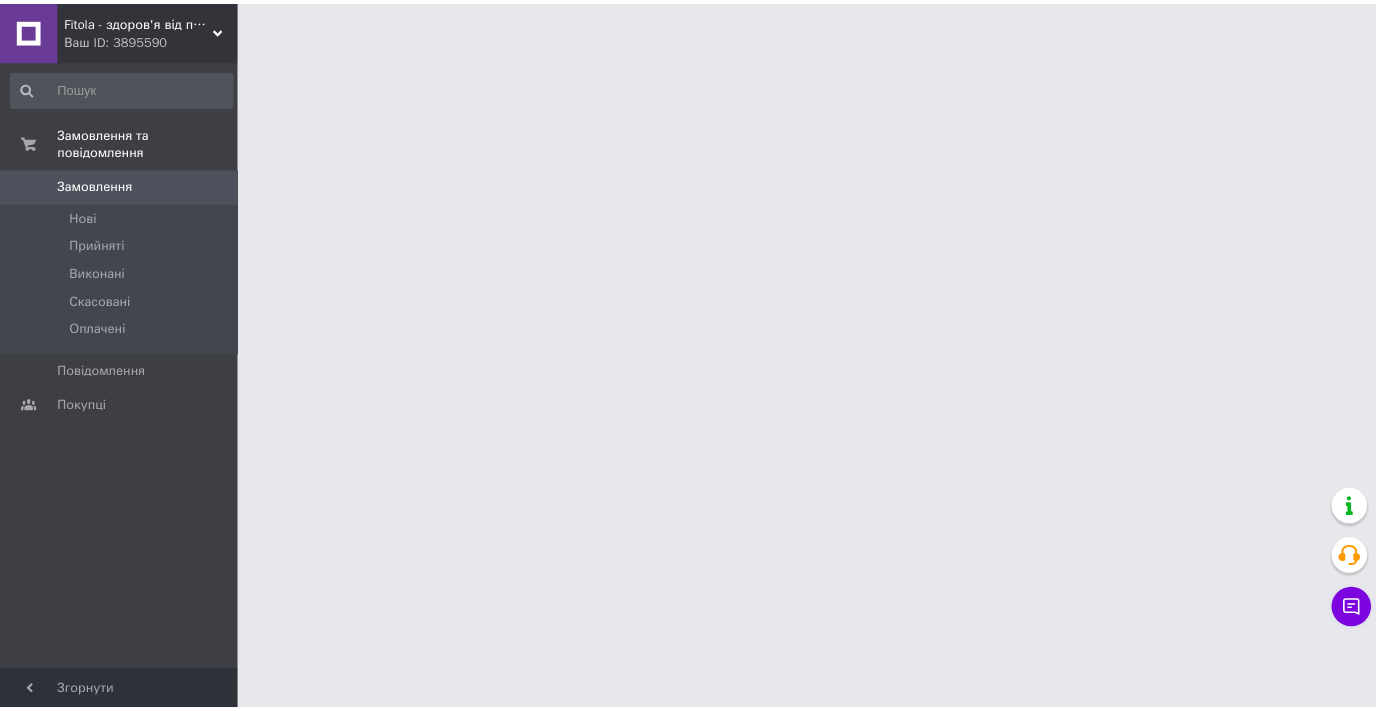 scroll, scrollTop: 0, scrollLeft: 0, axis: both 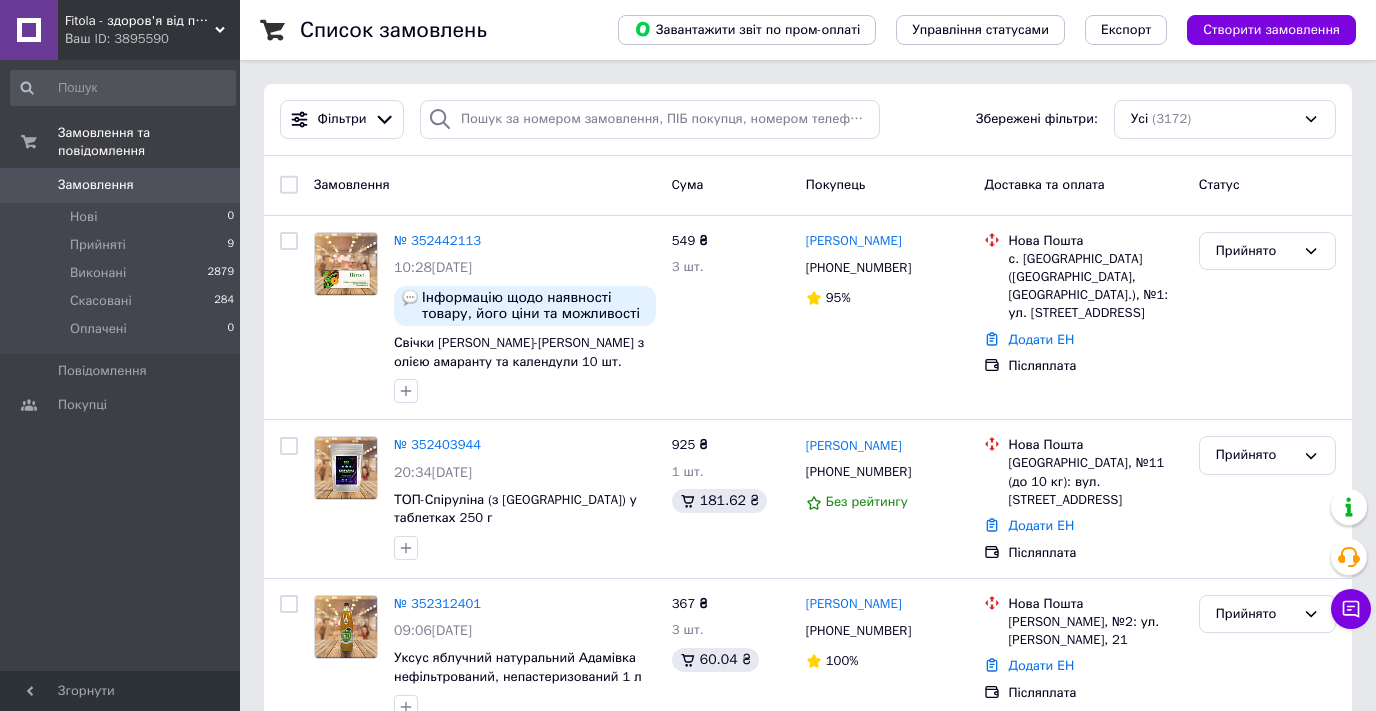 click on "Fitola - здоров'я від природи Ваш ID: 3895590" at bounding box center (149, 30) 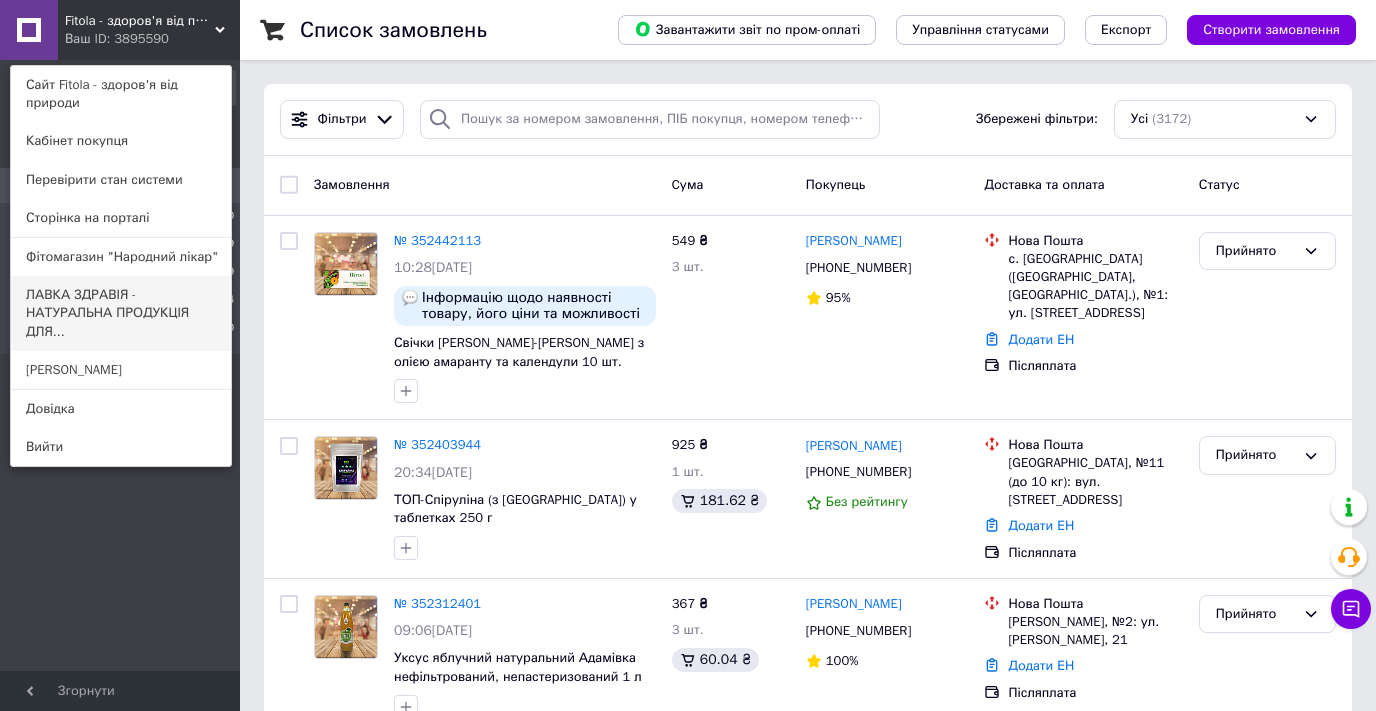 click on "ЛАВКА ЗДРАВІЯ - НАТУРАЛЬНА ПРОДУКЦІЯ ДЛЯ..." at bounding box center [121, 313] 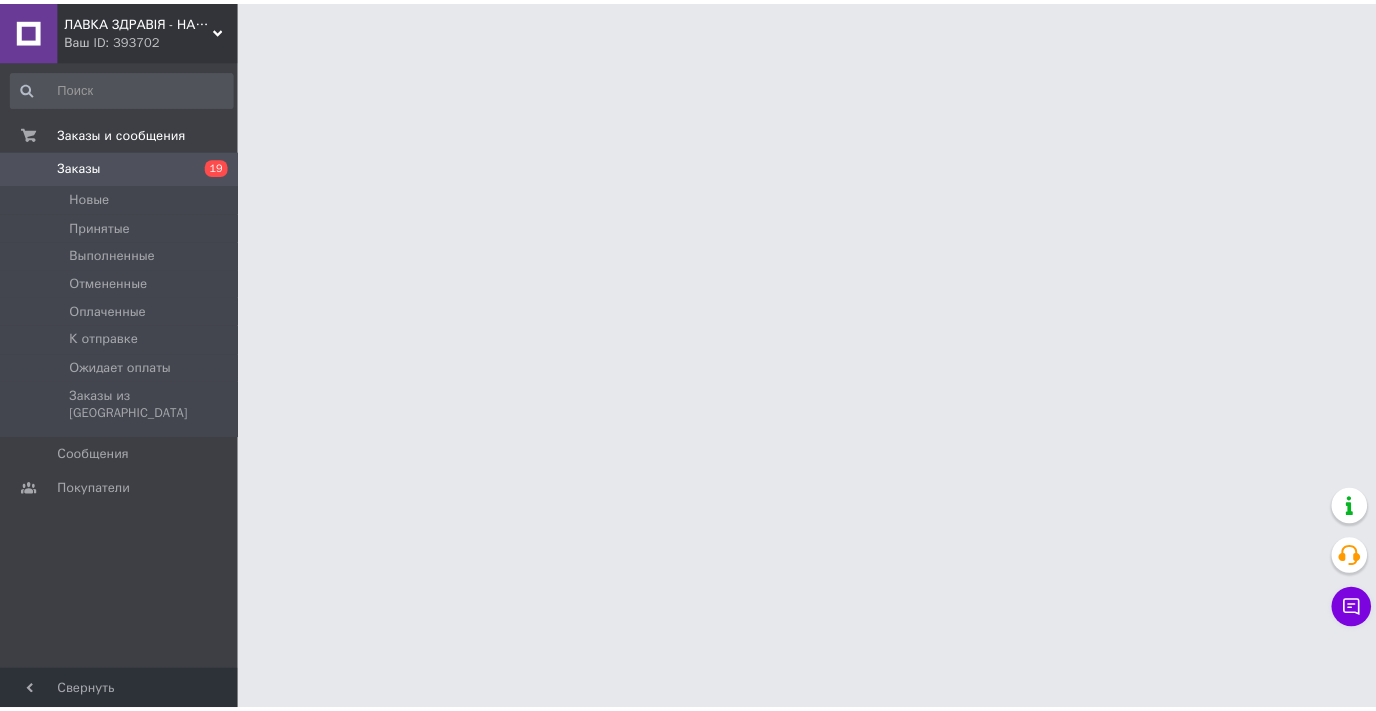 scroll, scrollTop: 0, scrollLeft: 0, axis: both 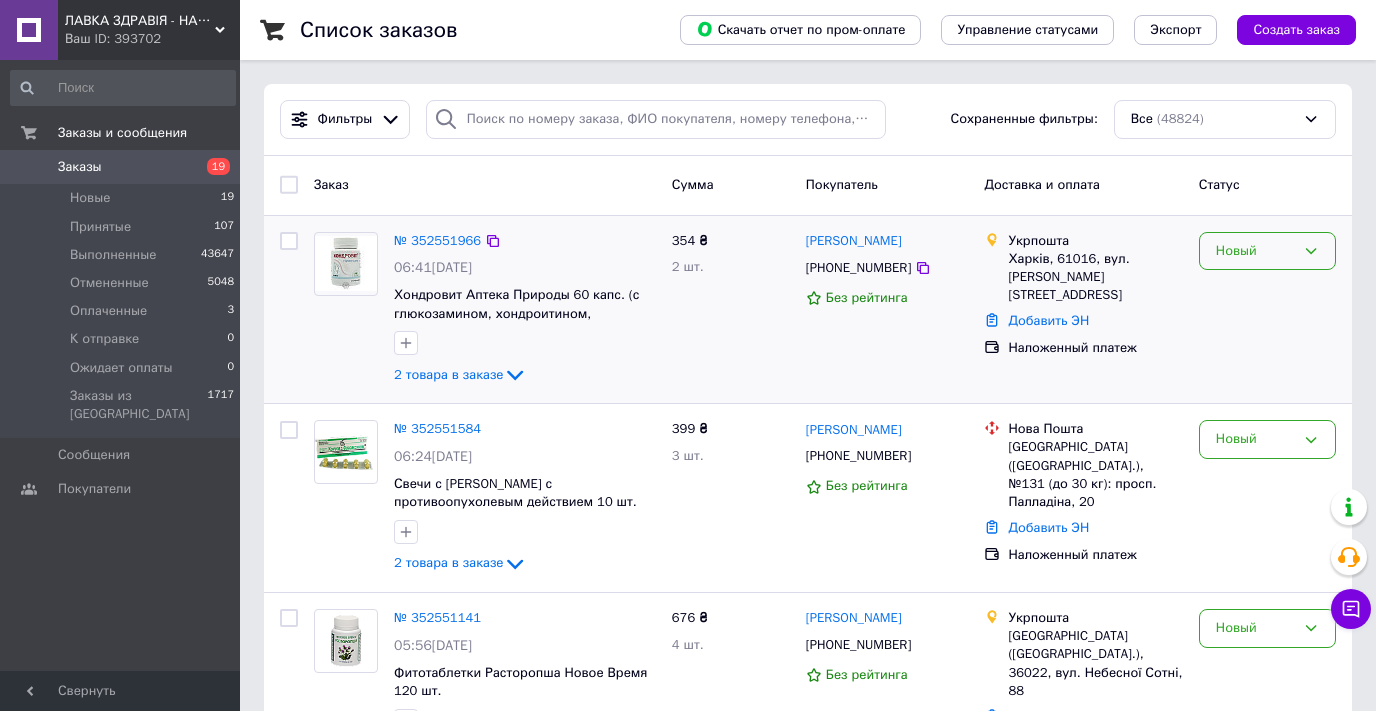 click on "Новый" at bounding box center (1255, 251) 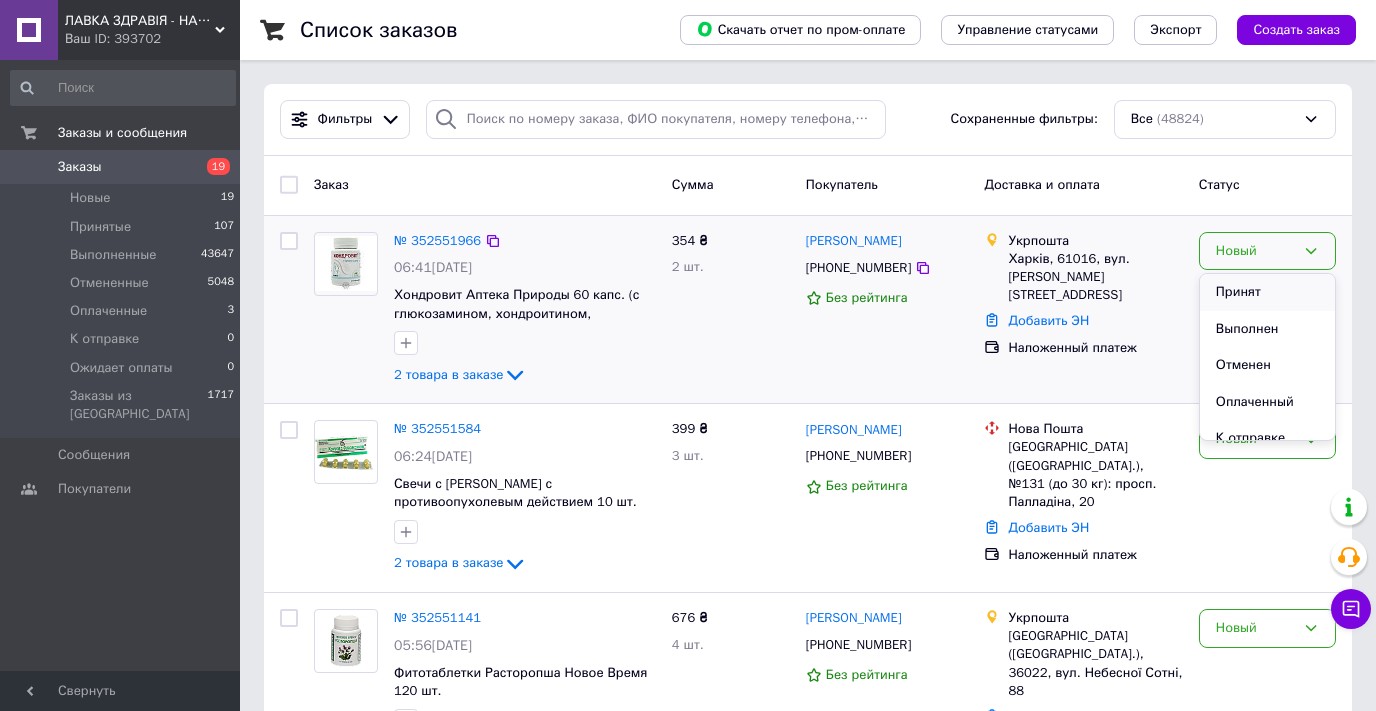 click on "Принят" at bounding box center [1267, 292] 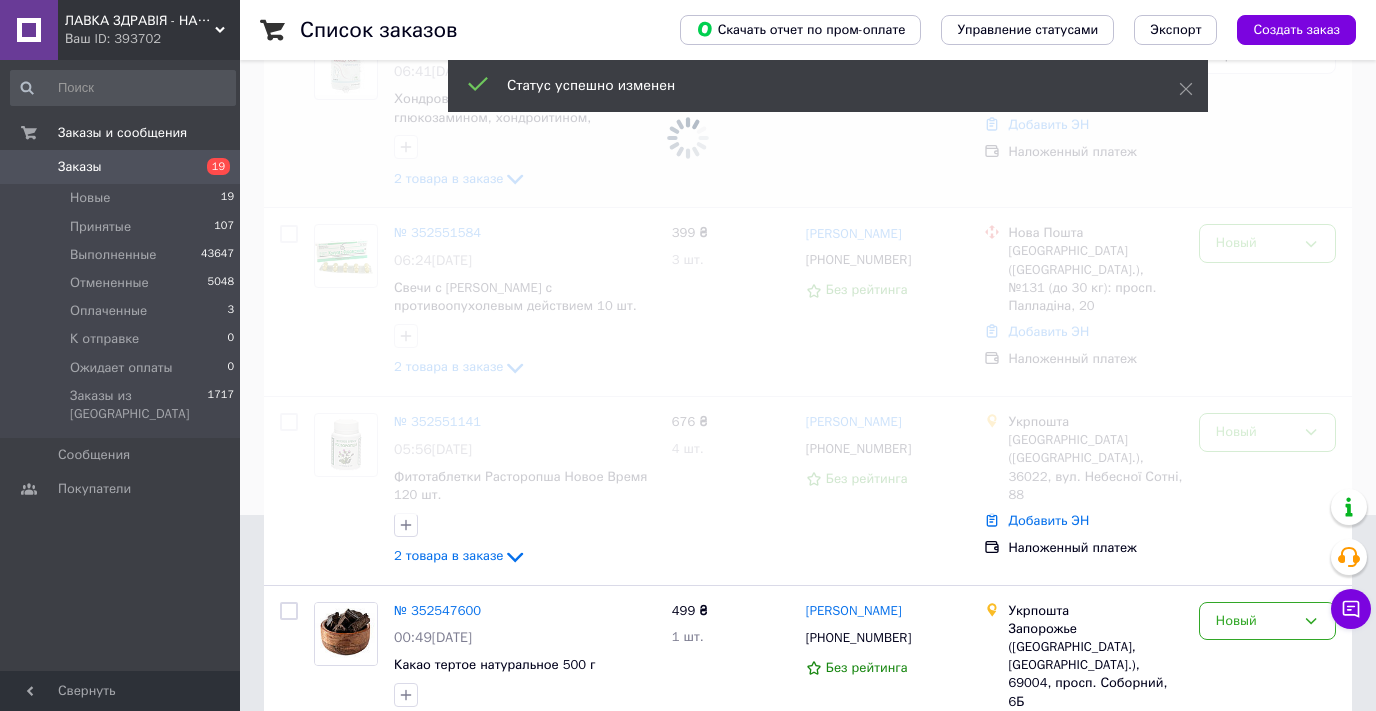 scroll, scrollTop: 200, scrollLeft: 0, axis: vertical 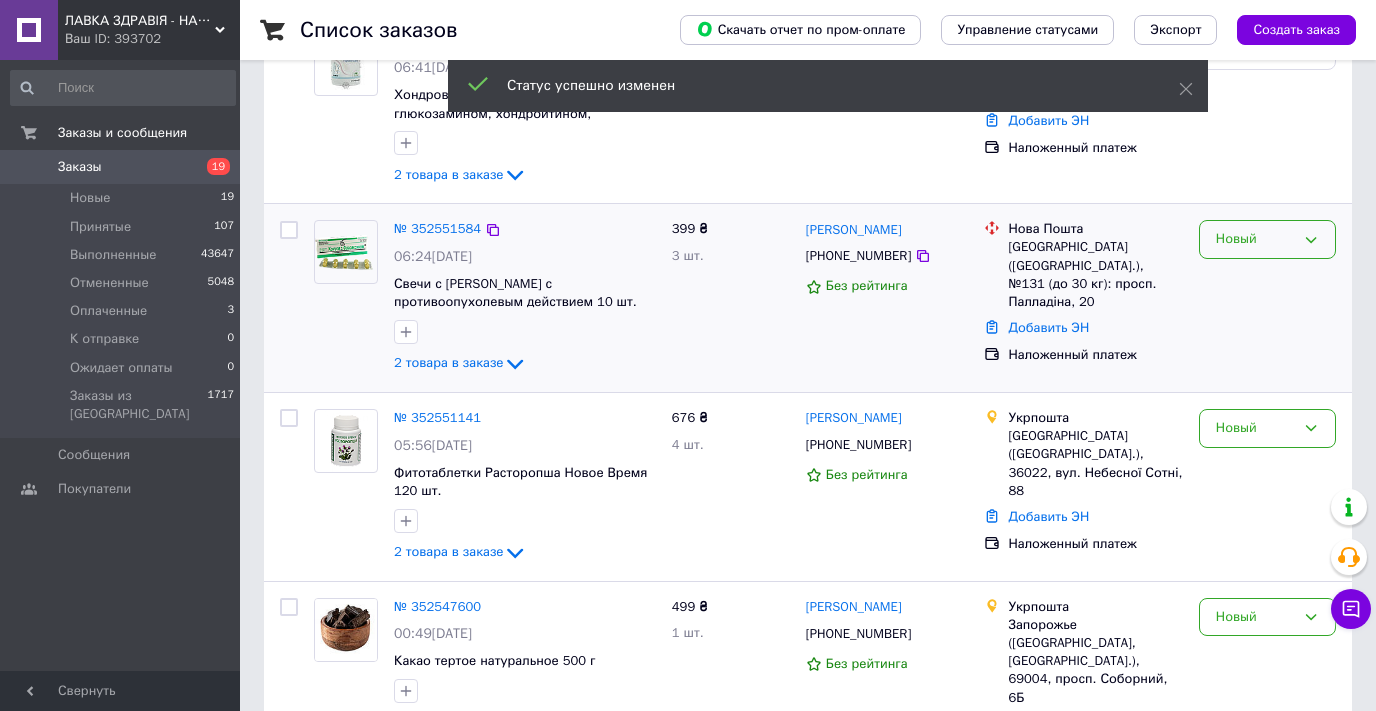click on "Новый" at bounding box center (1255, 239) 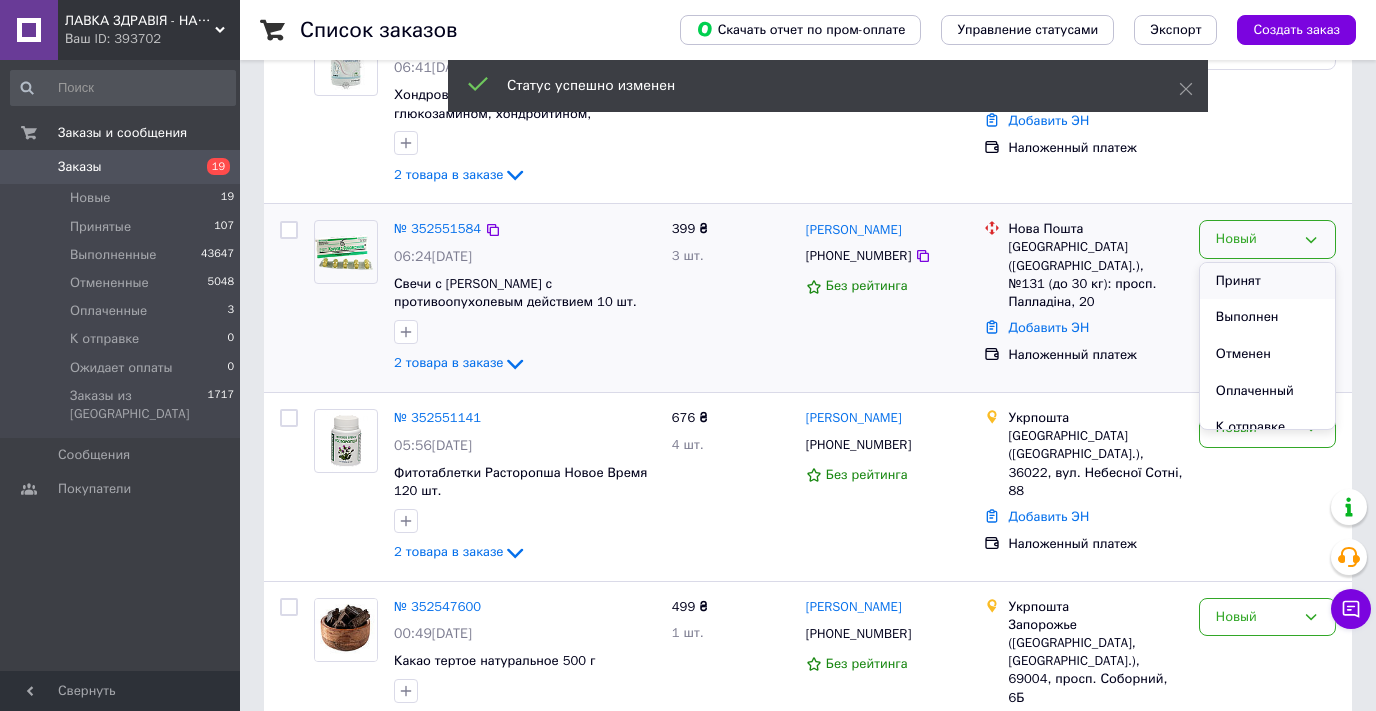 click on "Принят" at bounding box center (1267, 281) 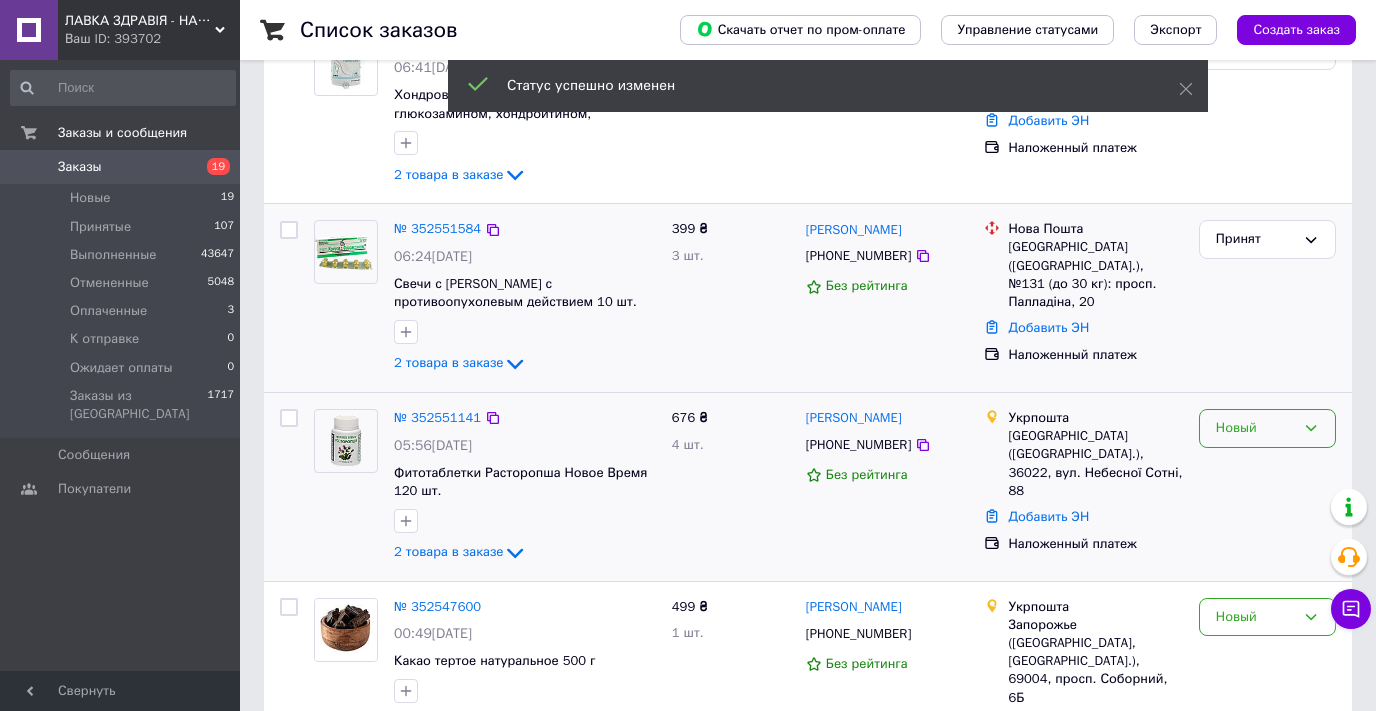 click on "Новый" at bounding box center (1255, 428) 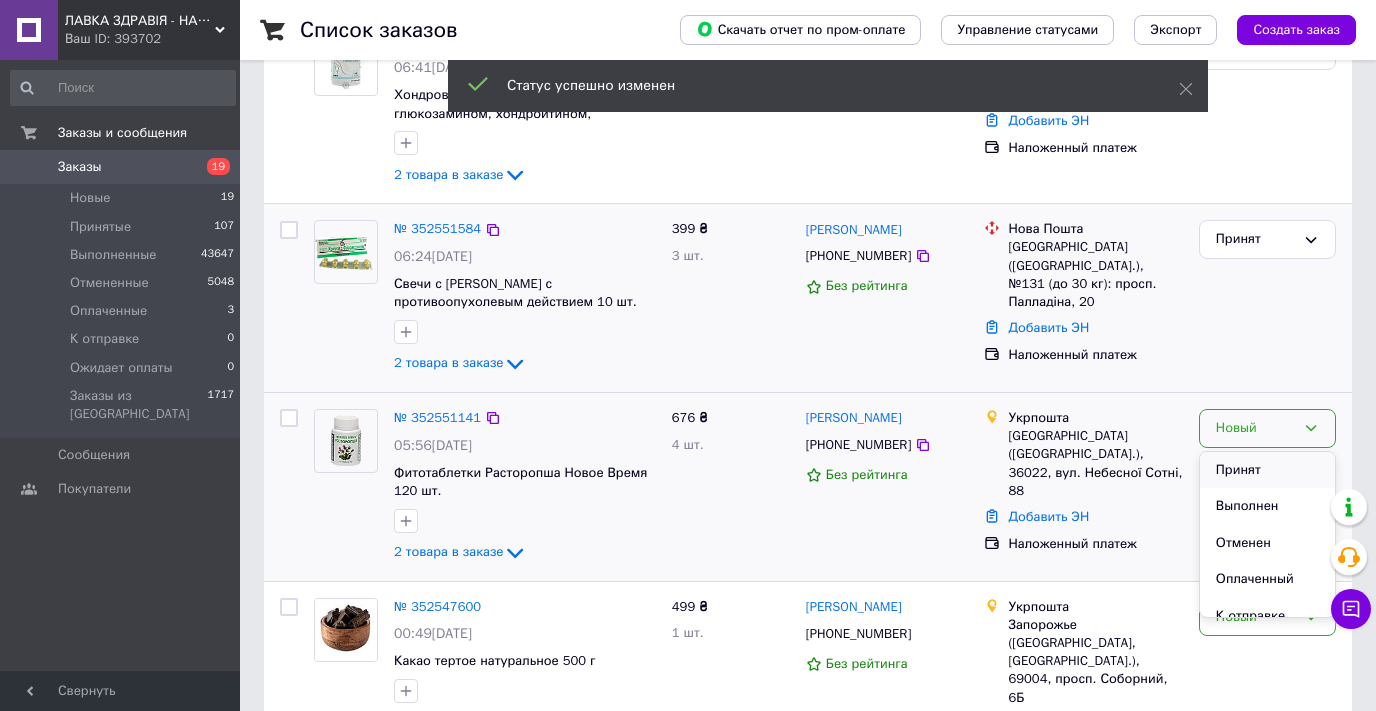 click on "Принят" at bounding box center [1267, 470] 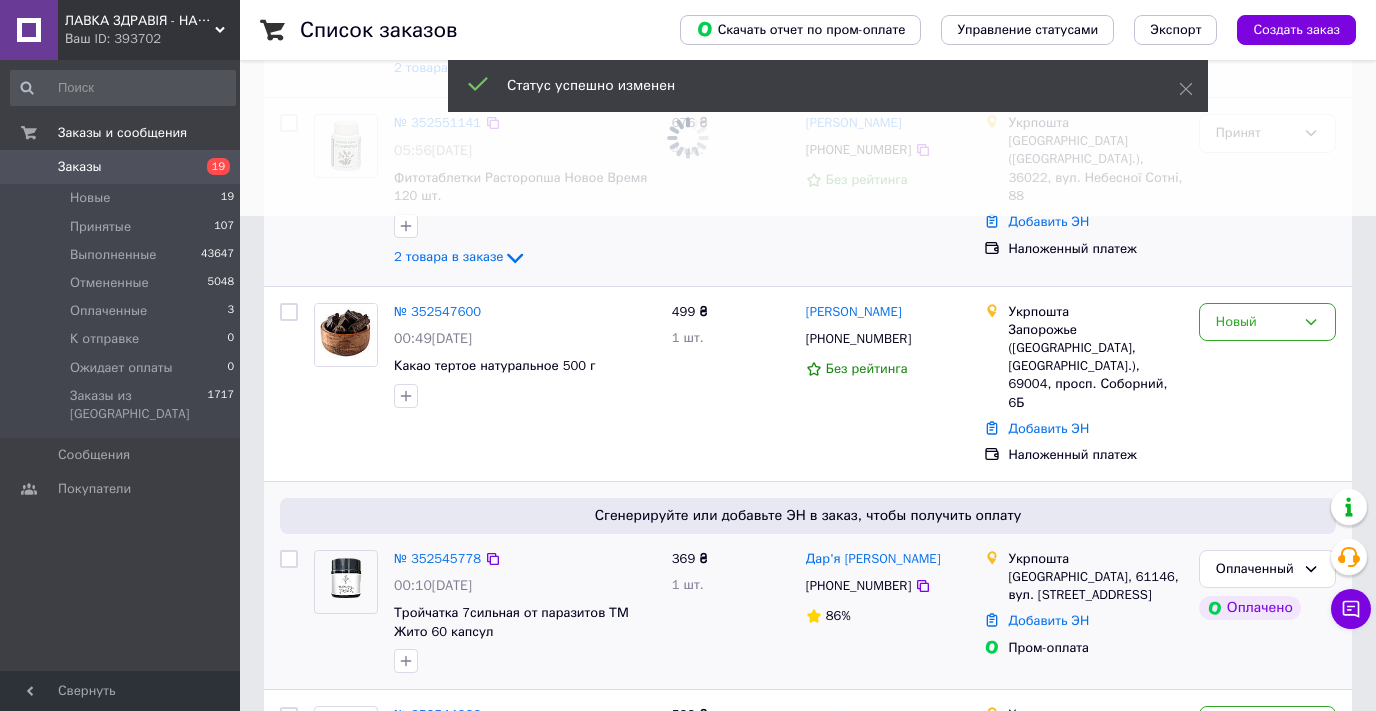 scroll, scrollTop: 500, scrollLeft: 0, axis: vertical 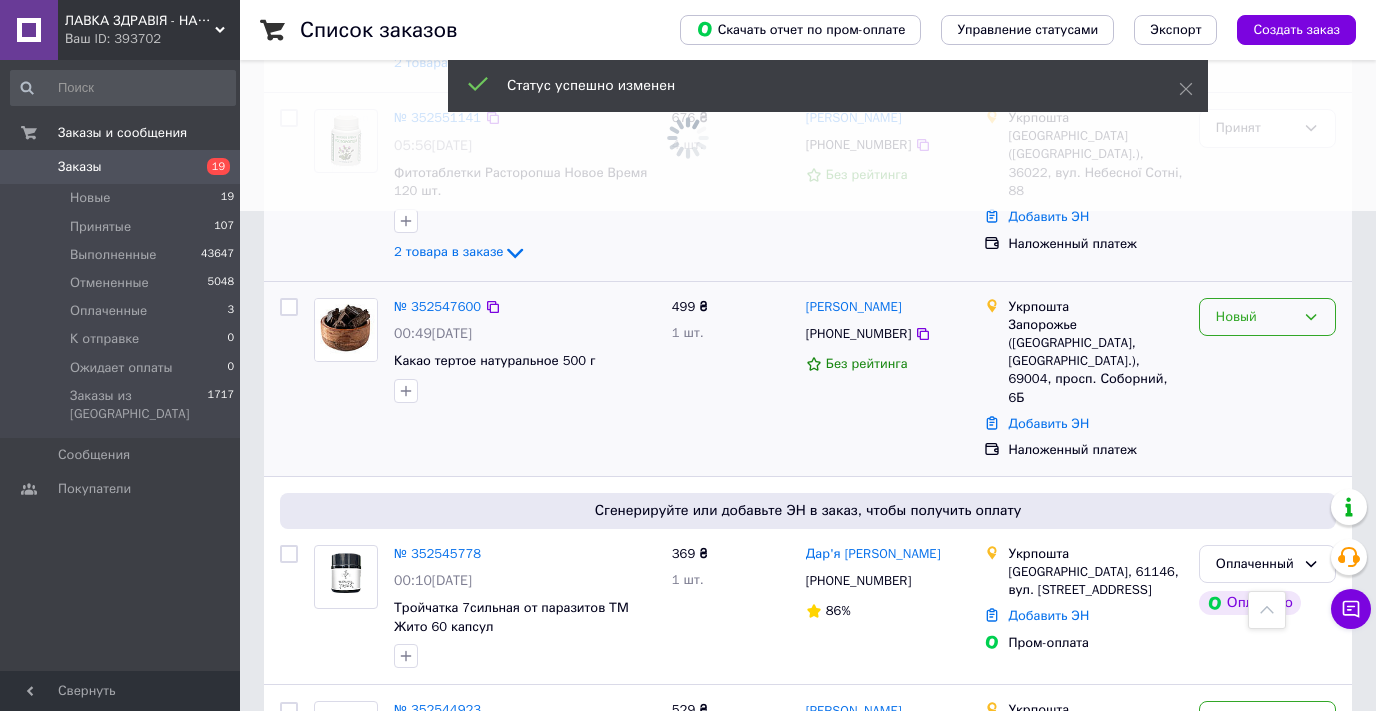 click on "Новый" at bounding box center (1255, 317) 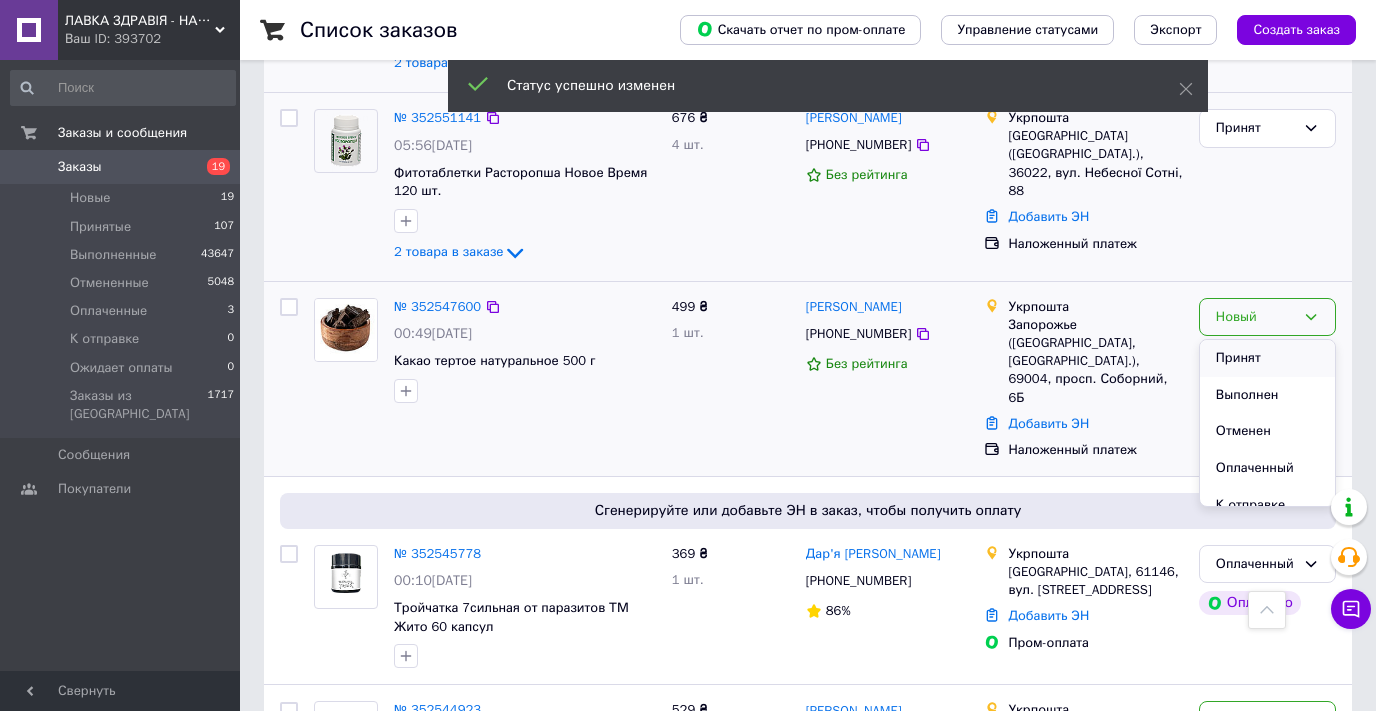 click on "Принят" at bounding box center (1267, 358) 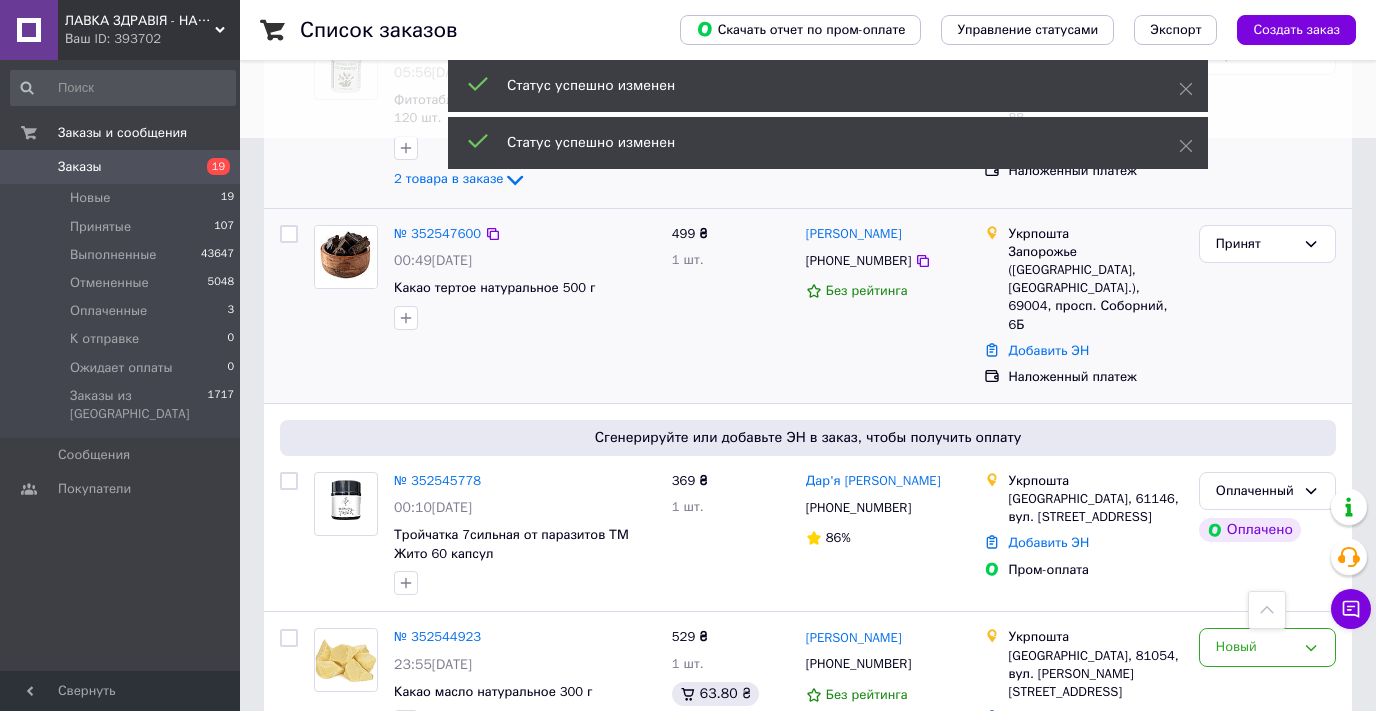 scroll, scrollTop: 700, scrollLeft: 0, axis: vertical 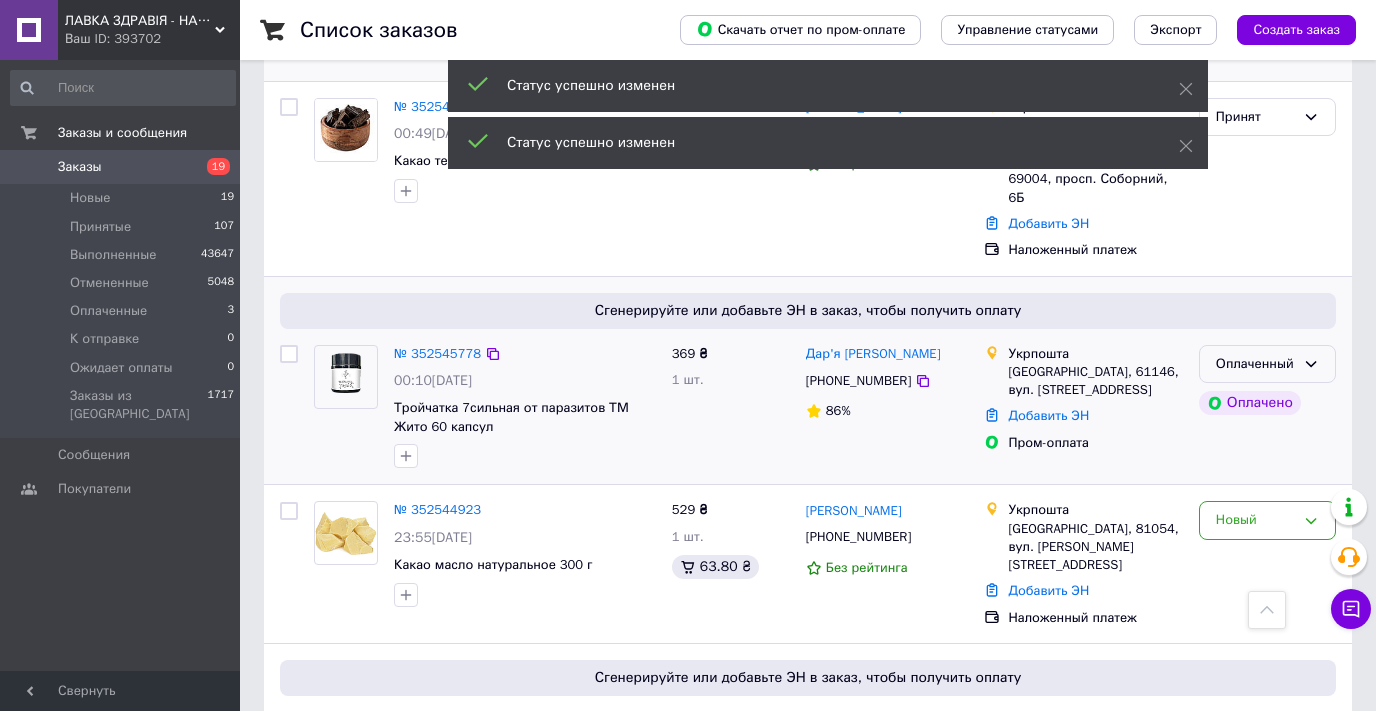 click on "Оплаченный" at bounding box center [1255, 364] 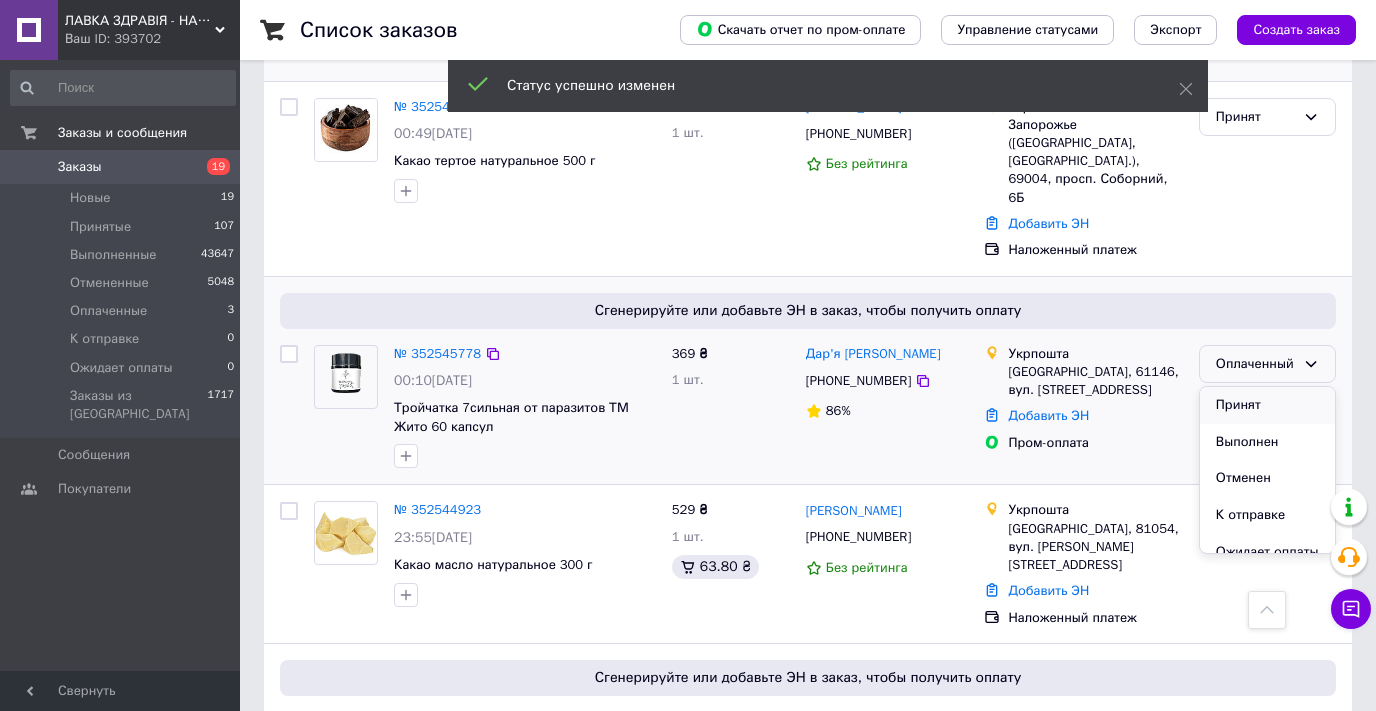 click on "Принят" at bounding box center (1267, 405) 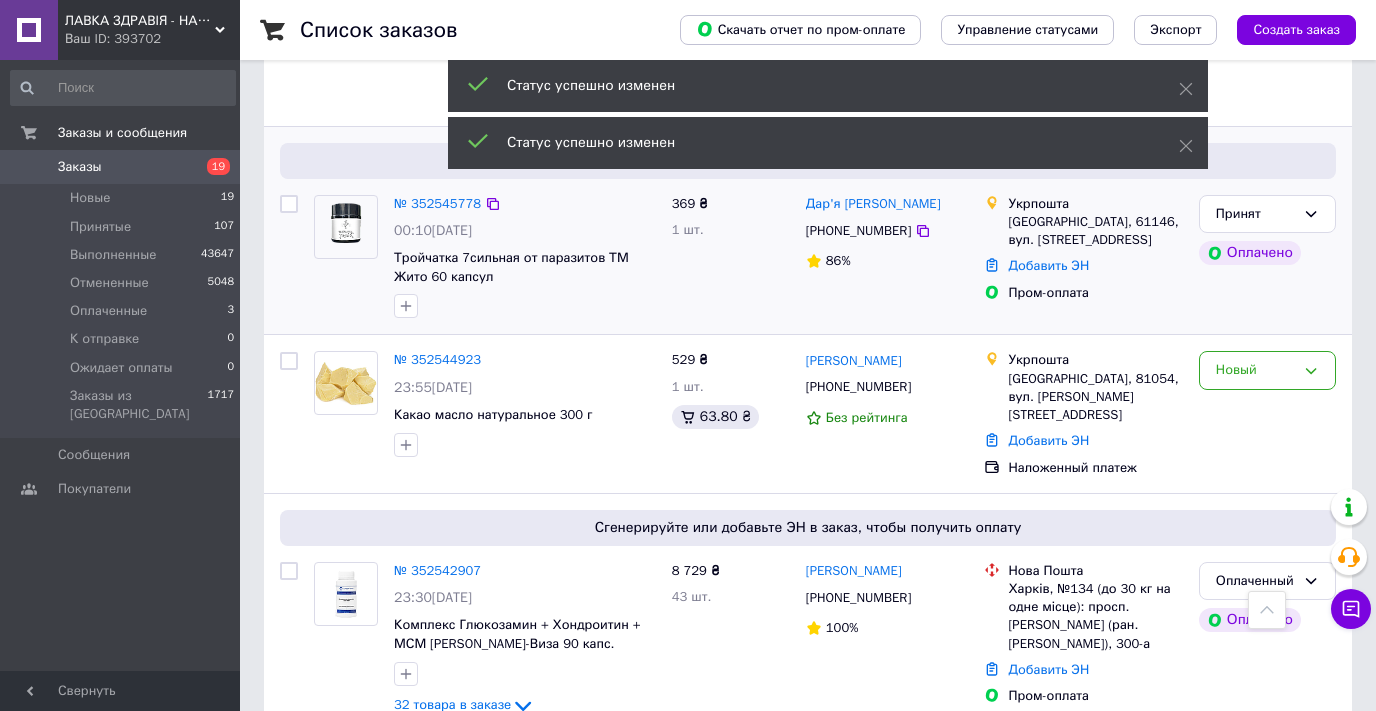 scroll, scrollTop: 900, scrollLeft: 0, axis: vertical 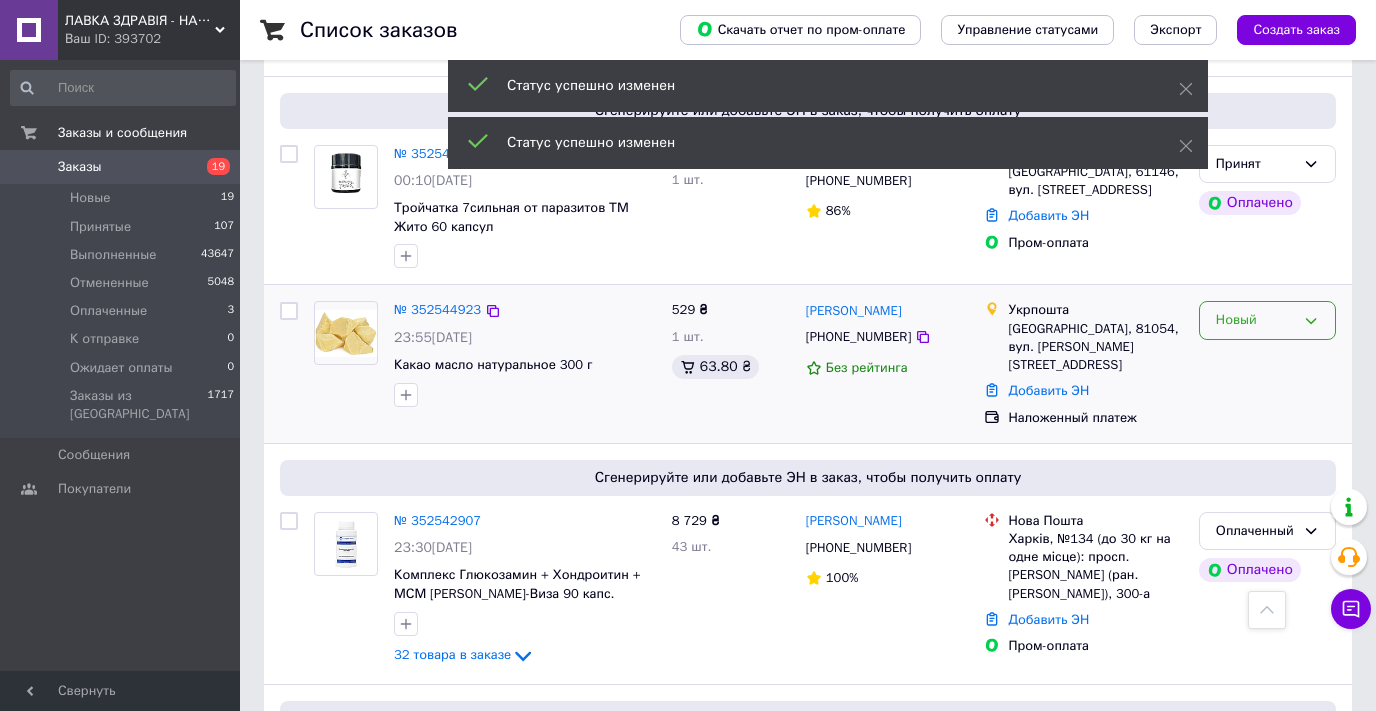 click on "Новый" at bounding box center (1255, 320) 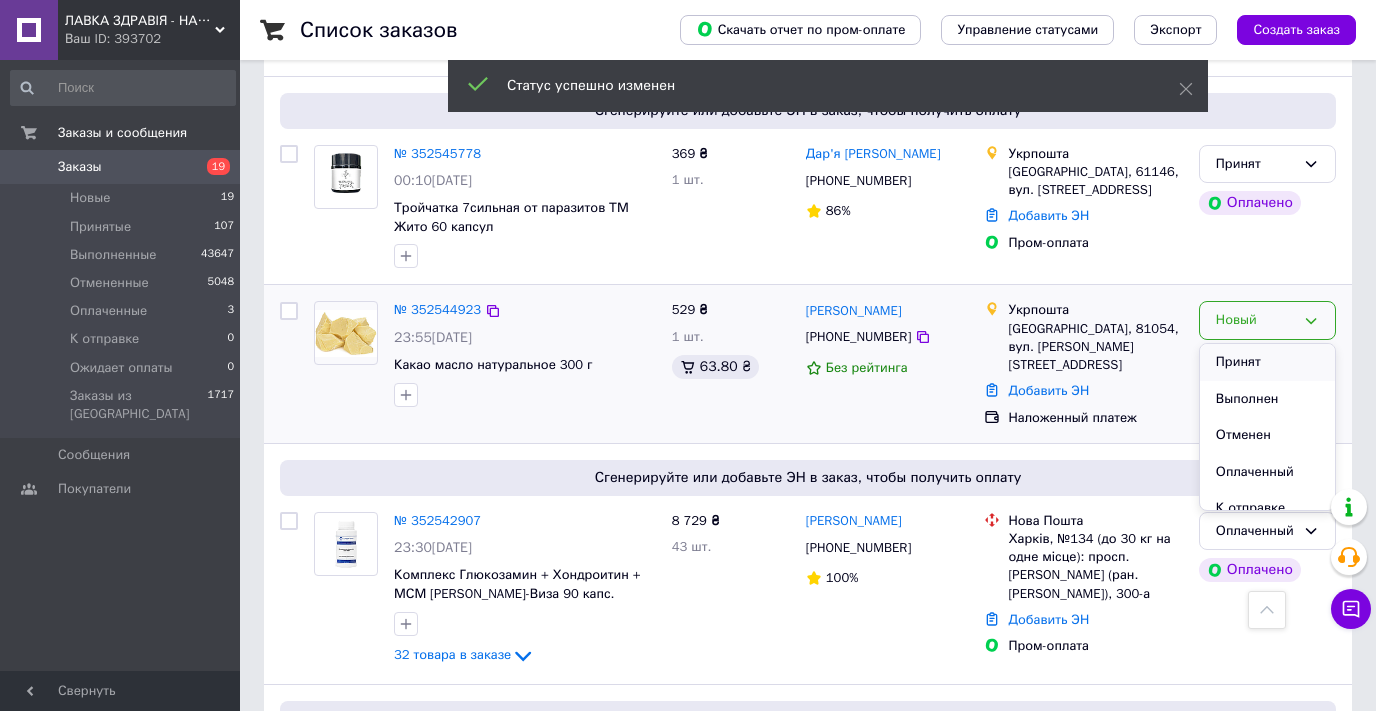 click on "Принят" at bounding box center (1267, 362) 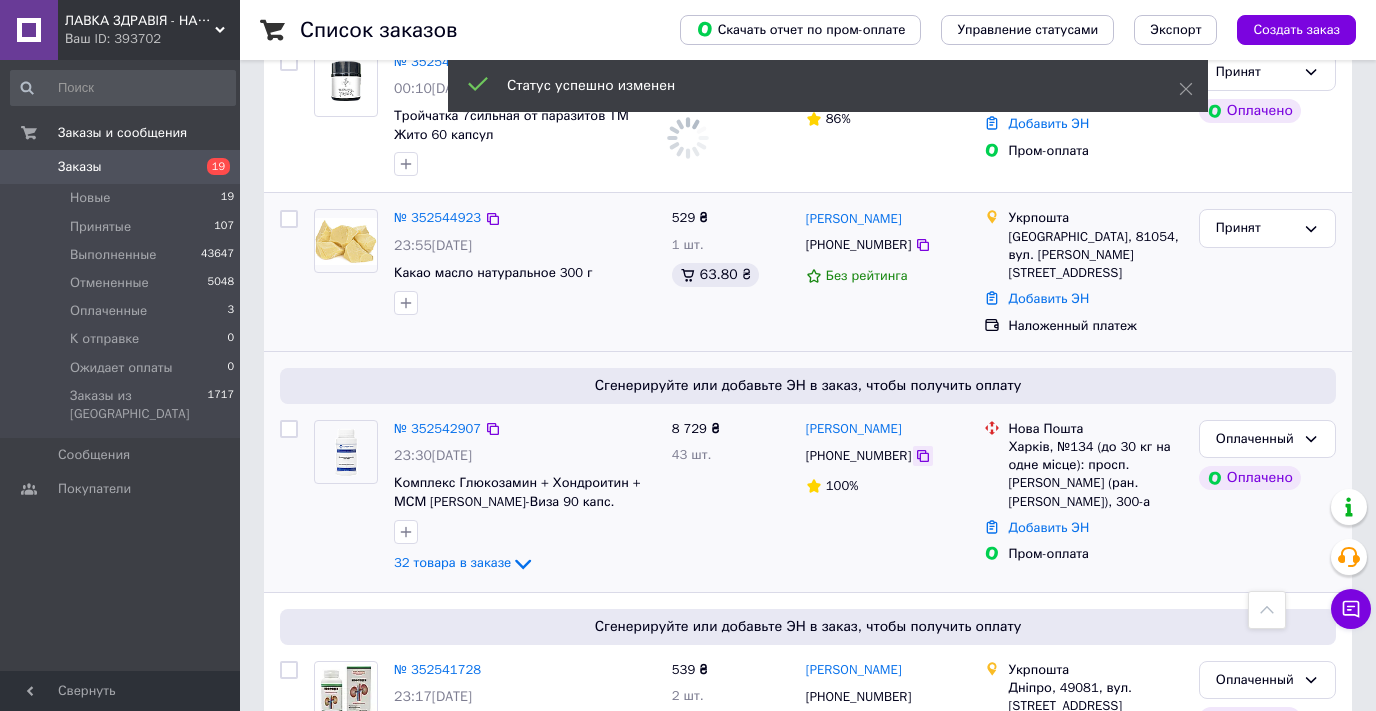 scroll, scrollTop: 1000, scrollLeft: 0, axis: vertical 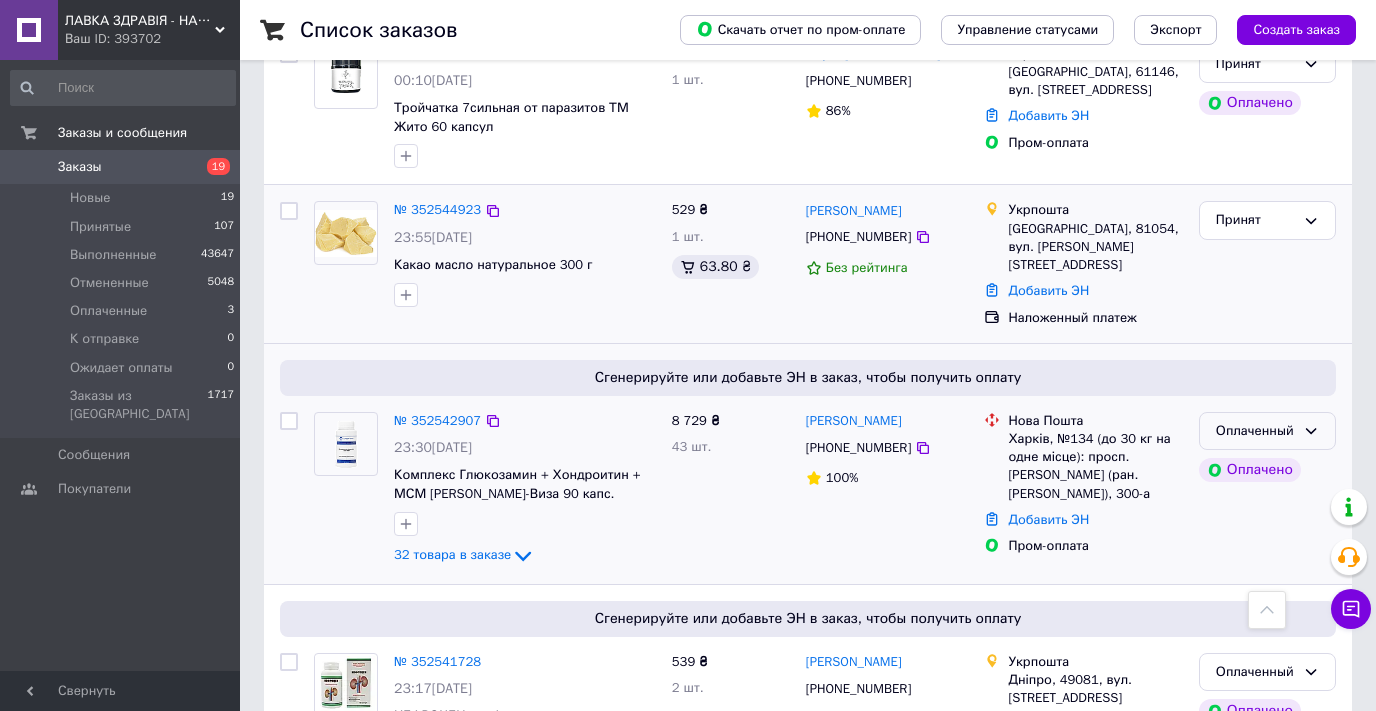 click on "Оплаченный" at bounding box center (1255, 431) 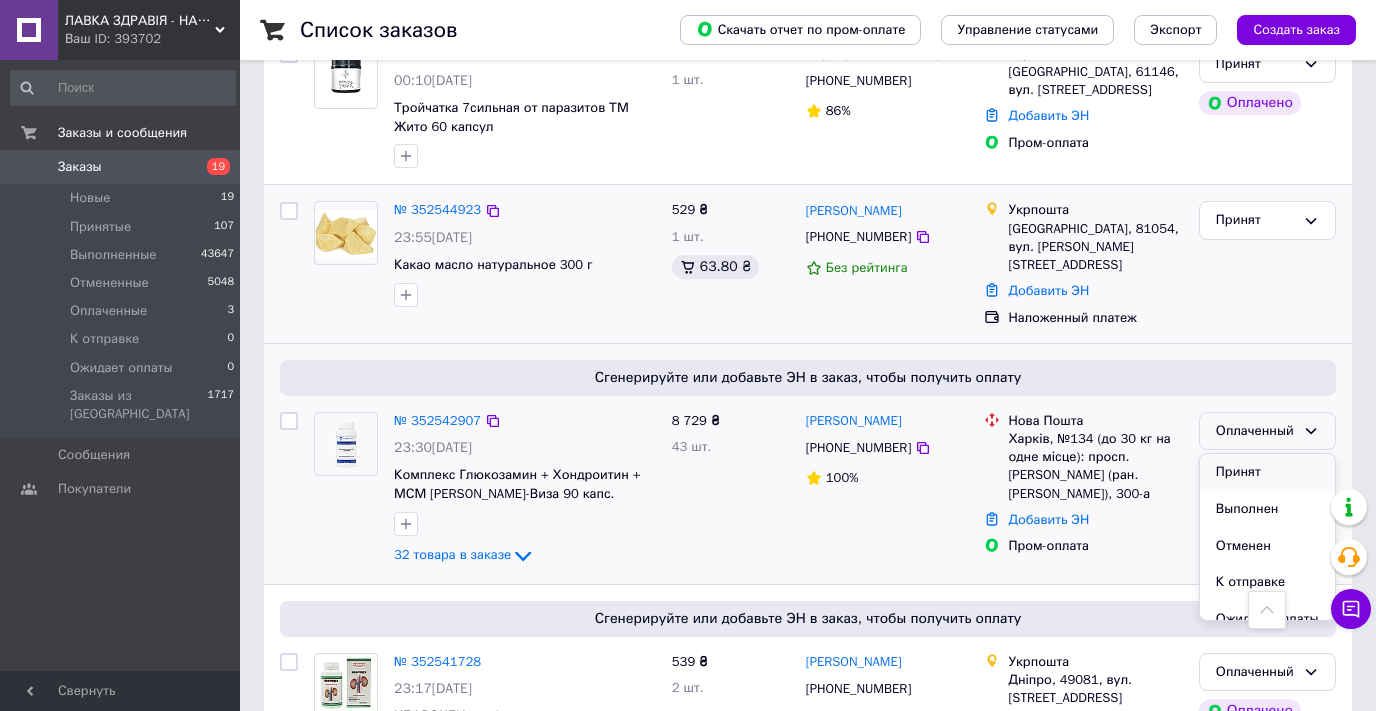 click on "Принят" at bounding box center (1267, 472) 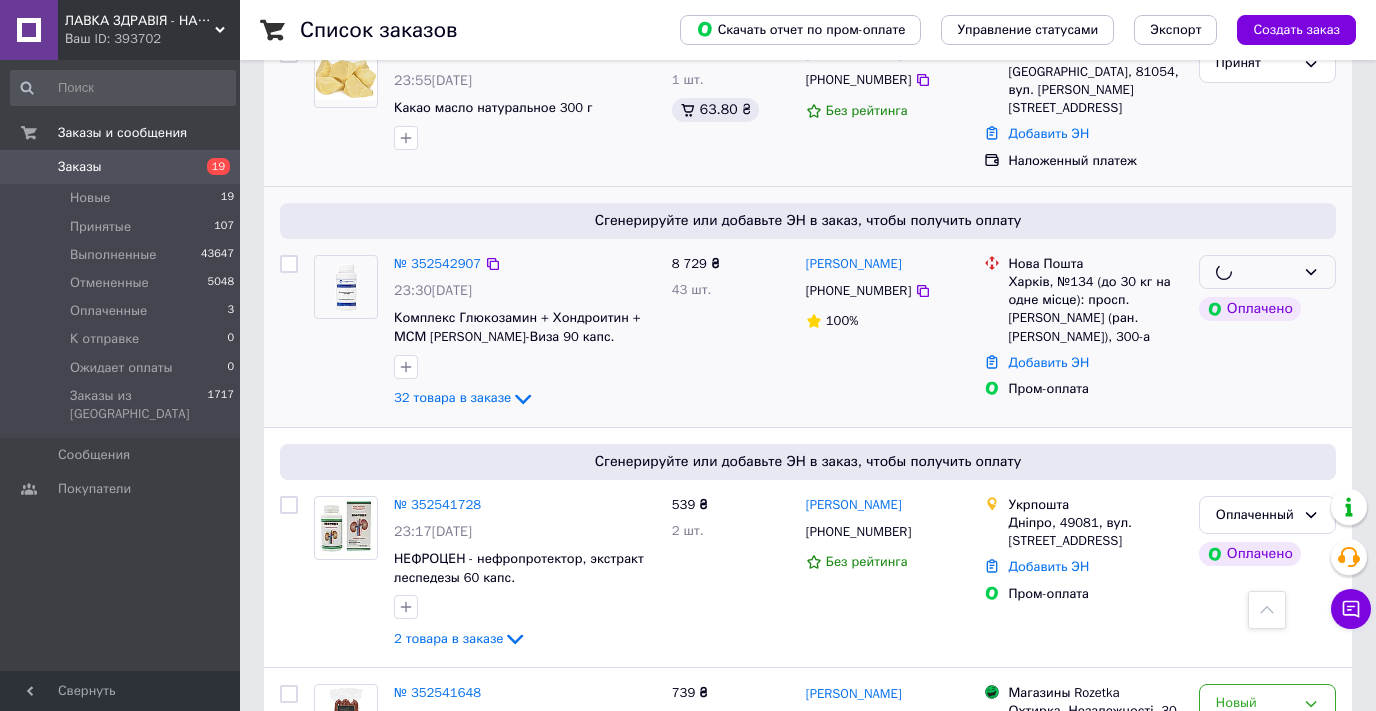 scroll, scrollTop: 1200, scrollLeft: 0, axis: vertical 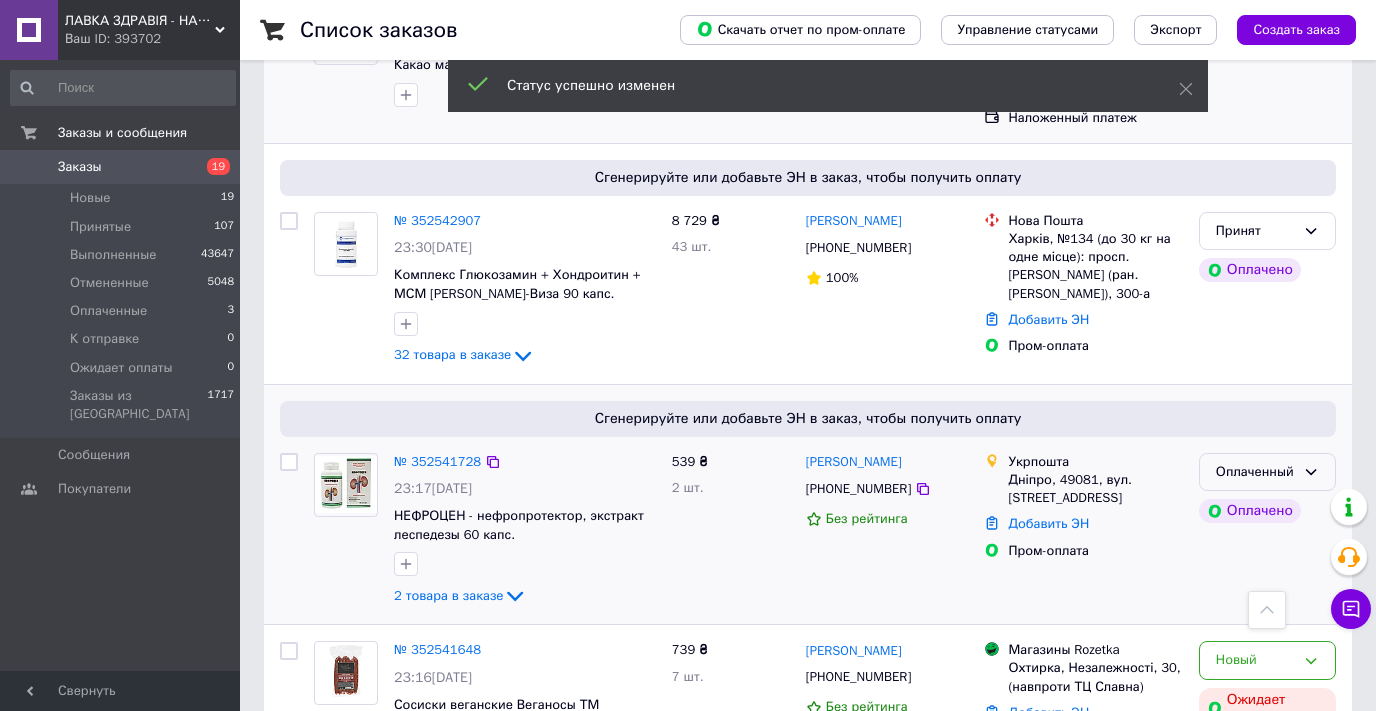 click on "Оплаченный" at bounding box center [1255, 472] 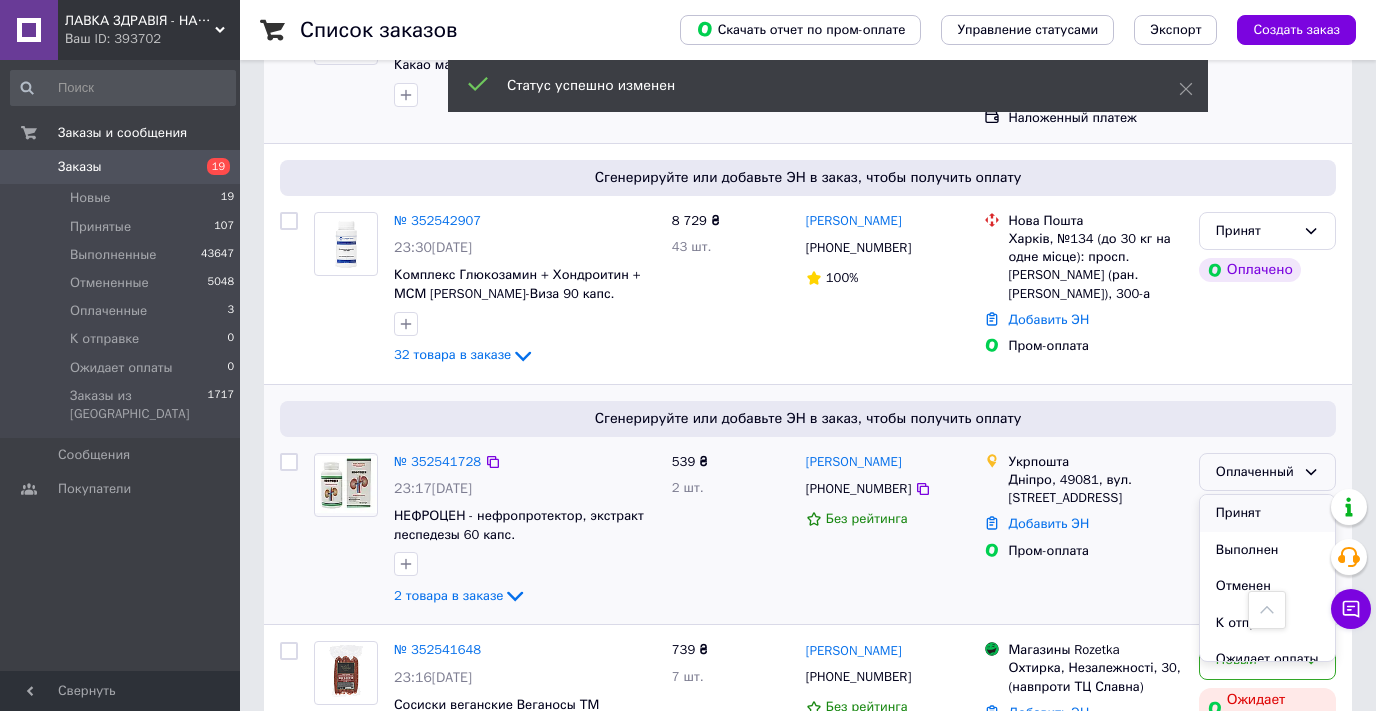 click on "Принят" at bounding box center [1267, 513] 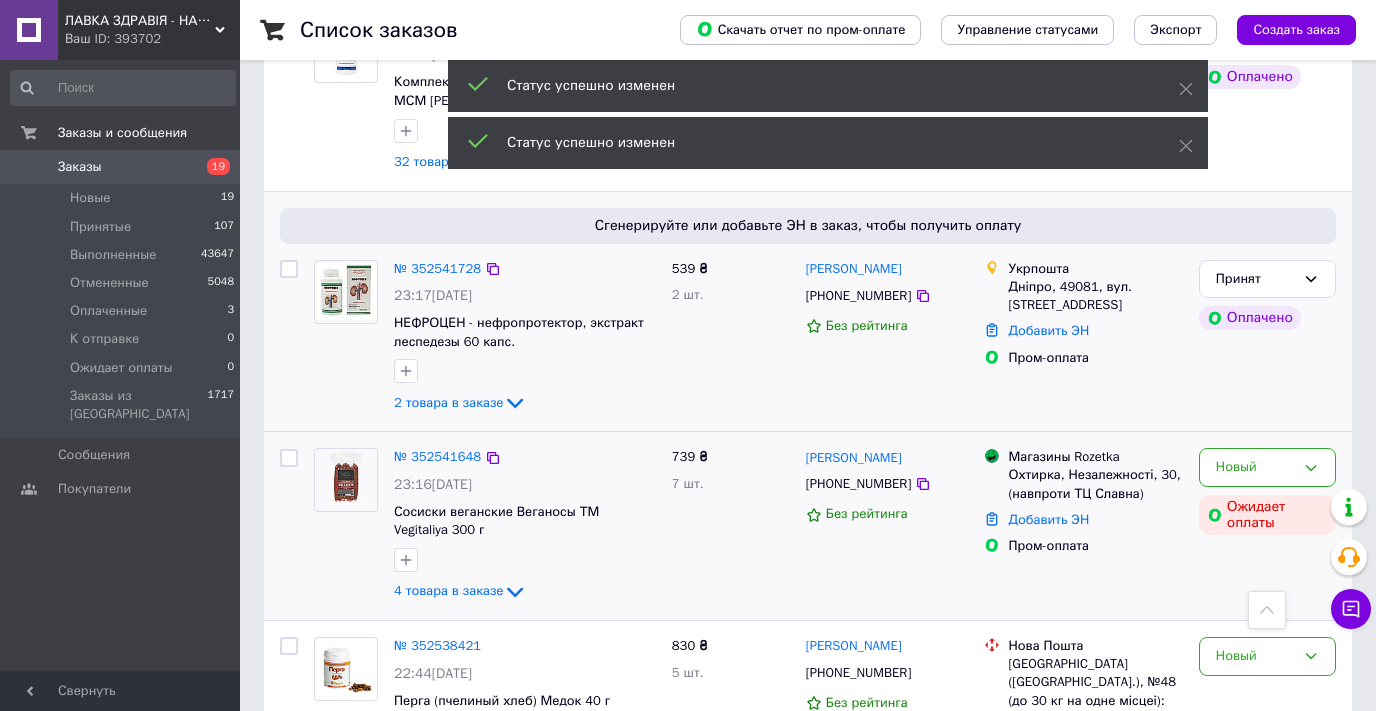 scroll, scrollTop: 1400, scrollLeft: 0, axis: vertical 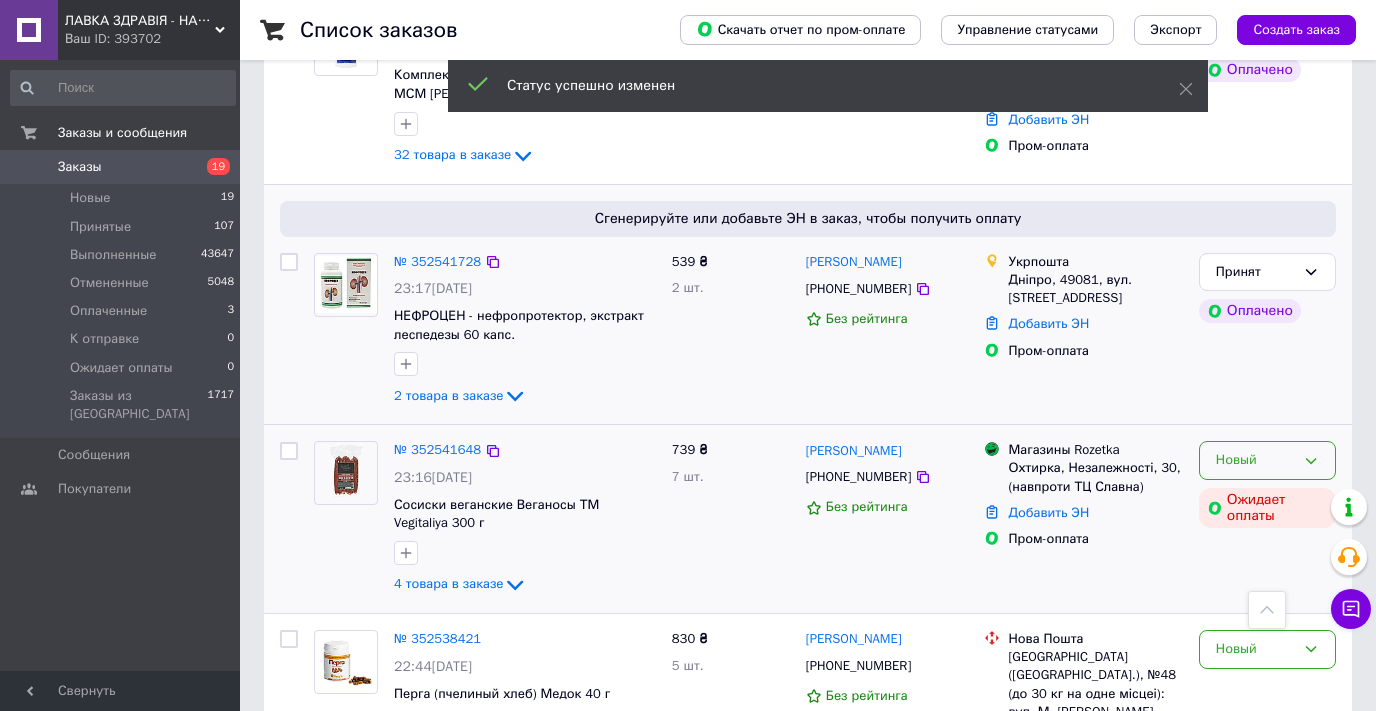 click on "Новый" at bounding box center [1255, 460] 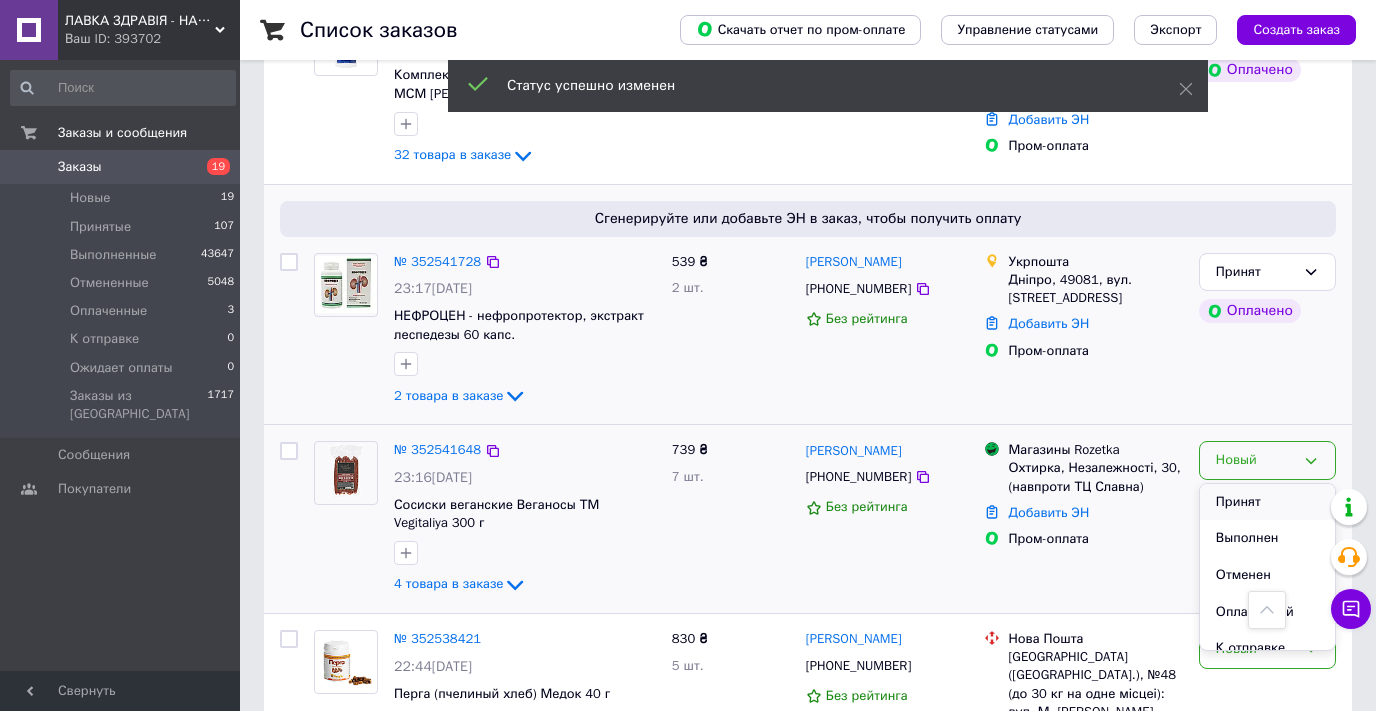 click on "Принят" at bounding box center (1267, 502) 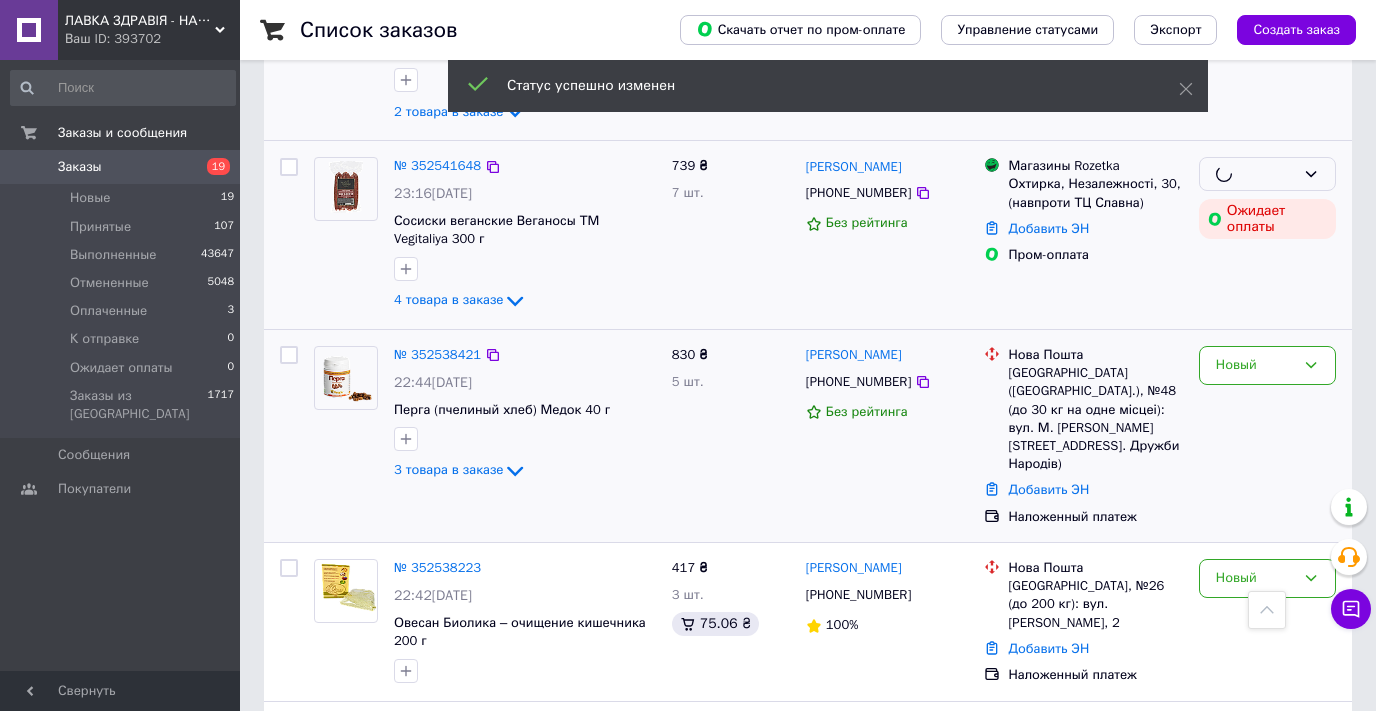 scroll, scrollTop: 1700, scrollLeft: 0, axis: vertical 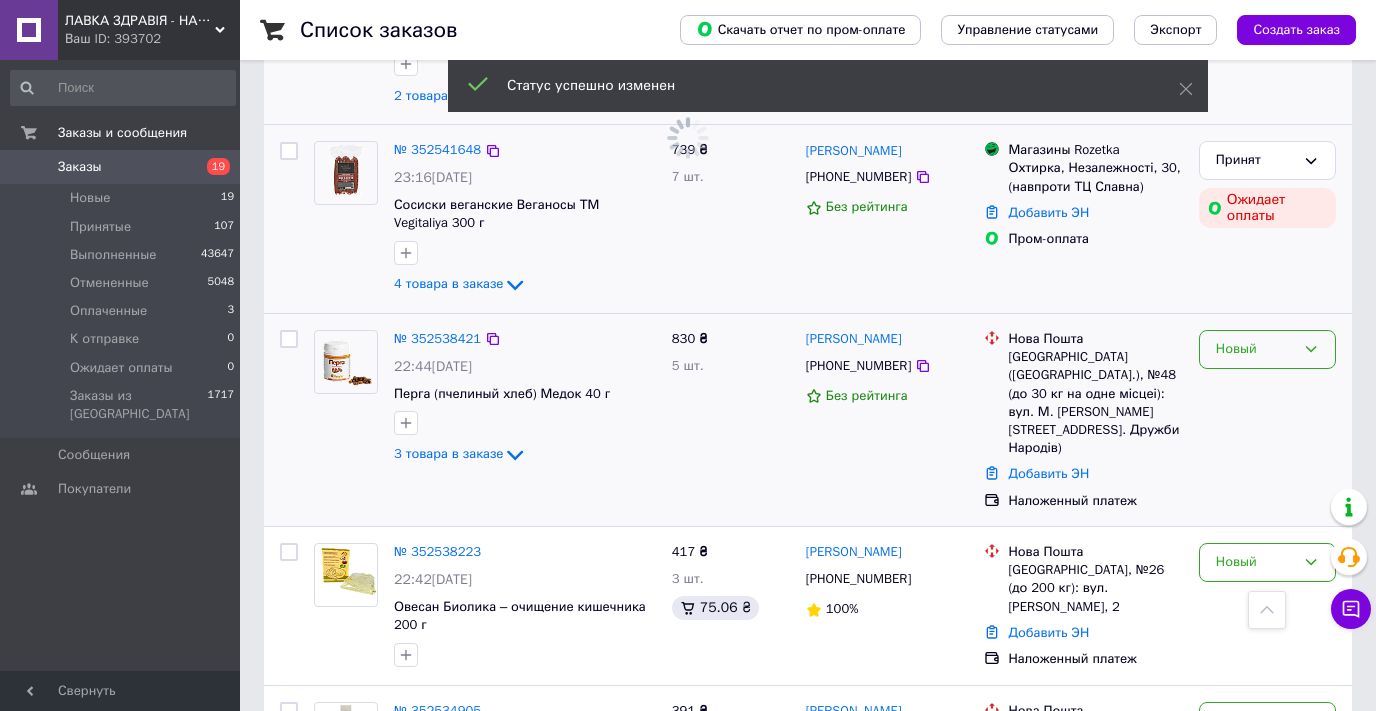click on "Новый" at bounding box center (1255, 349) 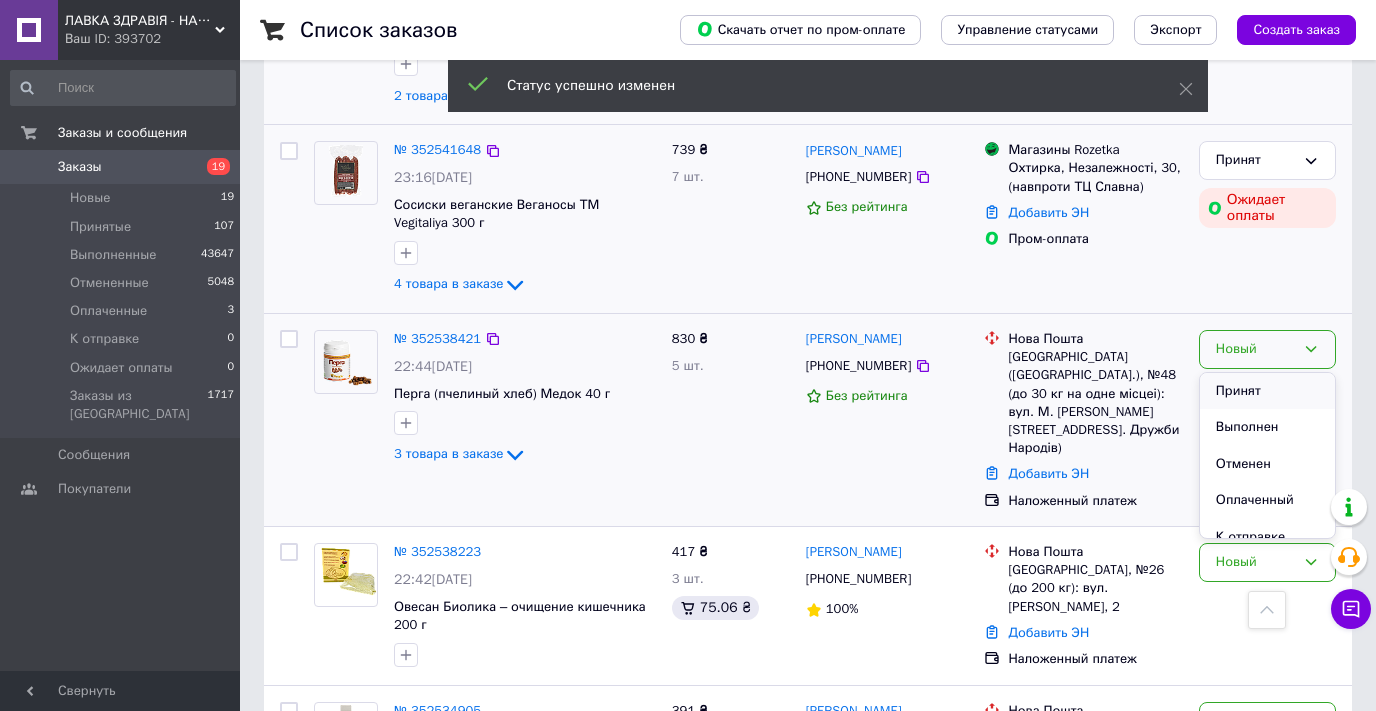 click on "Принят" at bounding box center (1267, 391) 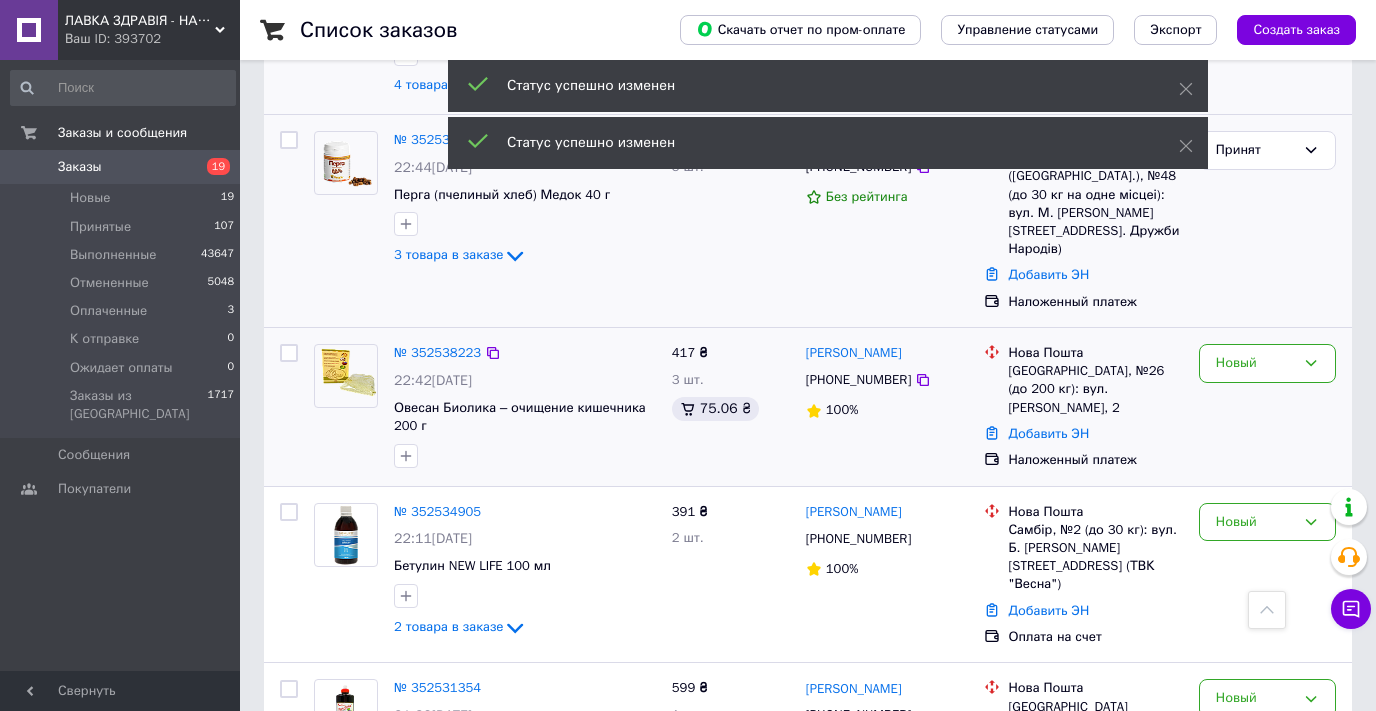 scroll, scrollTop: 1900, scrollLeft: 0, axis: vertical 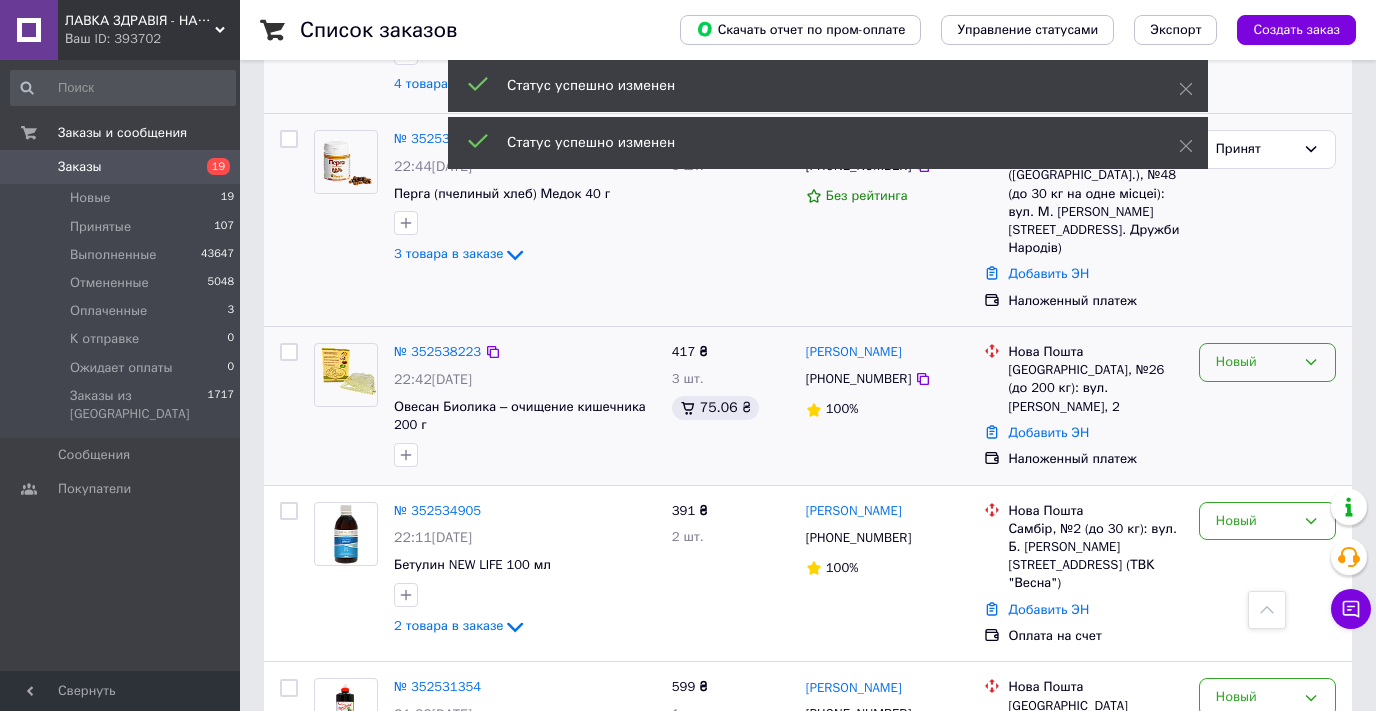 click on "Новый" at bounding box center (1255, 362) 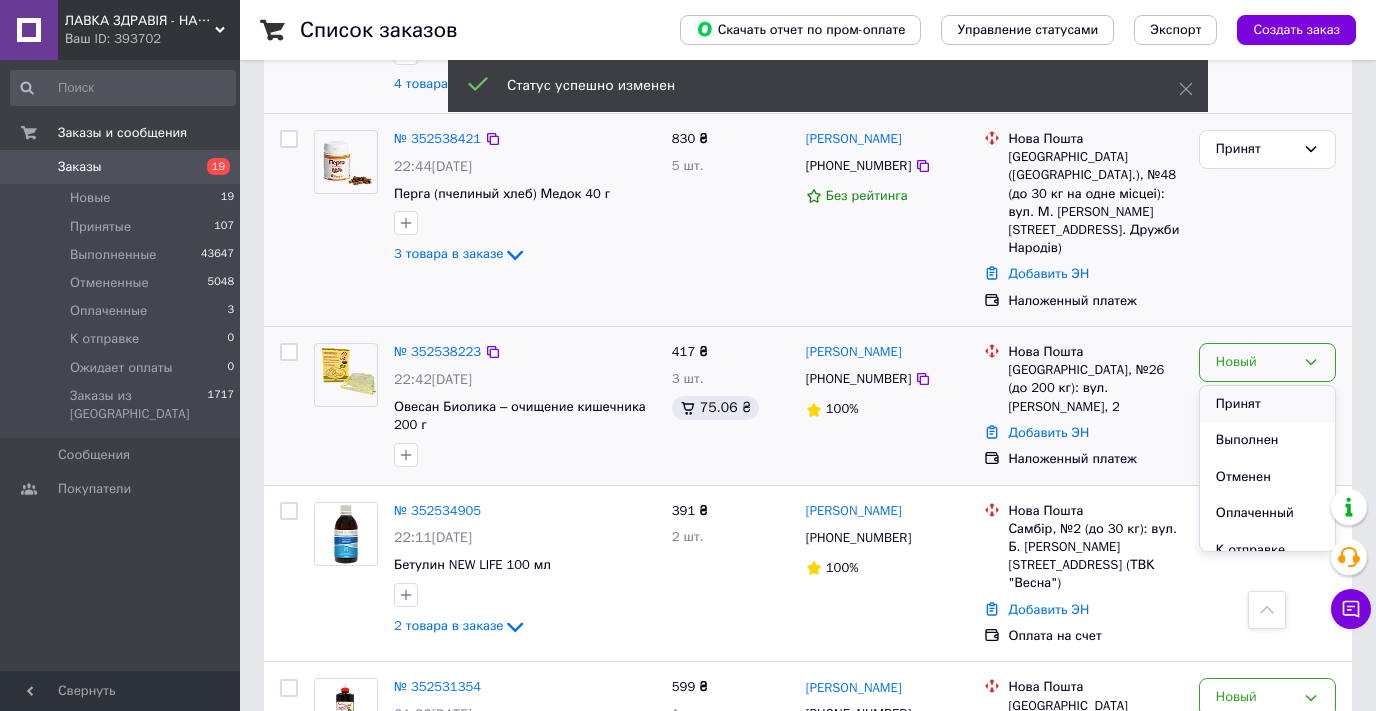 click on "Принят" at bounding box center (1267, 404) 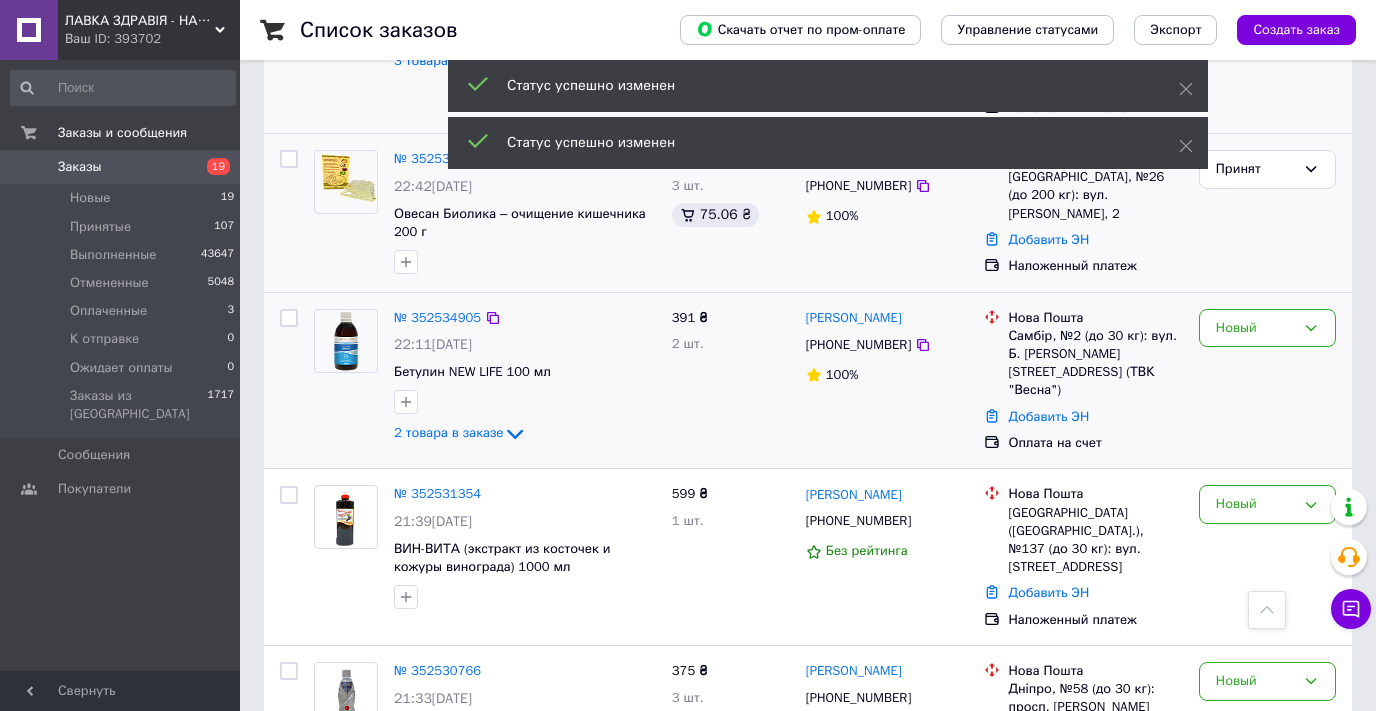 scroll, scrollTop: 2100, scrollLeft: 0, axis: vertical 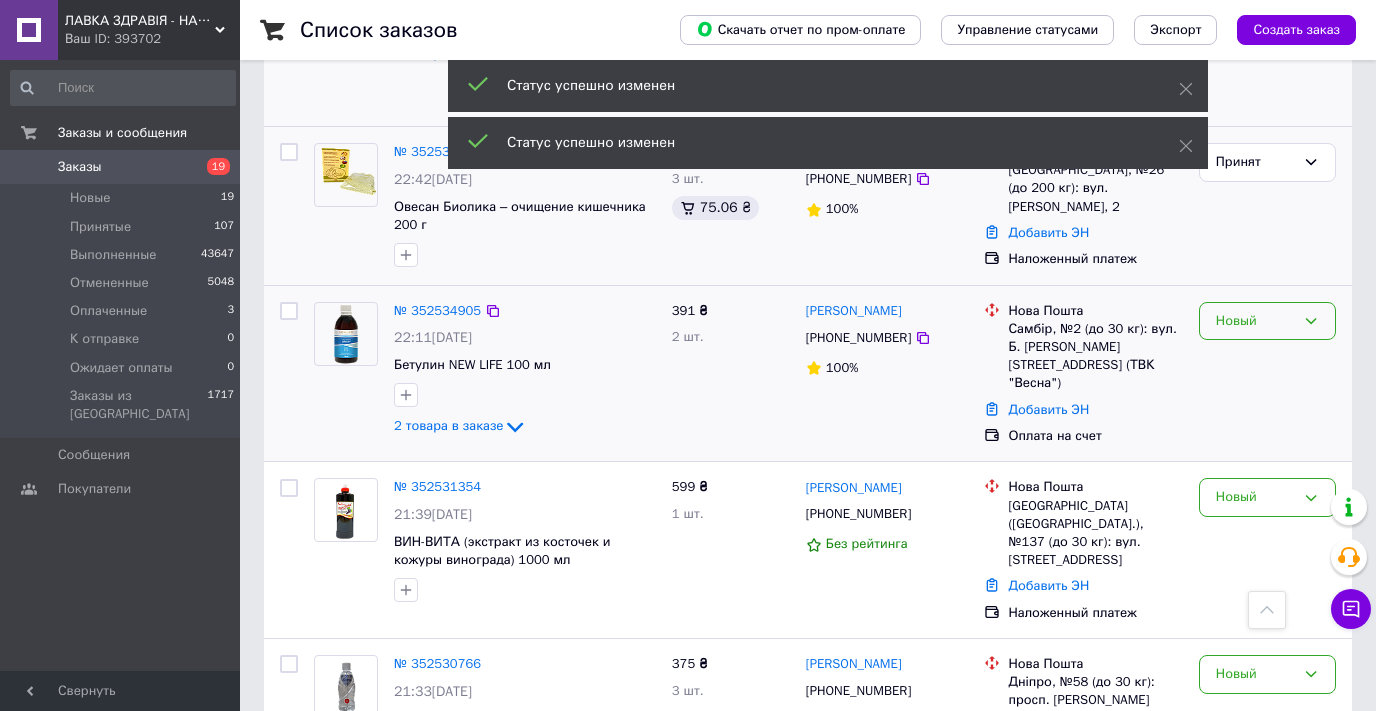 click on "Новый" at bounding box center (1255, 321) 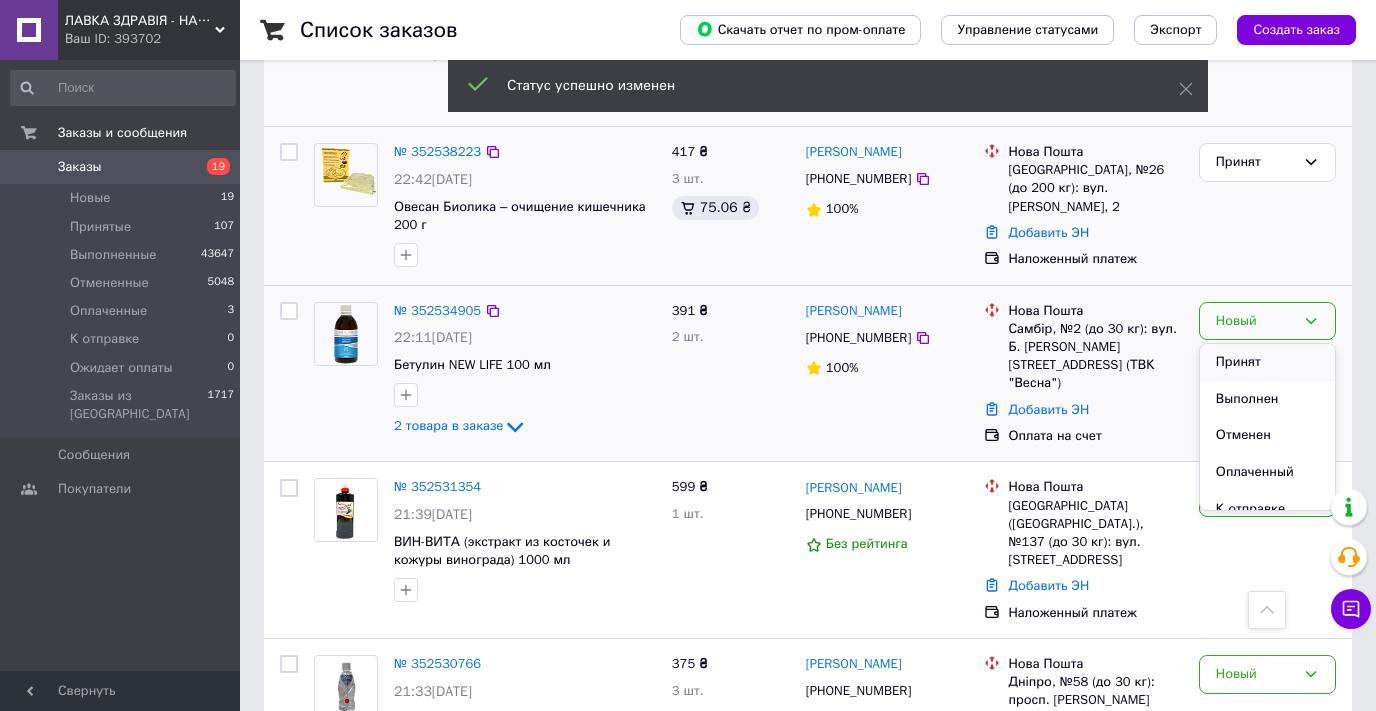 click on "Принят" at bounding box center [1267, 362] 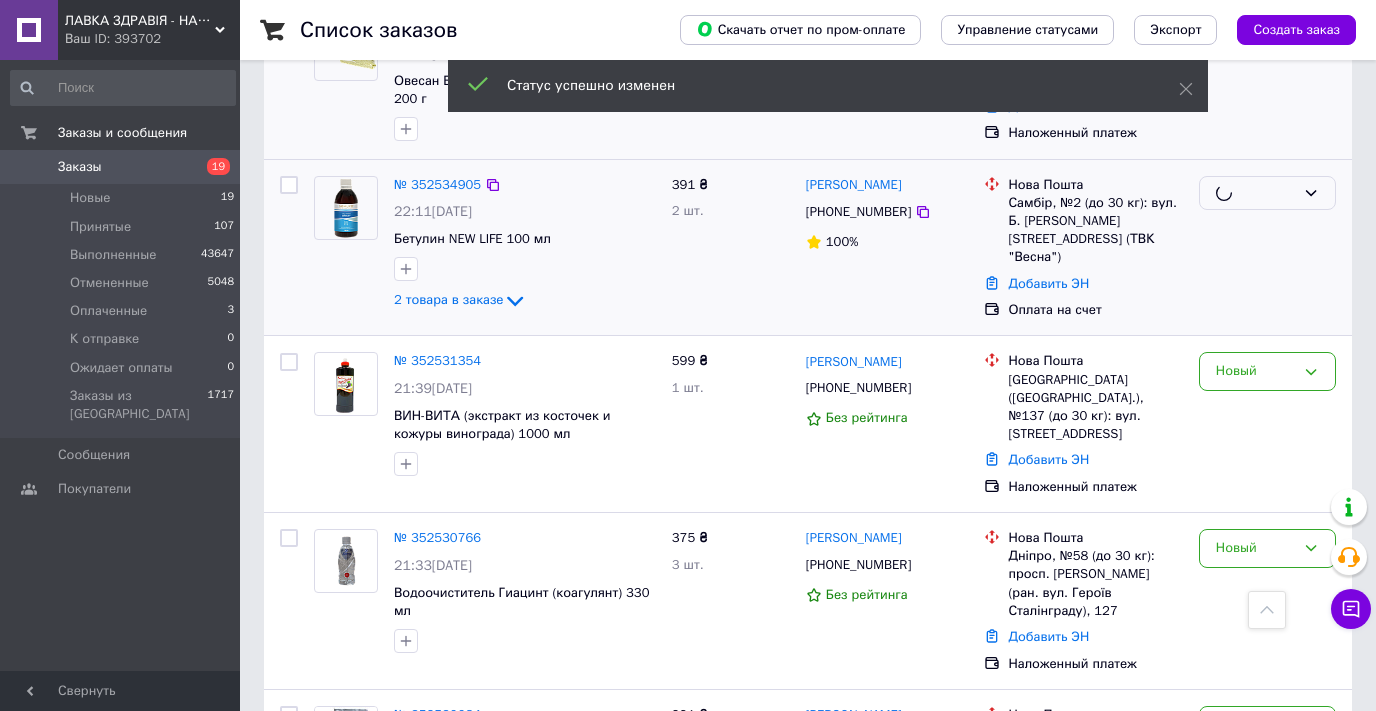scroll, scrollTop: 2300, scrollLeft: 0, axis: vertical 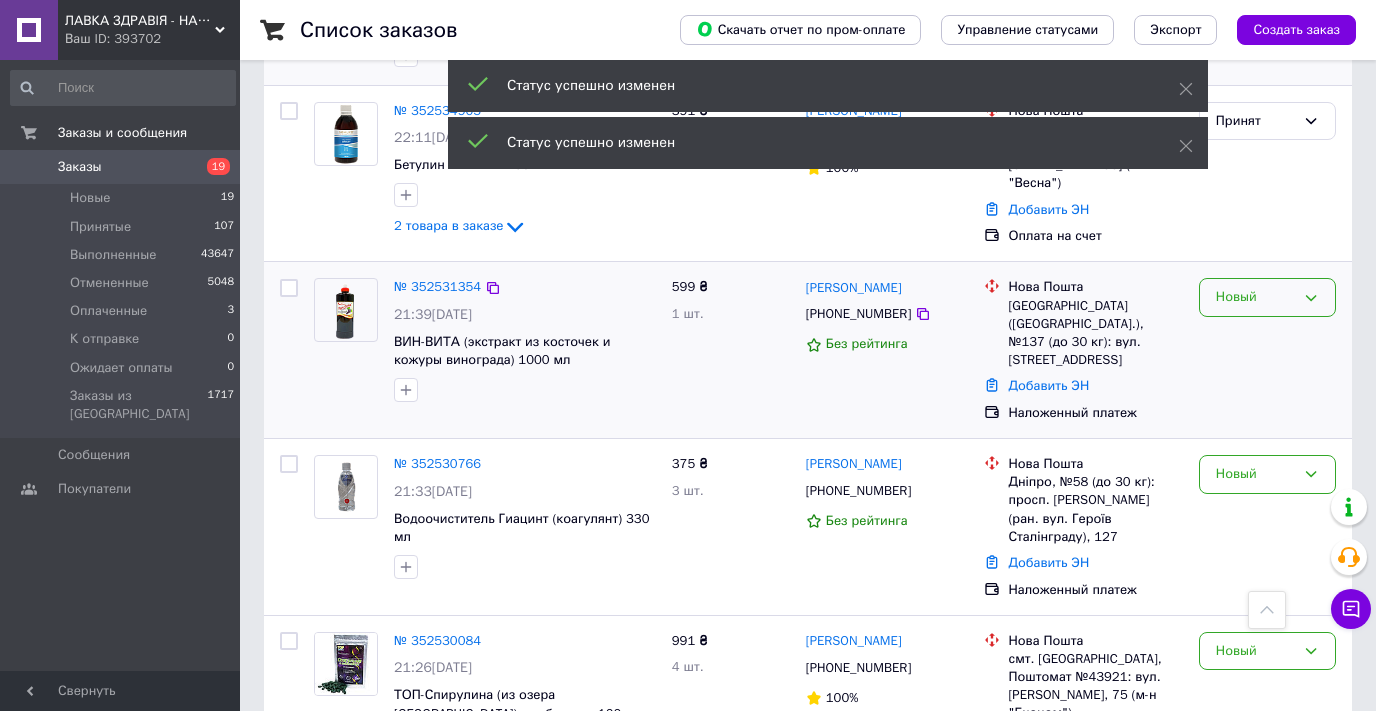 click on "Новый" at bounding box center (1255, 297) 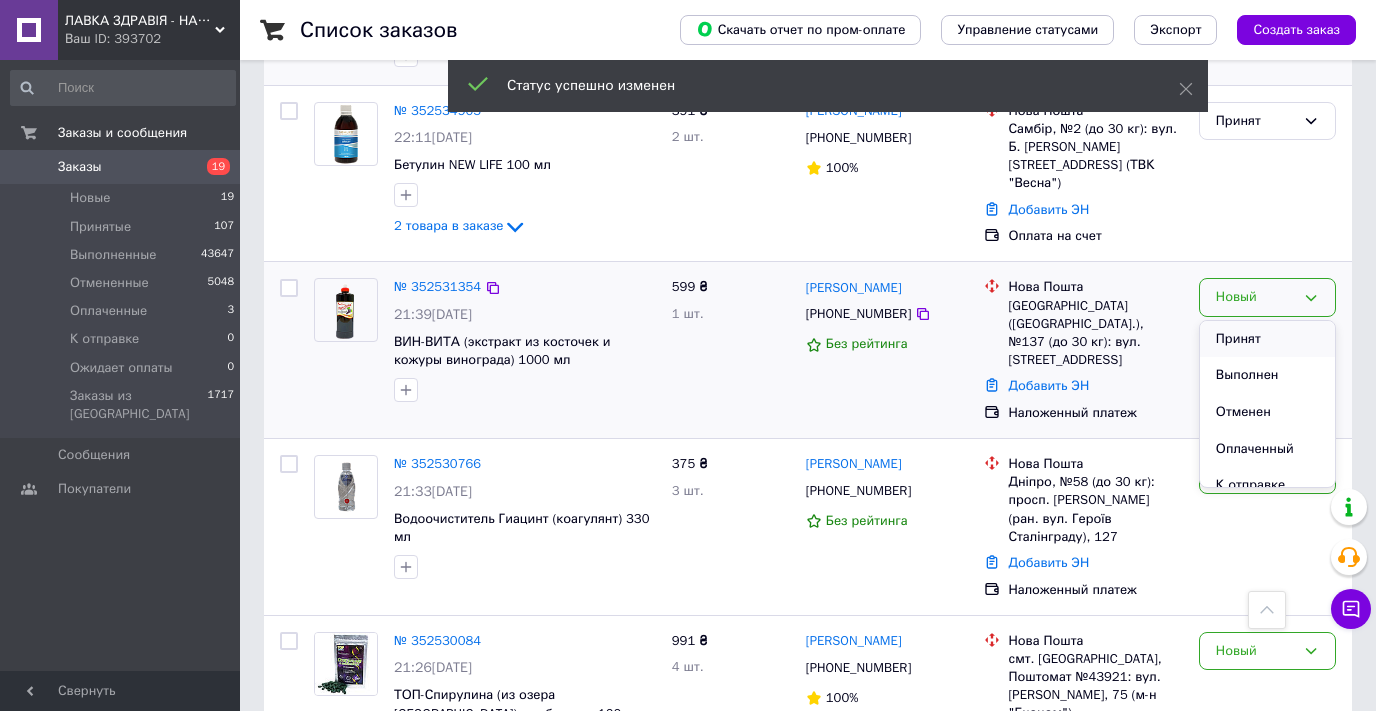 click on "Принят" at bounding box center (1267, 339) 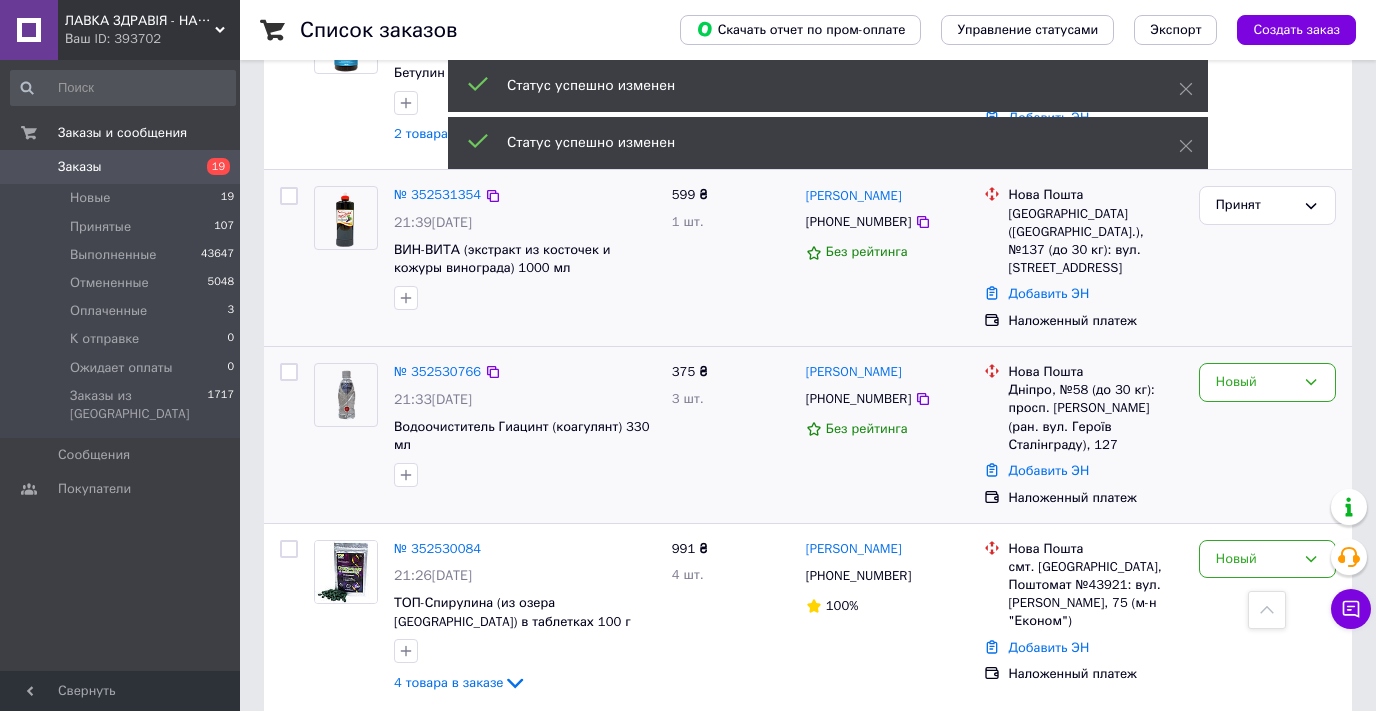 scroll, scrollTop: 2400, scrollLeft: 0, axis: vertical 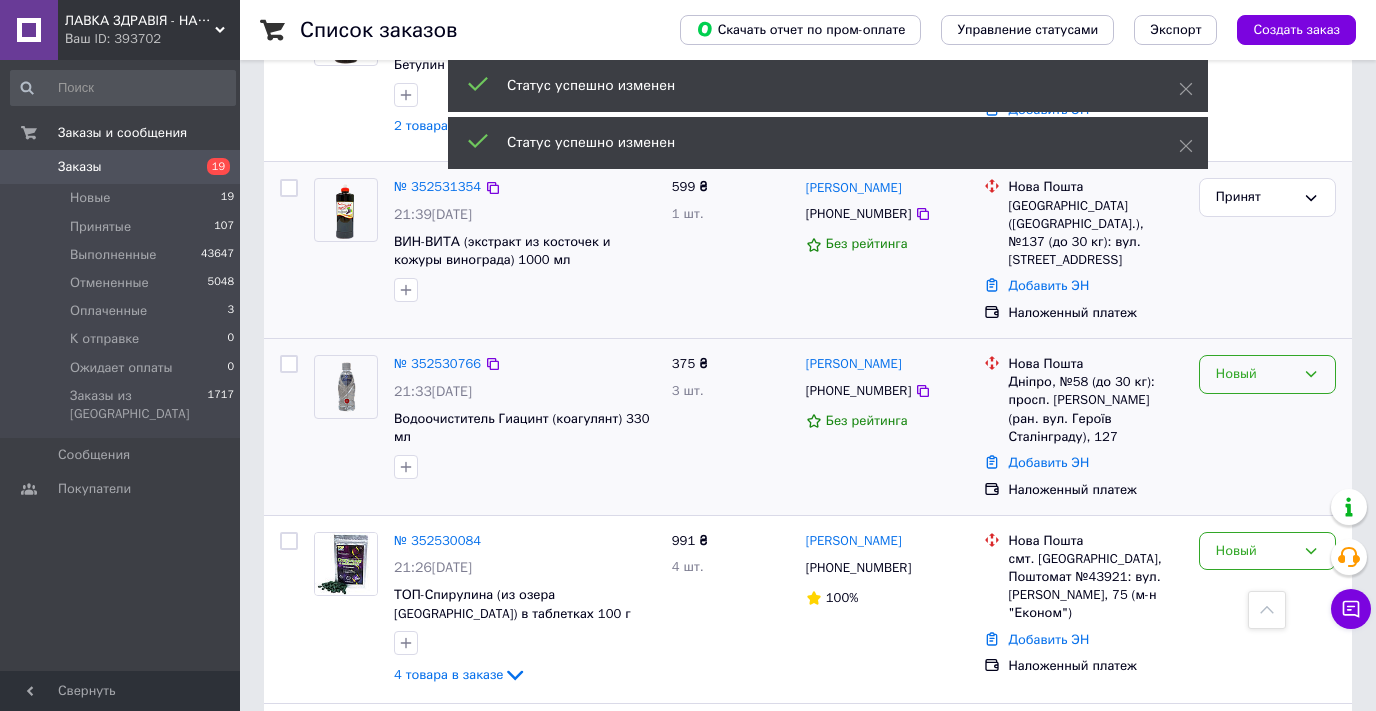 click on "Новый" at bounding box center (1255, 374) 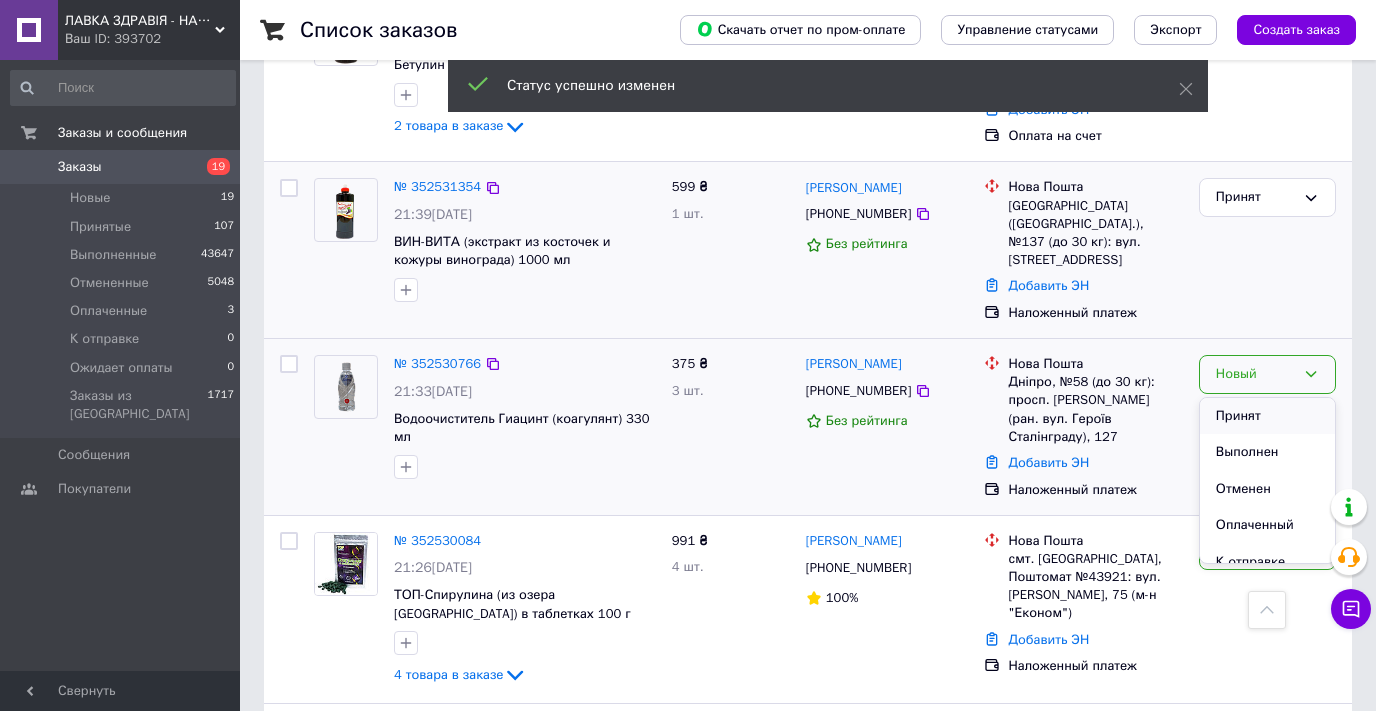 click on "Принят" at bounding box center (1267, 416) 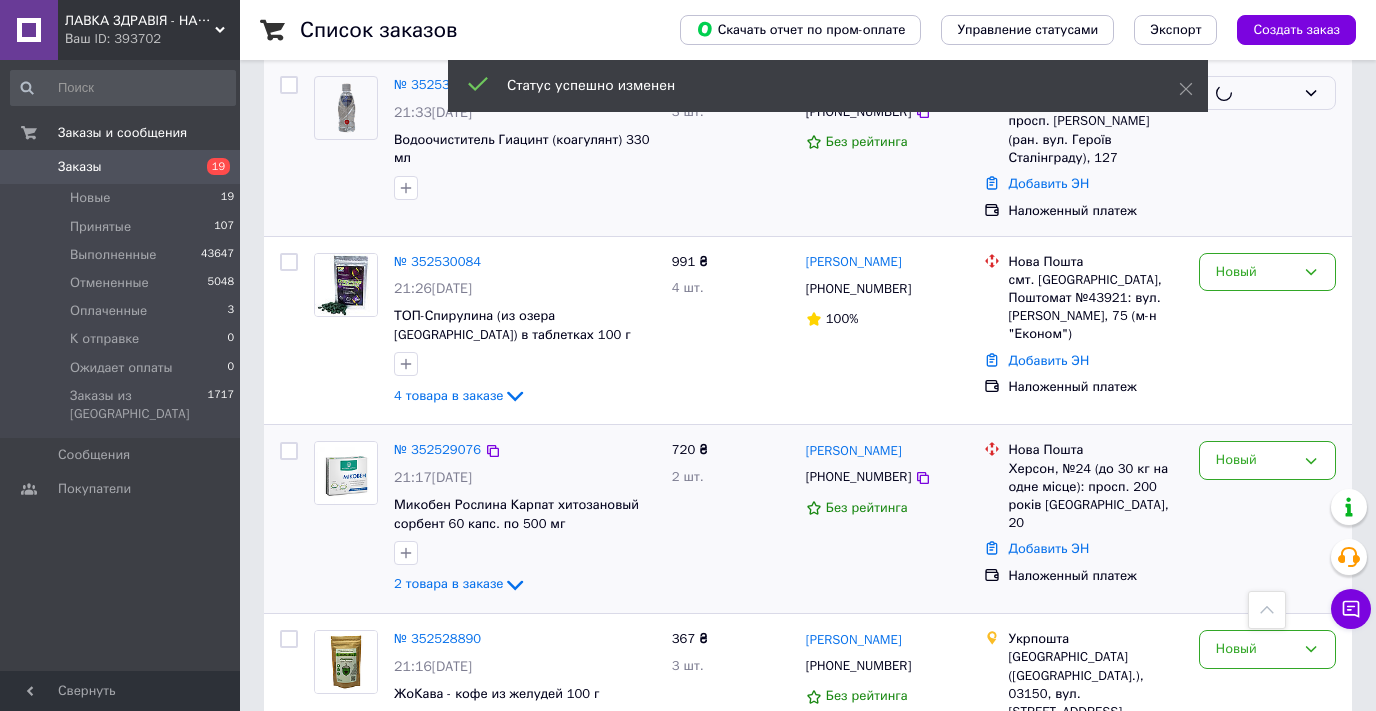 scroll, scrollTop: 2700, scrollLeft: 0, axis: vertical 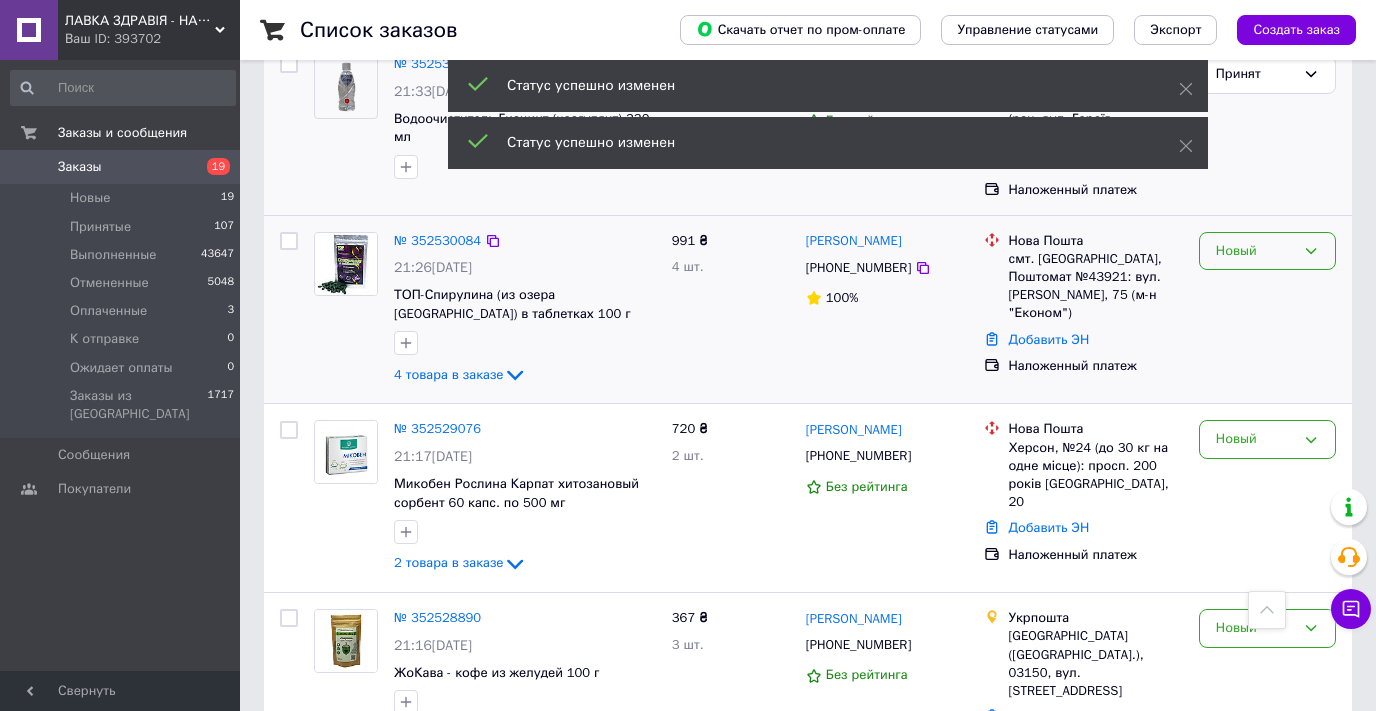 click on "Новый" at bounding box center (1255, 251) 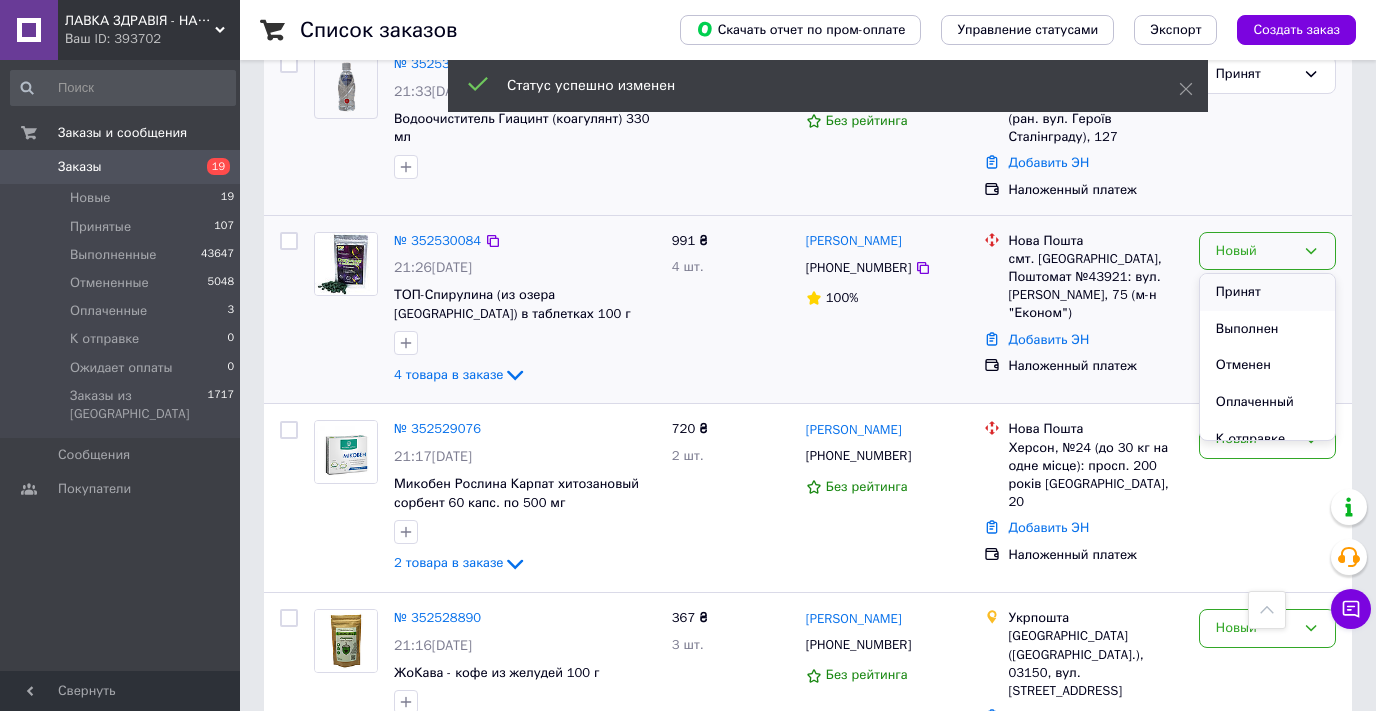 click on "Принят" at bounding box center (1267, 292) 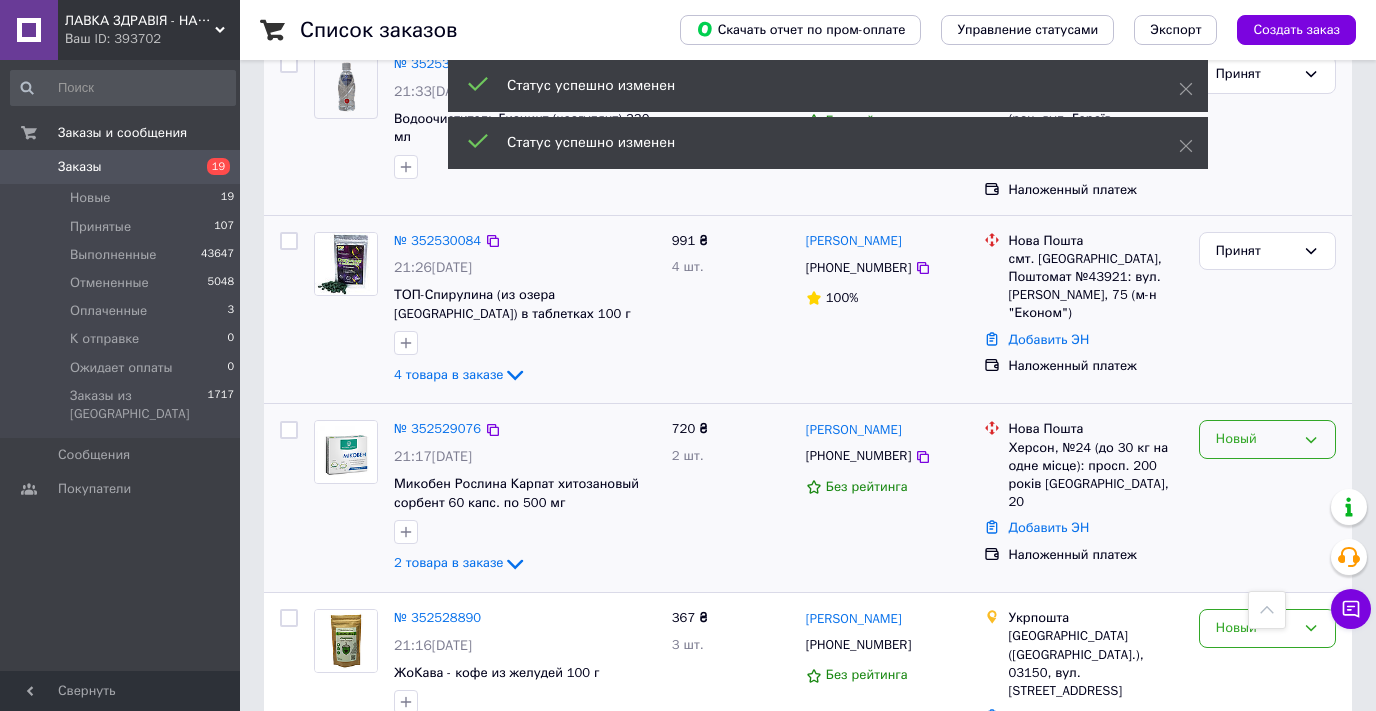 click on "Новый" at bounding box center (1255, 439) 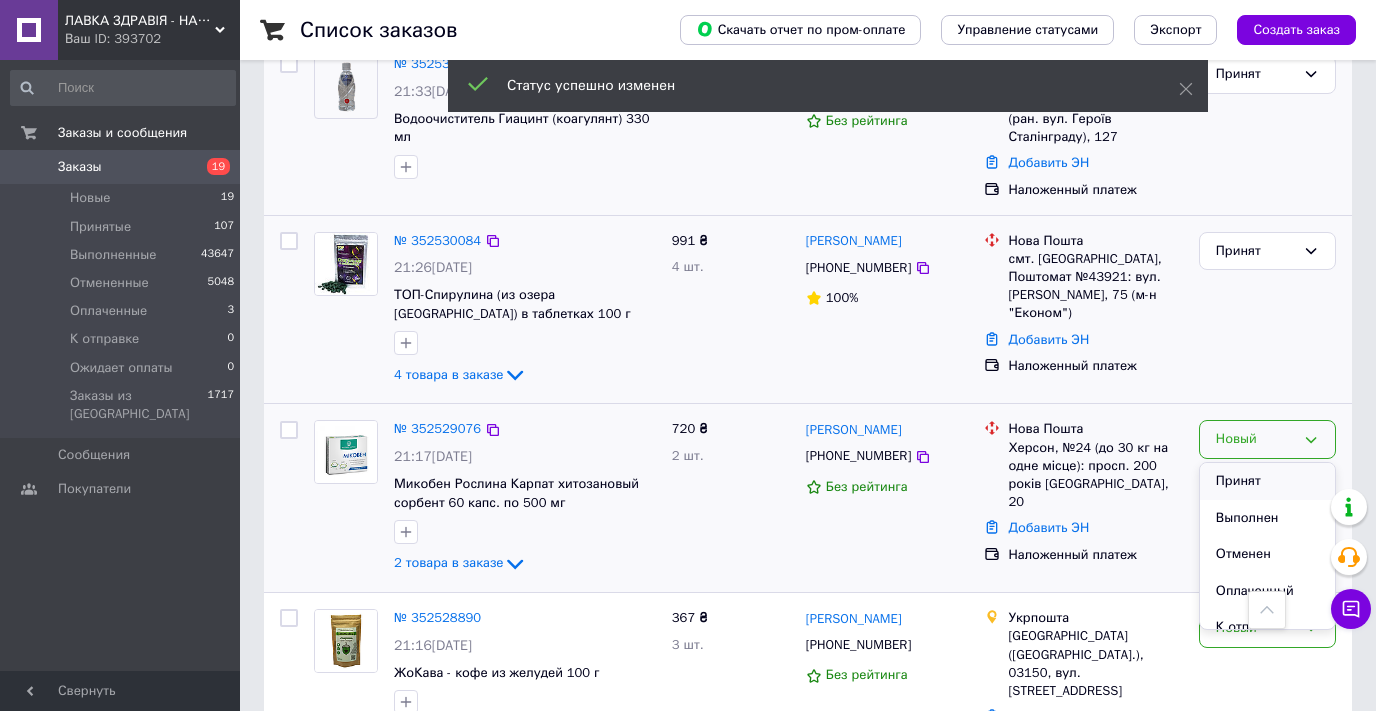 click on "Принят" at bounding box center [1267, 481] 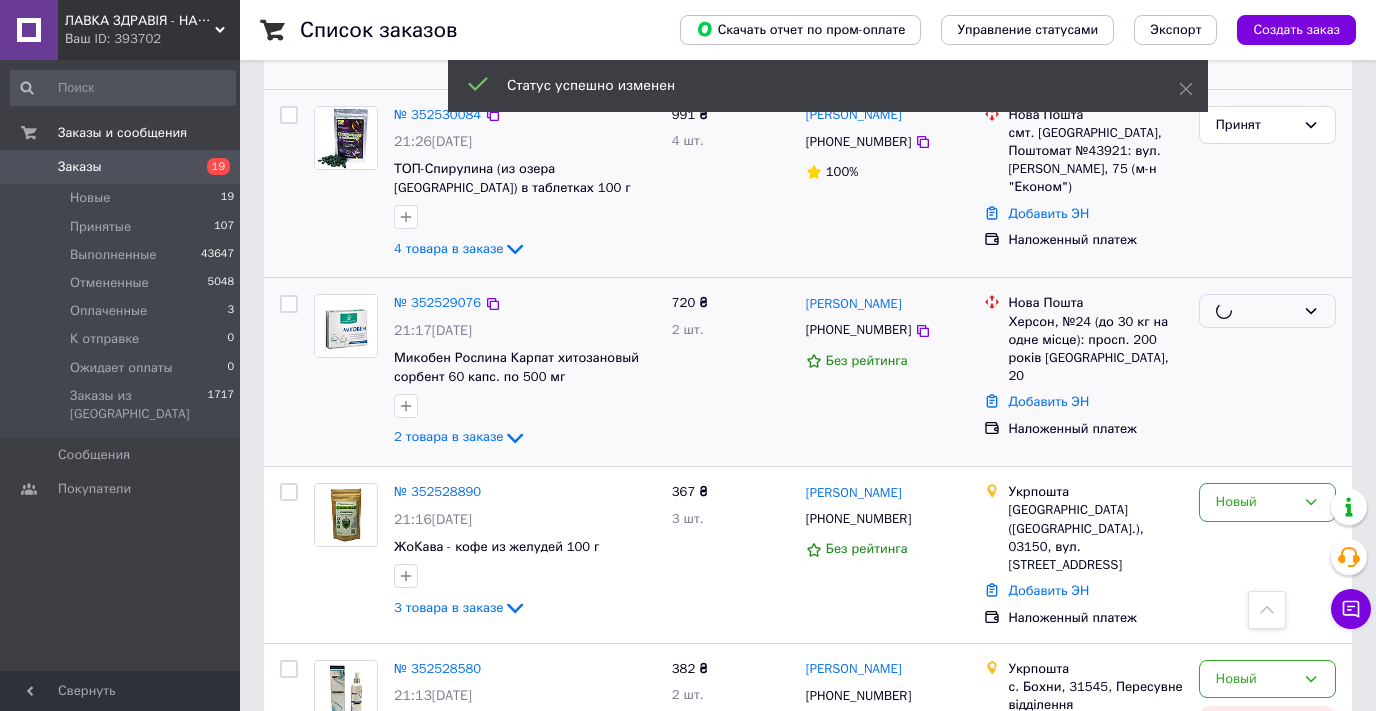 scroll, scrollTop: 2900, scrollLeft: 0, axis: vertical 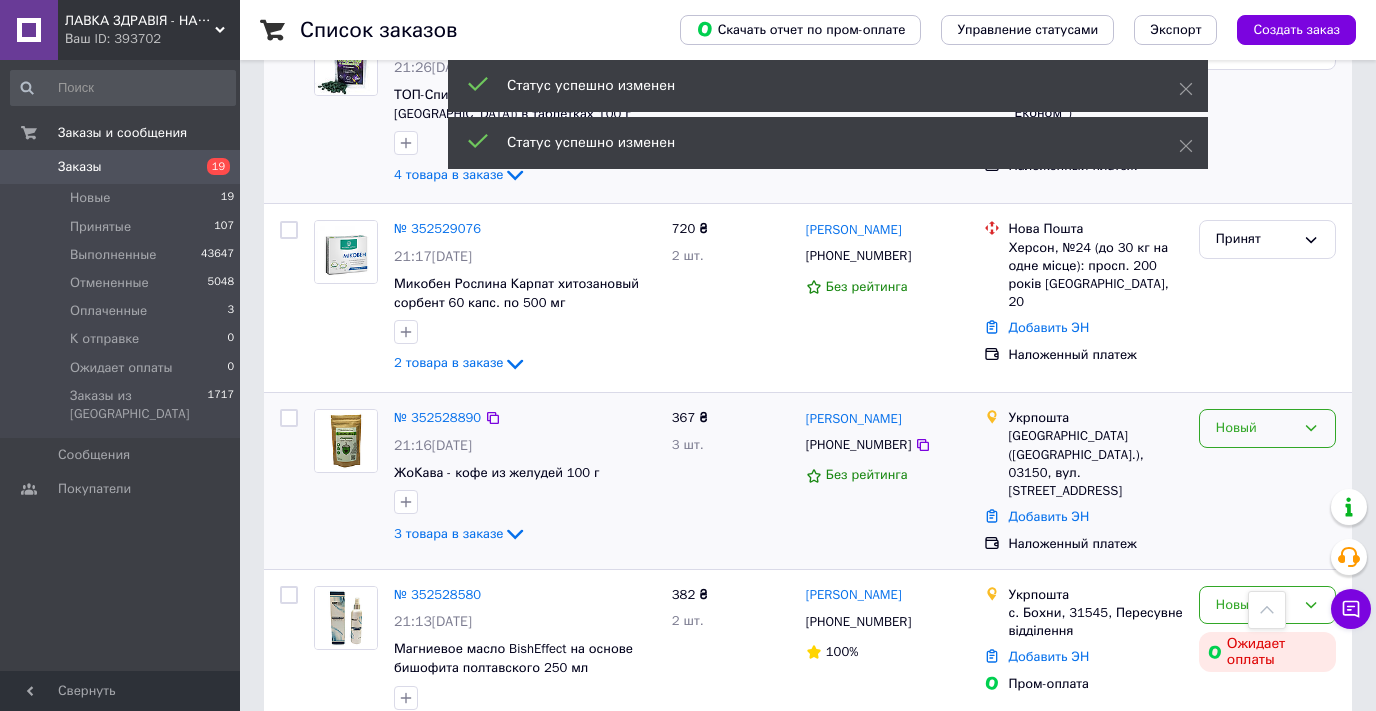 click on "Новый" at bounding box center (1255, 428) 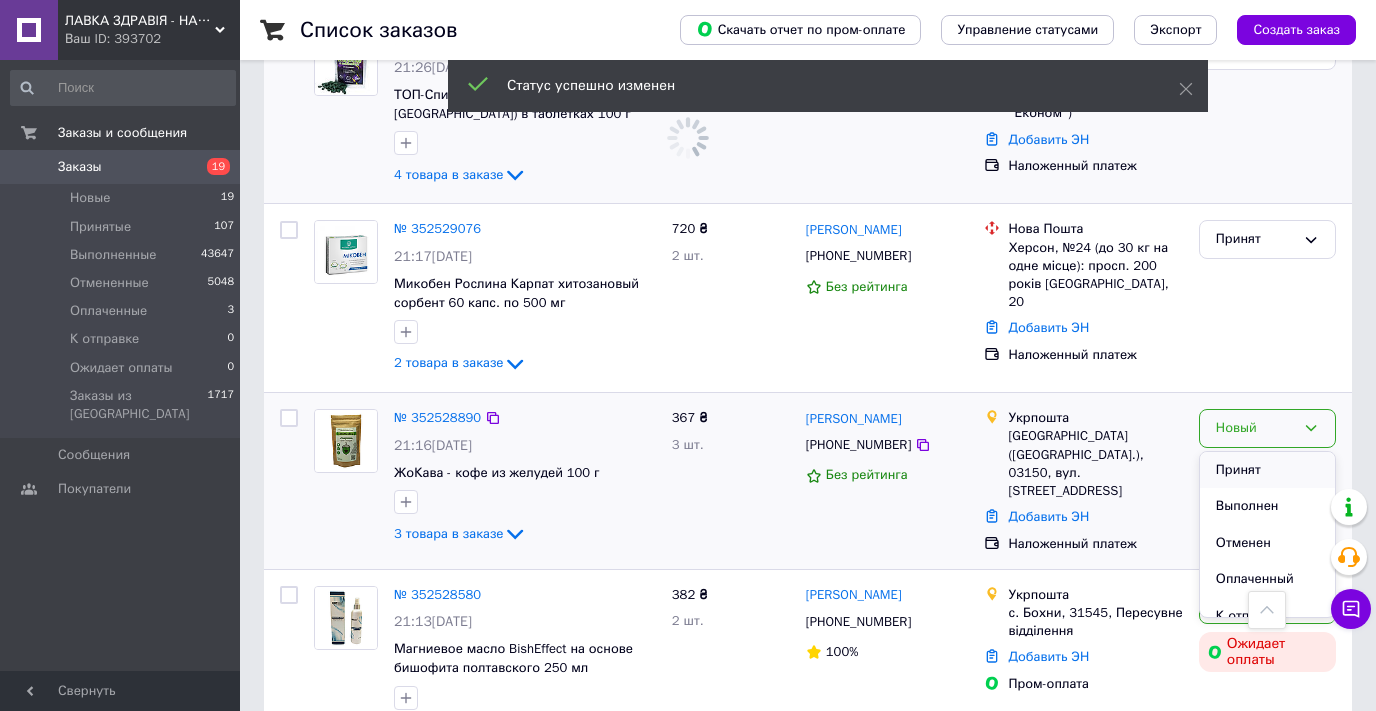 click on "Принят" at bounding box center [1267, 470] 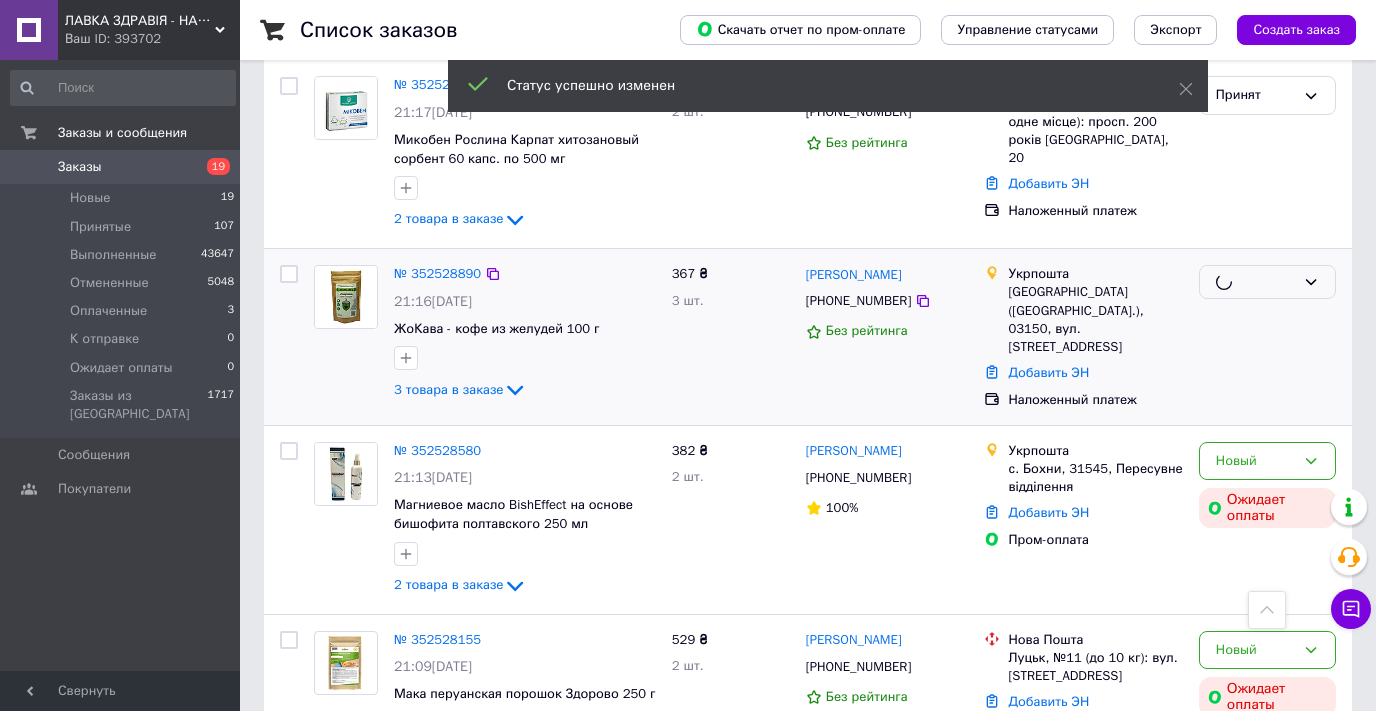 scroll, scrollTop: 3100, scrollLeft: 0, axis: vertical 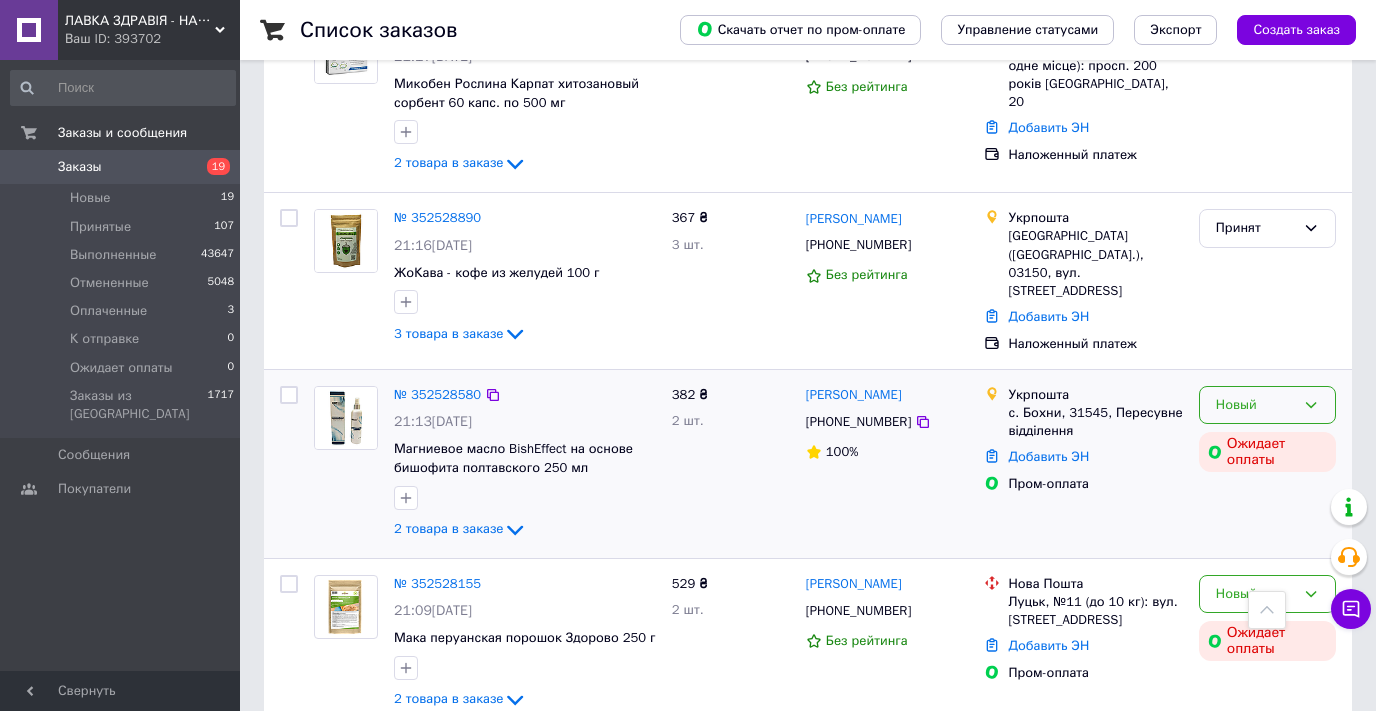 click on "Новый" at bounding box center (1255, 405) 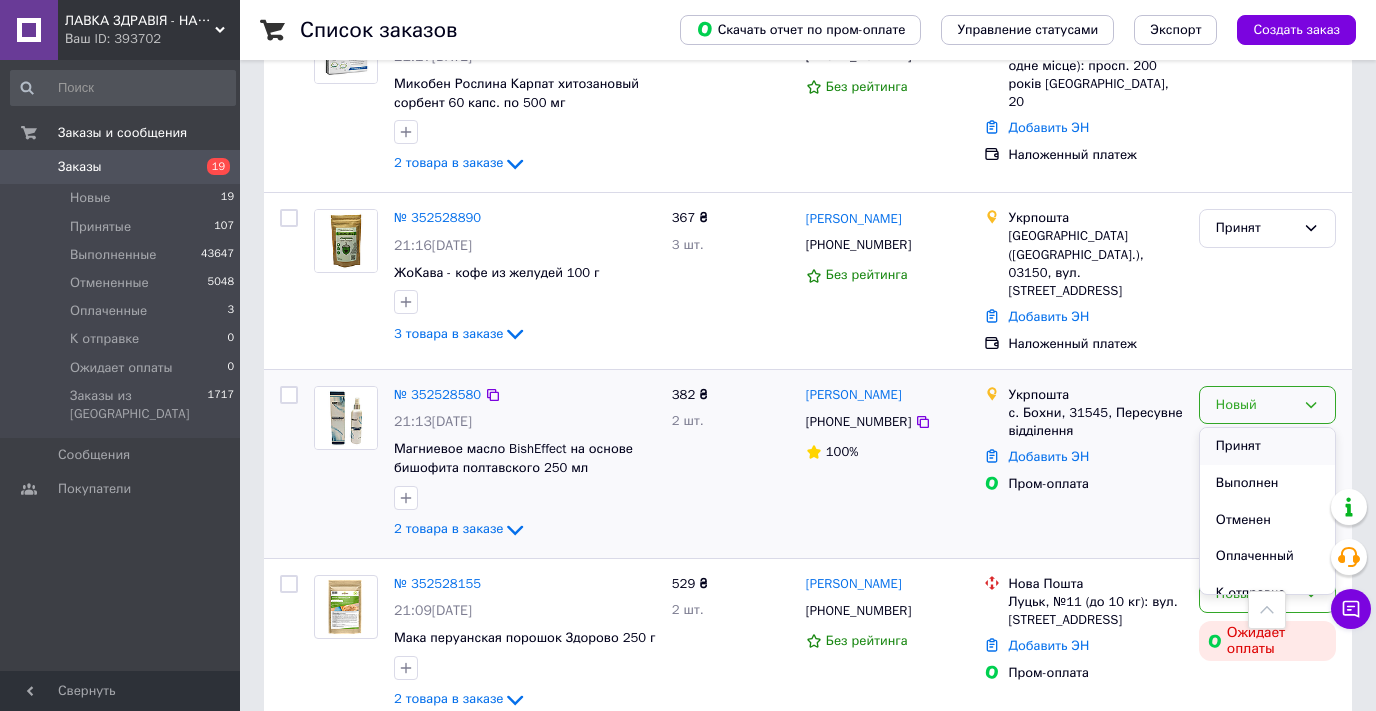 click on "Принят" at bounding box center (1267, 446) 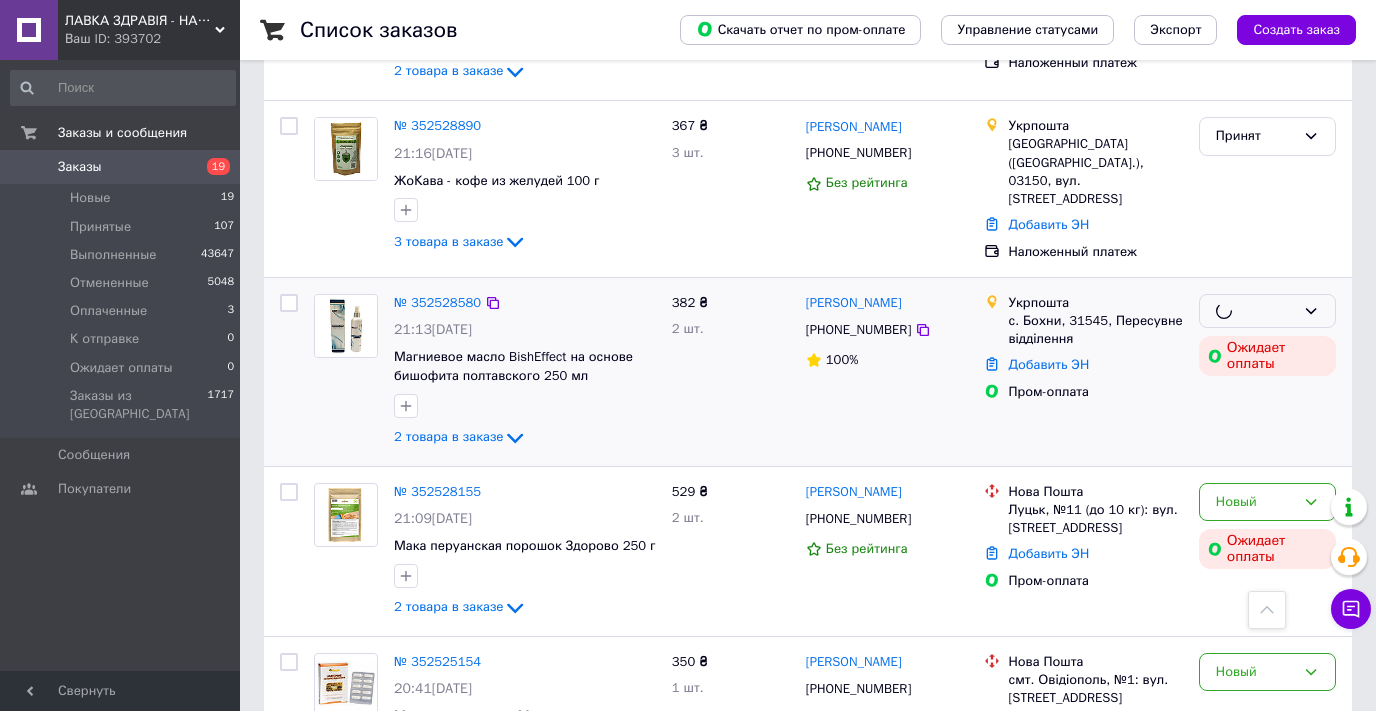 scroll, scrollTop: 3220, scrollLeft: 0, axis: vertical 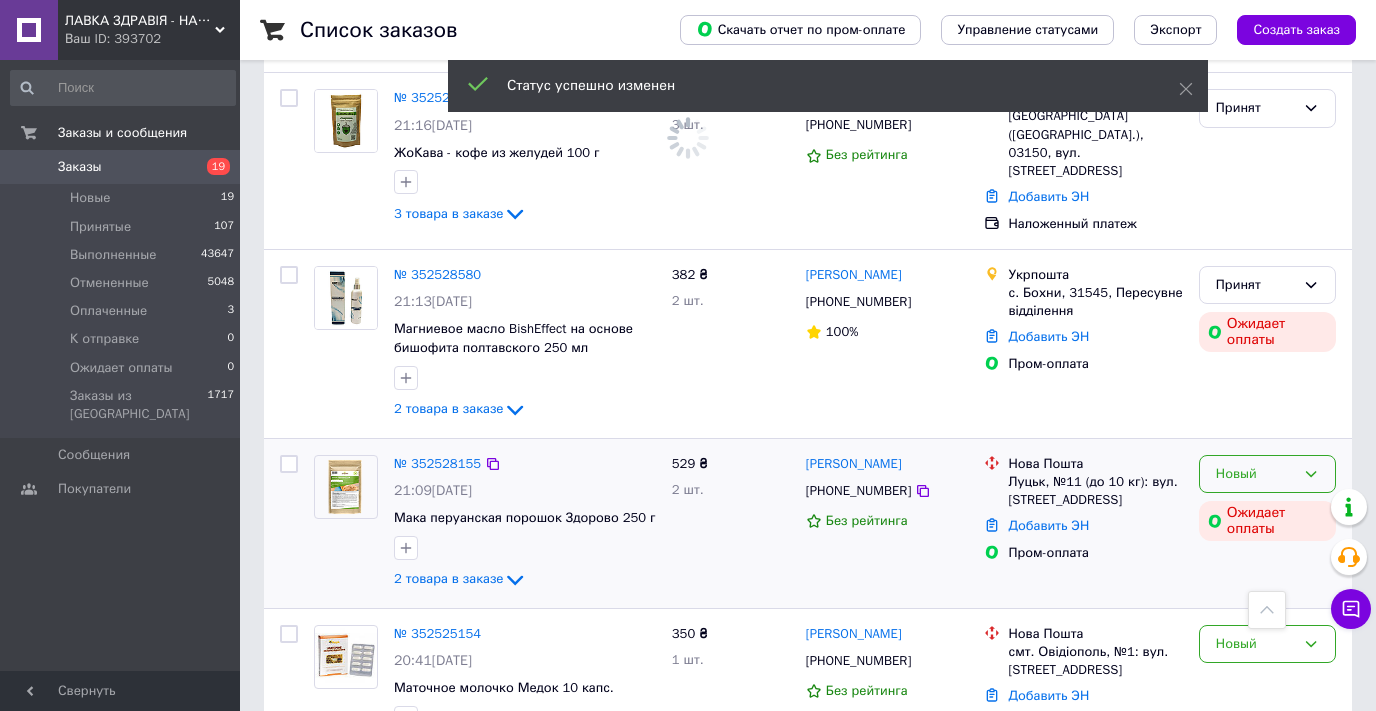 click on "Новый" at bounding box center [1255, 474] 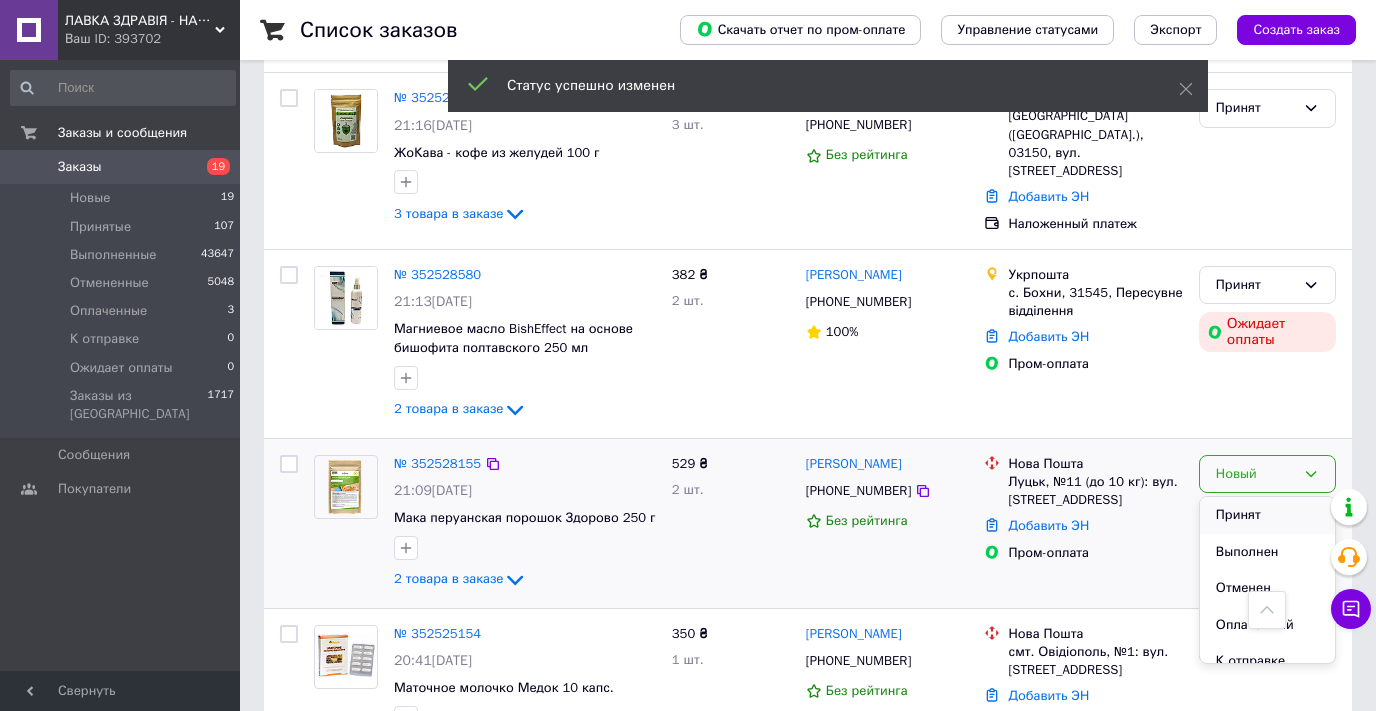 click on "Принят" at bounding box center [1267, 515] 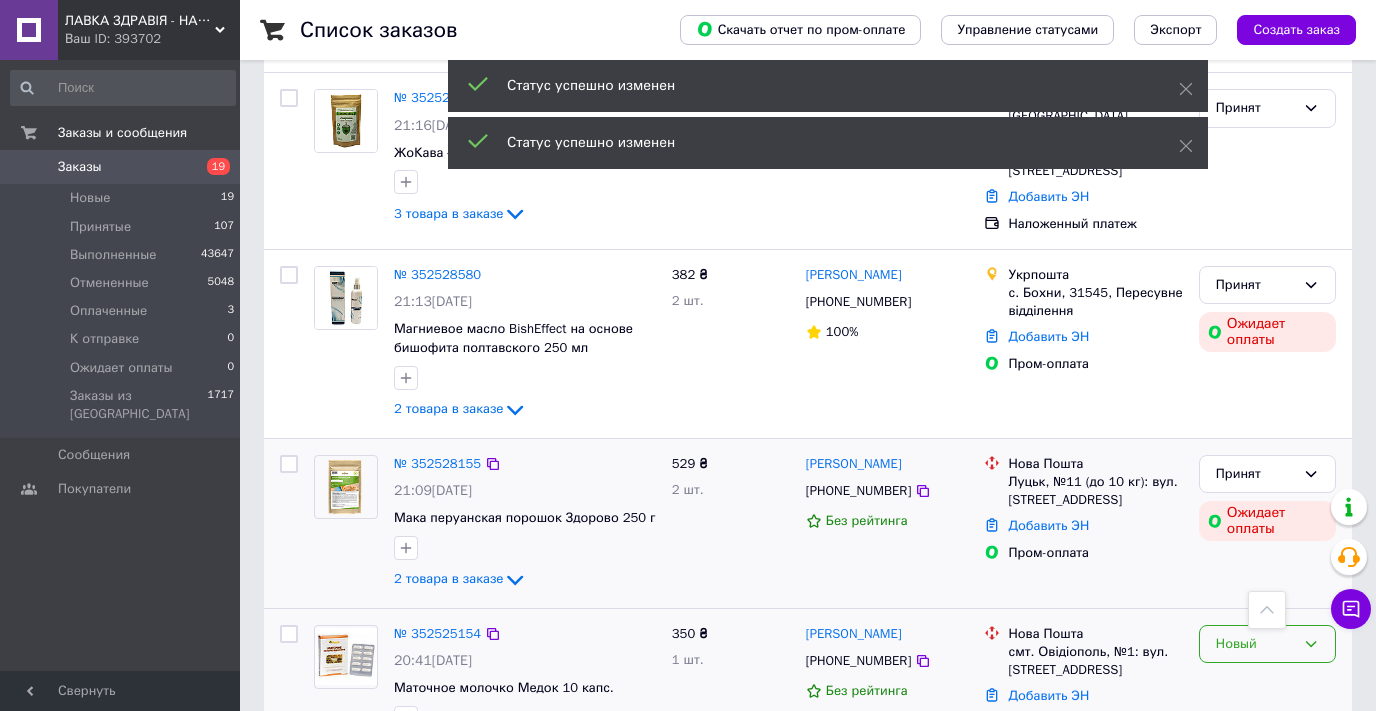 click on "Новый" at bounding box center [1255, 644] 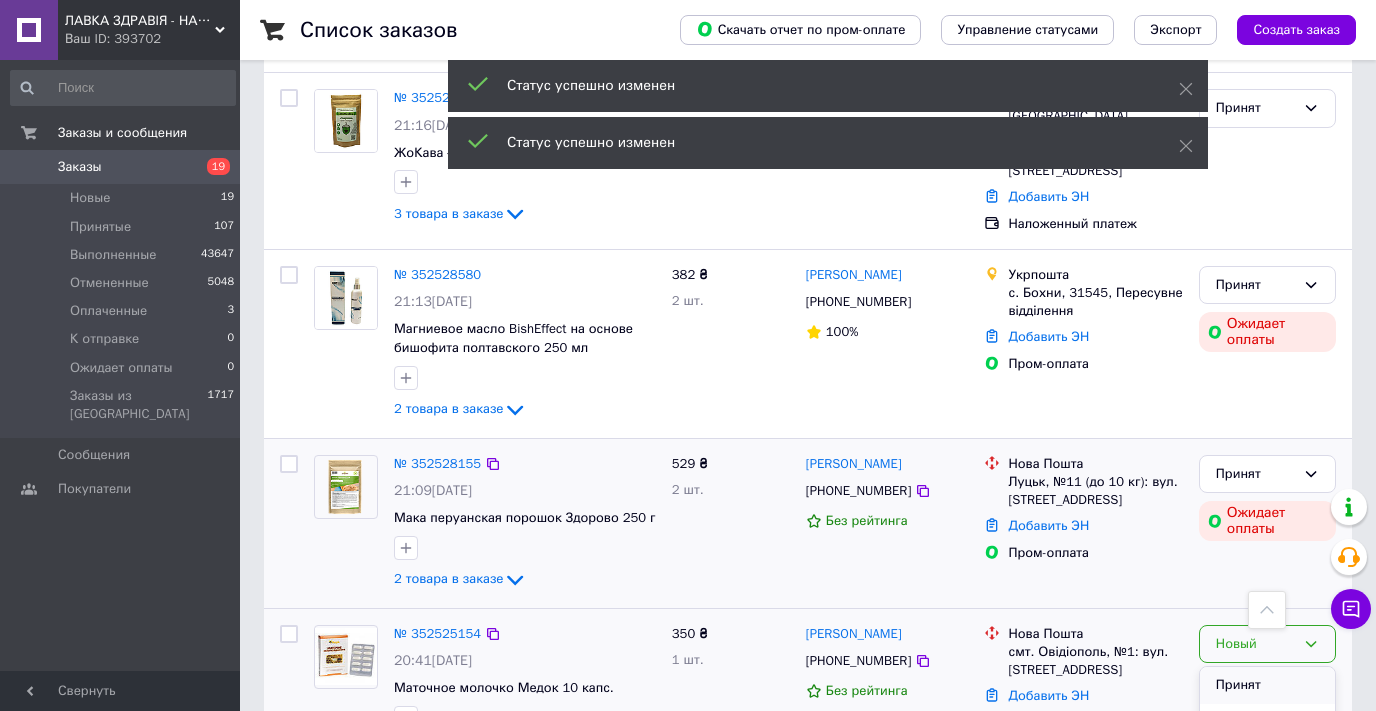 click on "Принят" at bounding box center [1267, 685] 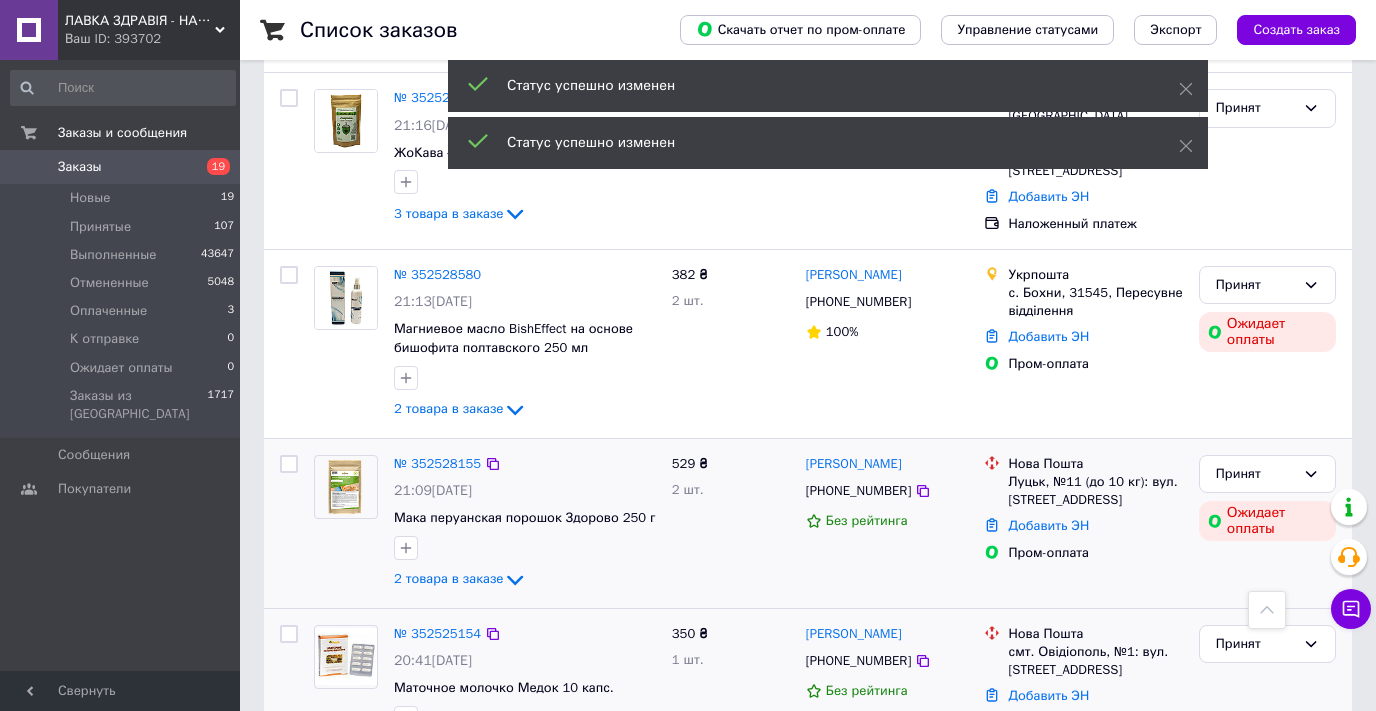 click on "2" at bounding box center [327, 793] 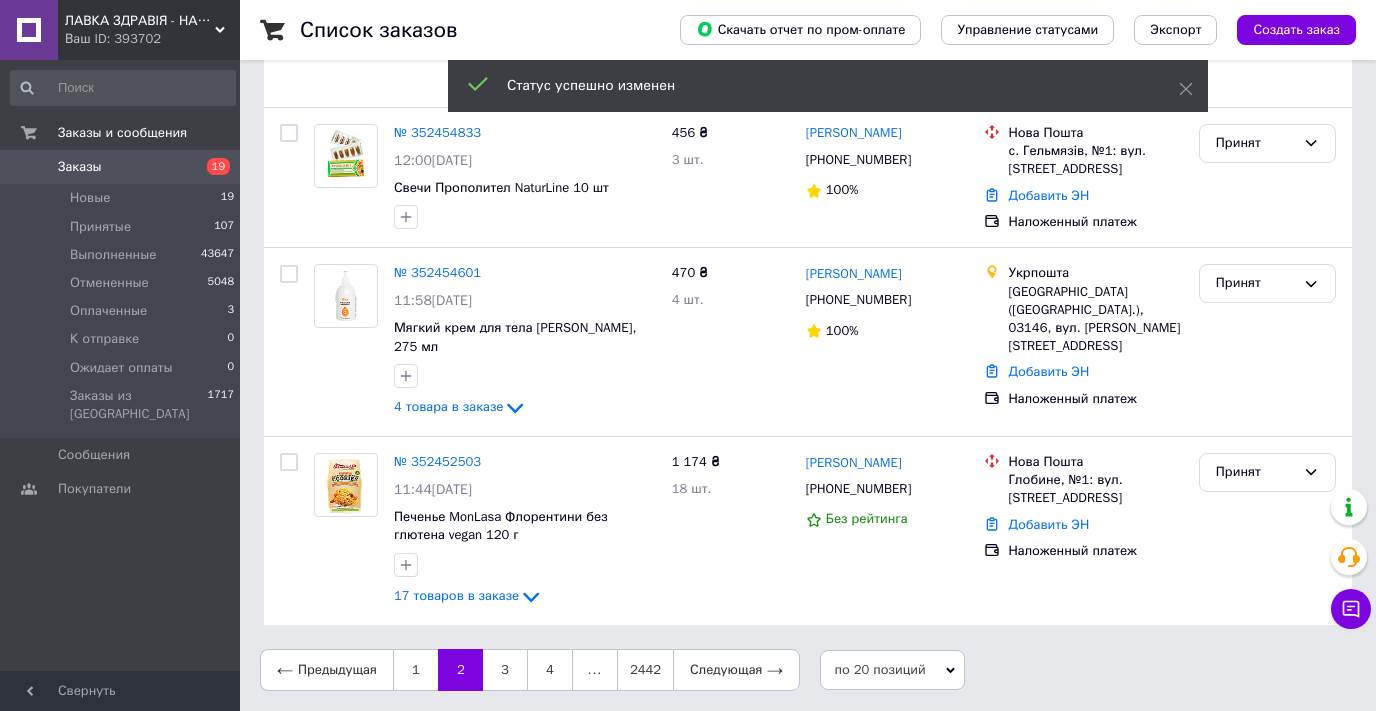 scroll, scrollTop: 0, scrollLeft: 0, axis: both 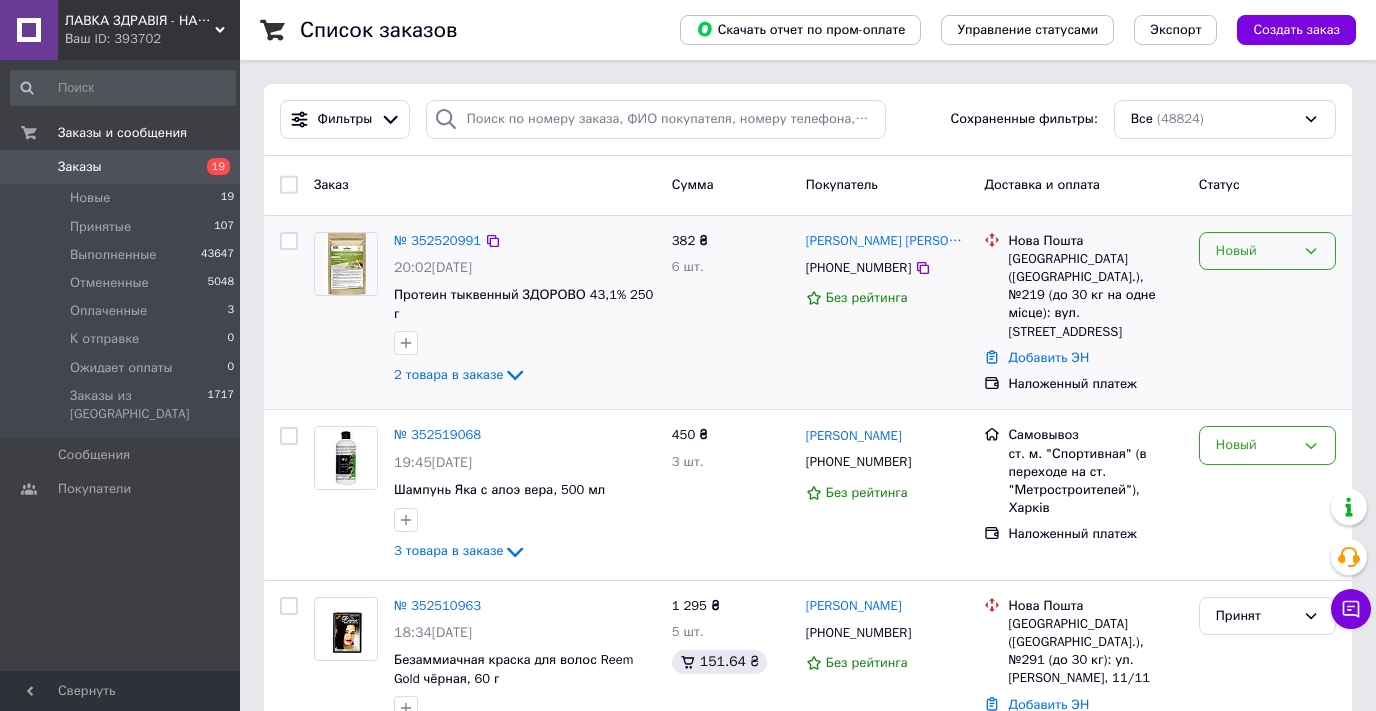 click on "Новый" at bounding box center (1255, 251) 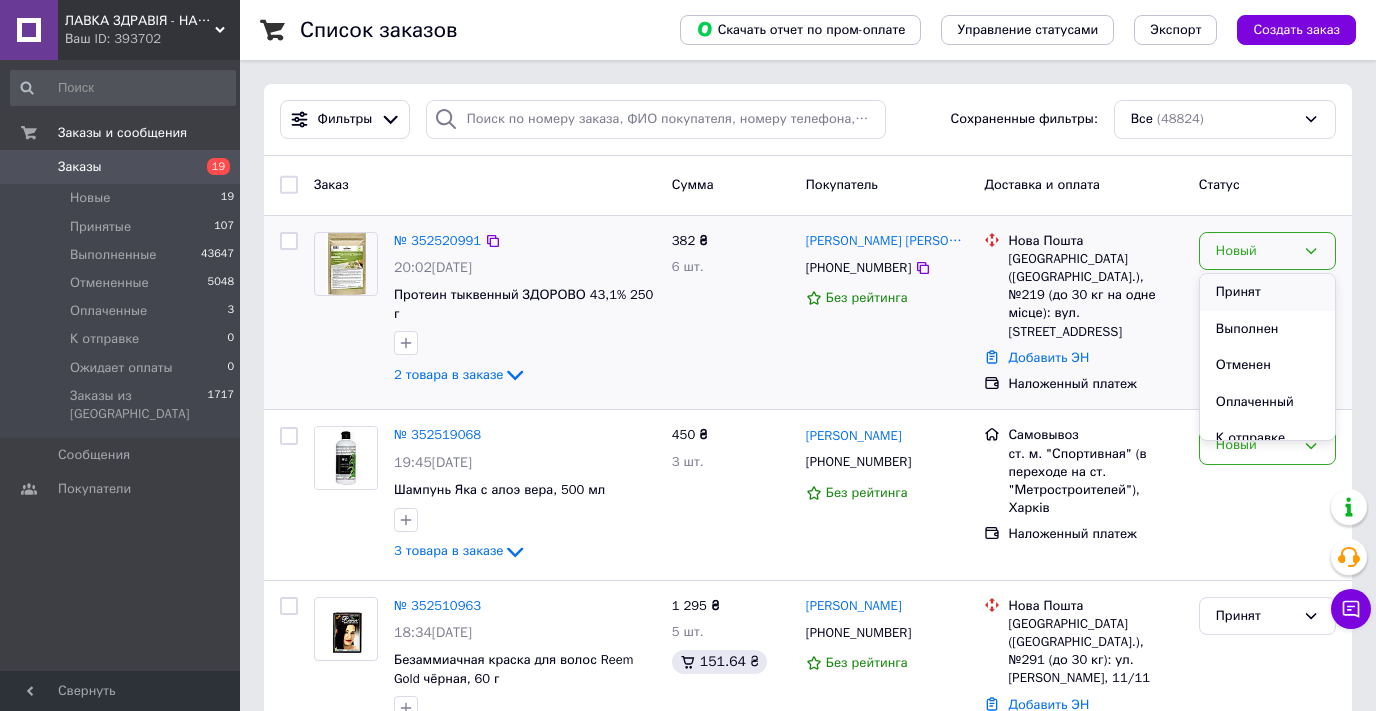 click on "Принят" at bounding box center (1267, 292) 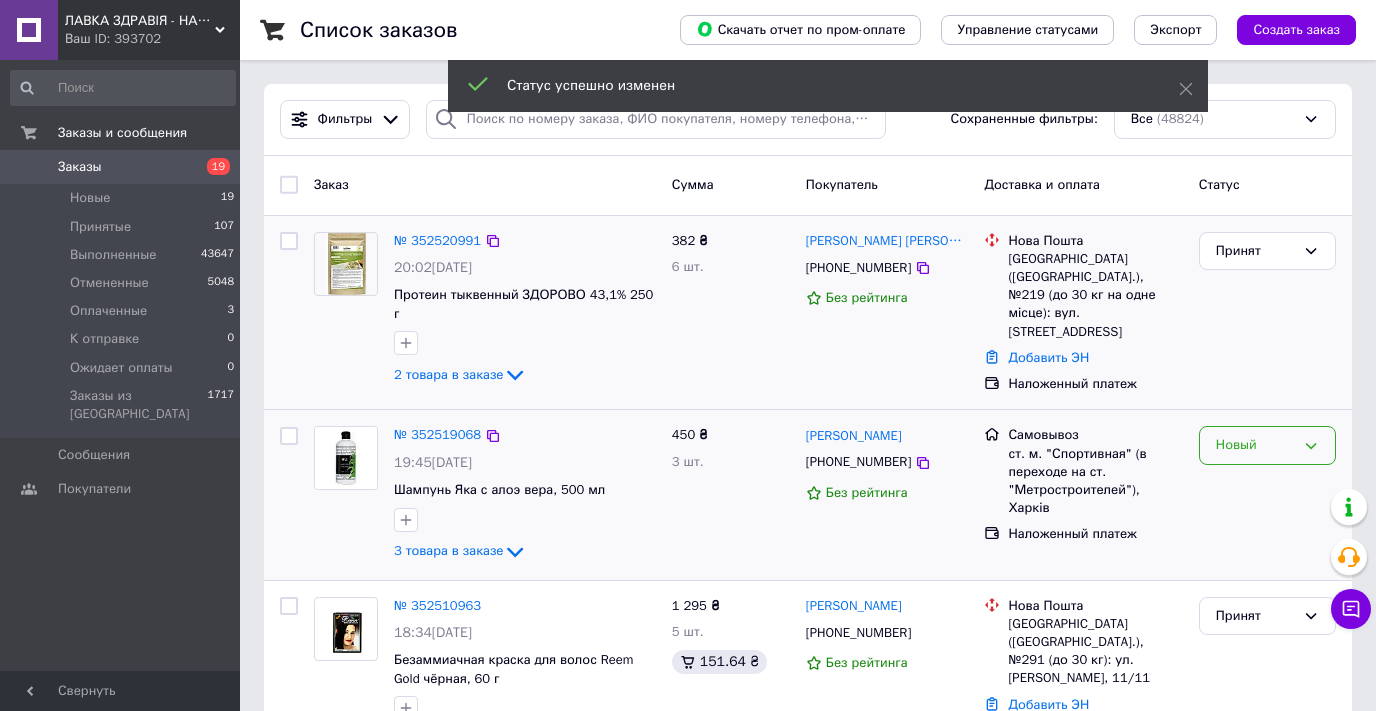 click on "Новый" at bounding box center (1255, 445) 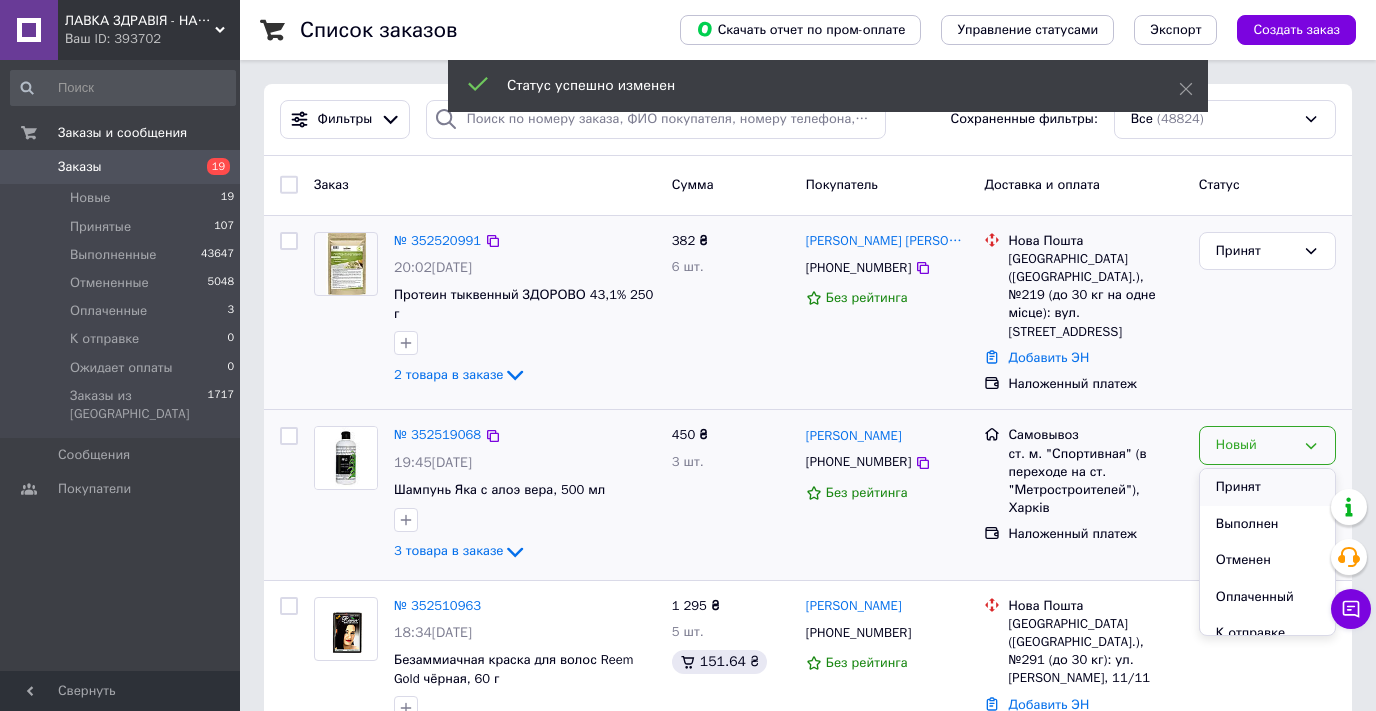 click on "Принят" at bounding box center (1267, 487) 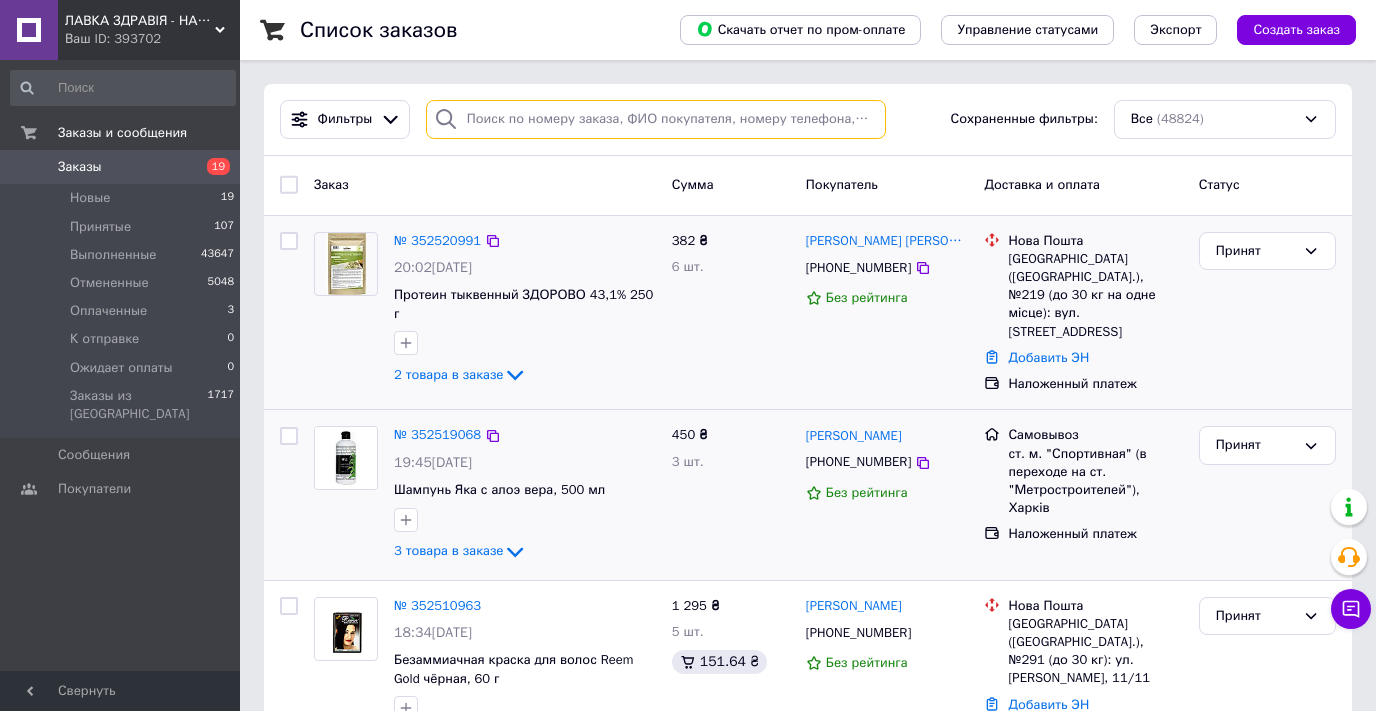 click at bounding box center (656, 119) 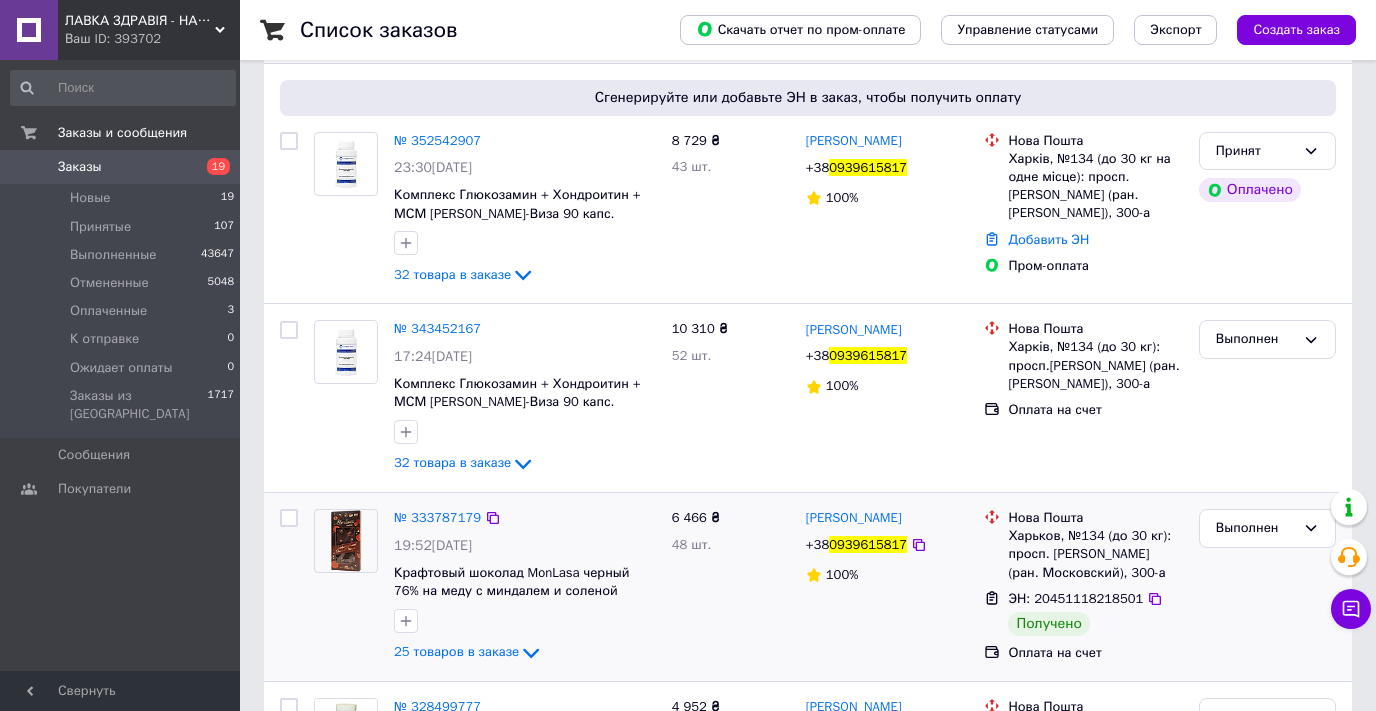 scroll, scrollTop: 100, scrollLeft: 0, axis: vertical 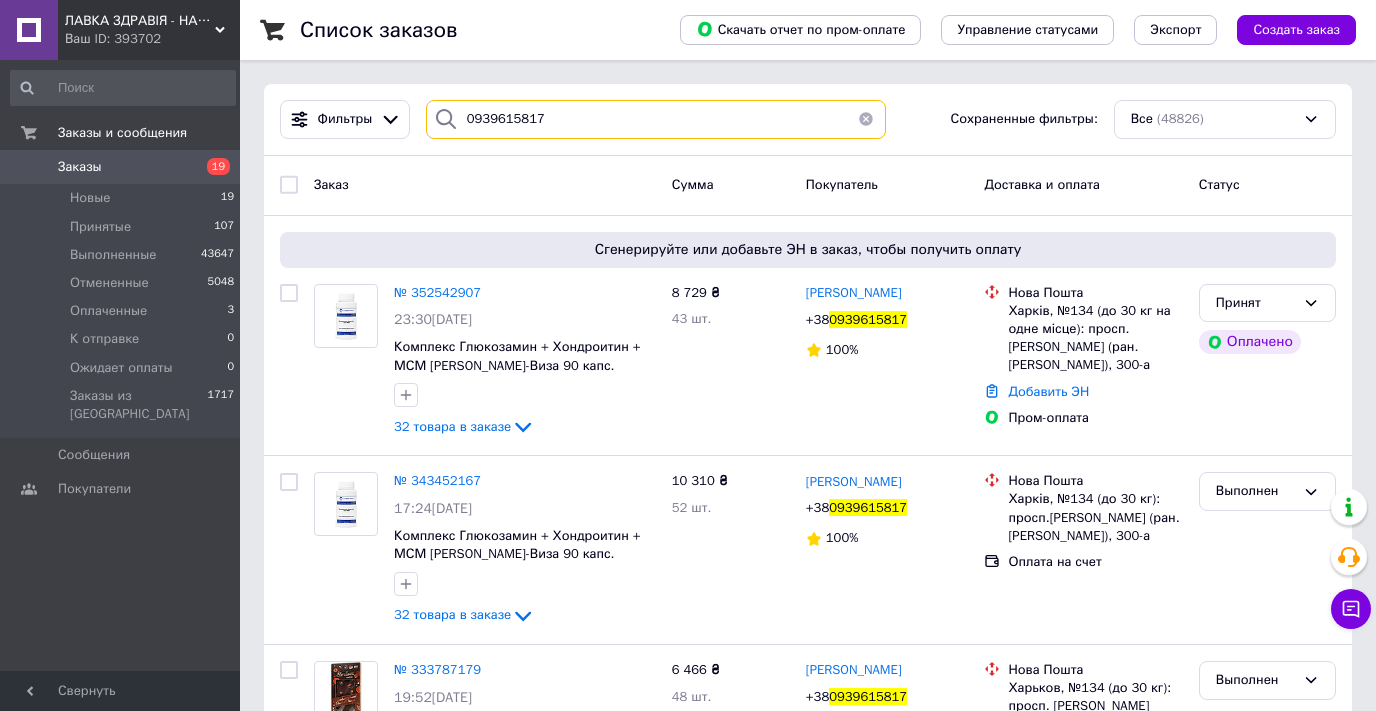 drag, startPoint x: 563, startPoint y: 122, endPoint x: 426, endPoint y: 116, distance: 137.13132 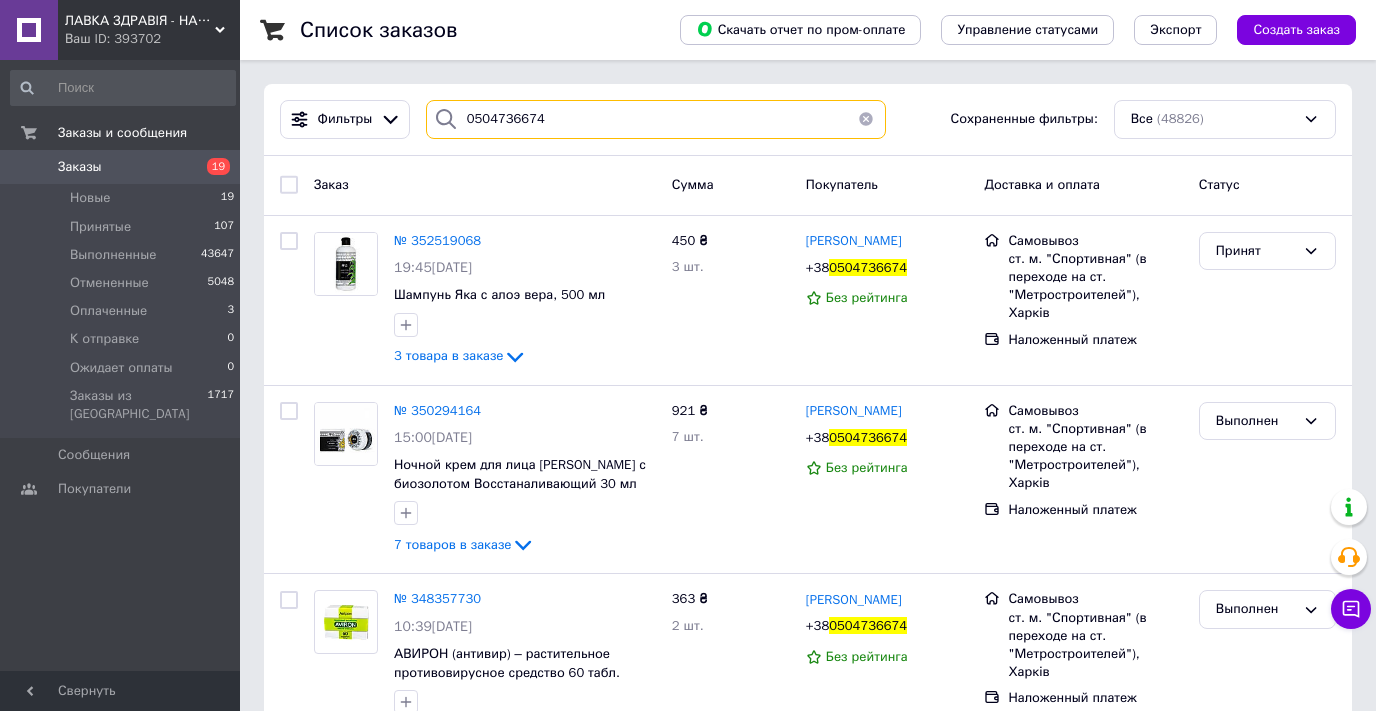 drag, startPoint x: 551, startPoint y: 120, endPoint x: 430, endPoint y: 101, distance: 122.48265 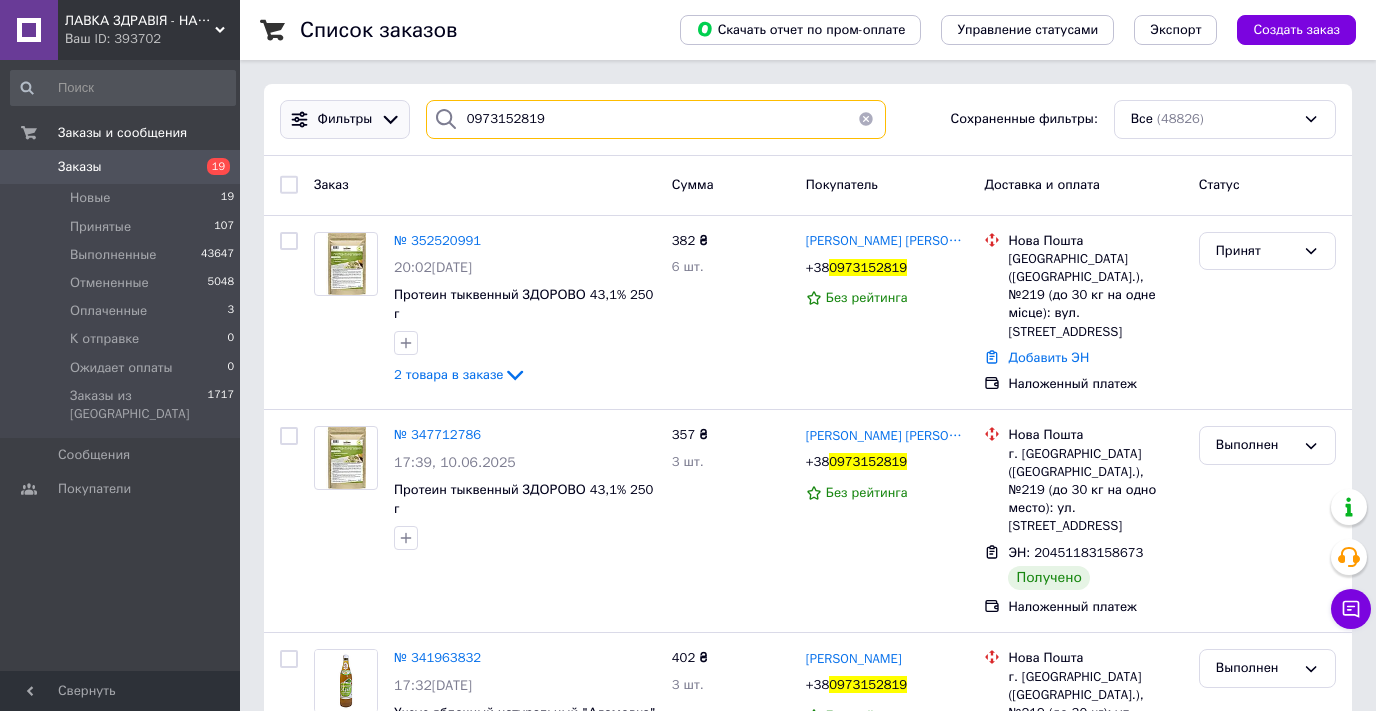 drag, startPoint x: 550, startPoint y: 116, endPoint x: 394, endPoint y: 116, distance: 156 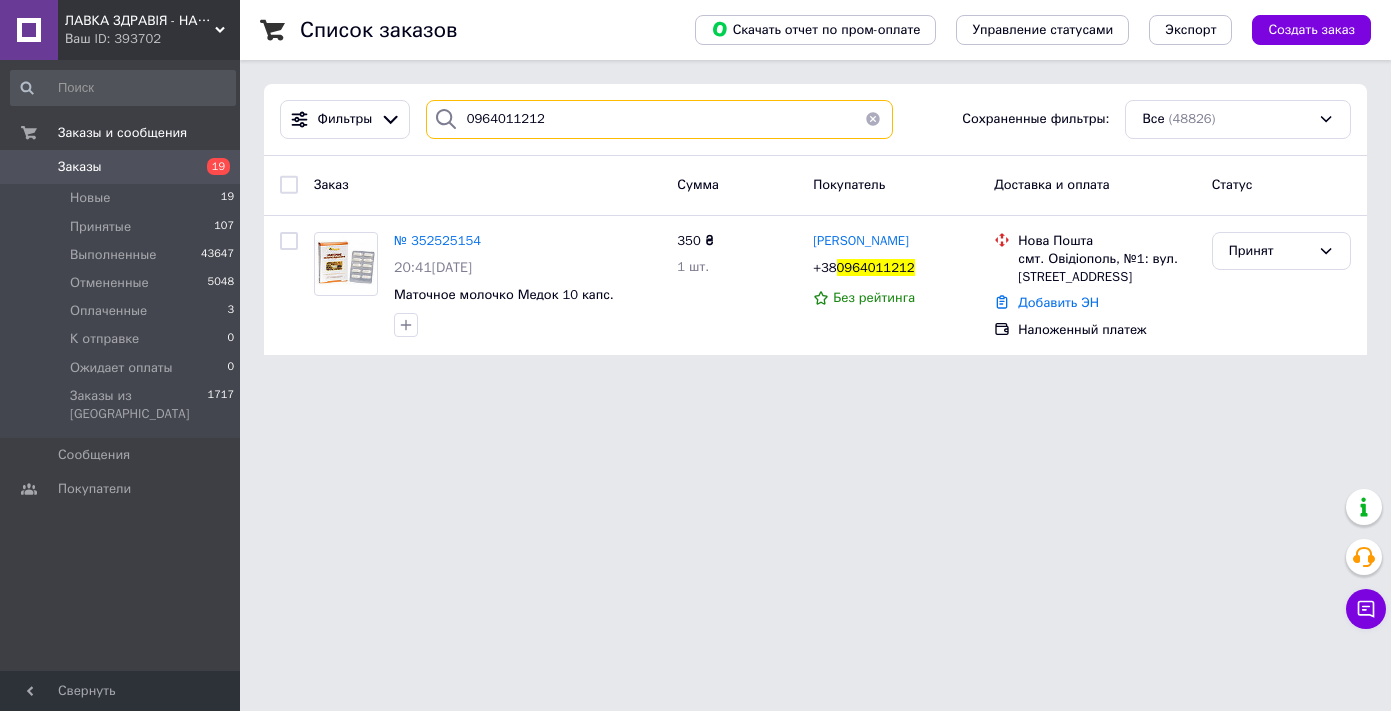 drag, startPoint x: 570, startPoint y: 128, endPoint x: 410, endPoint y: 109, distance: 161.12418 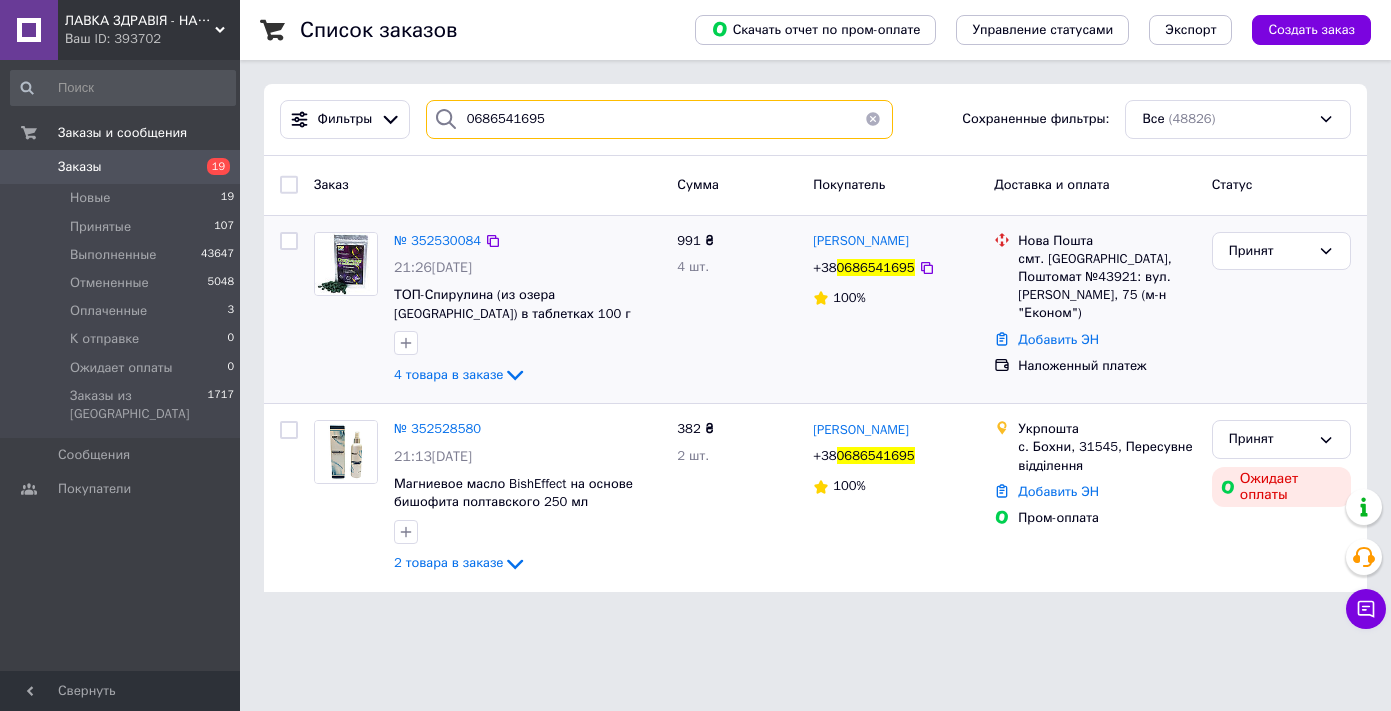 type on "0686541695" 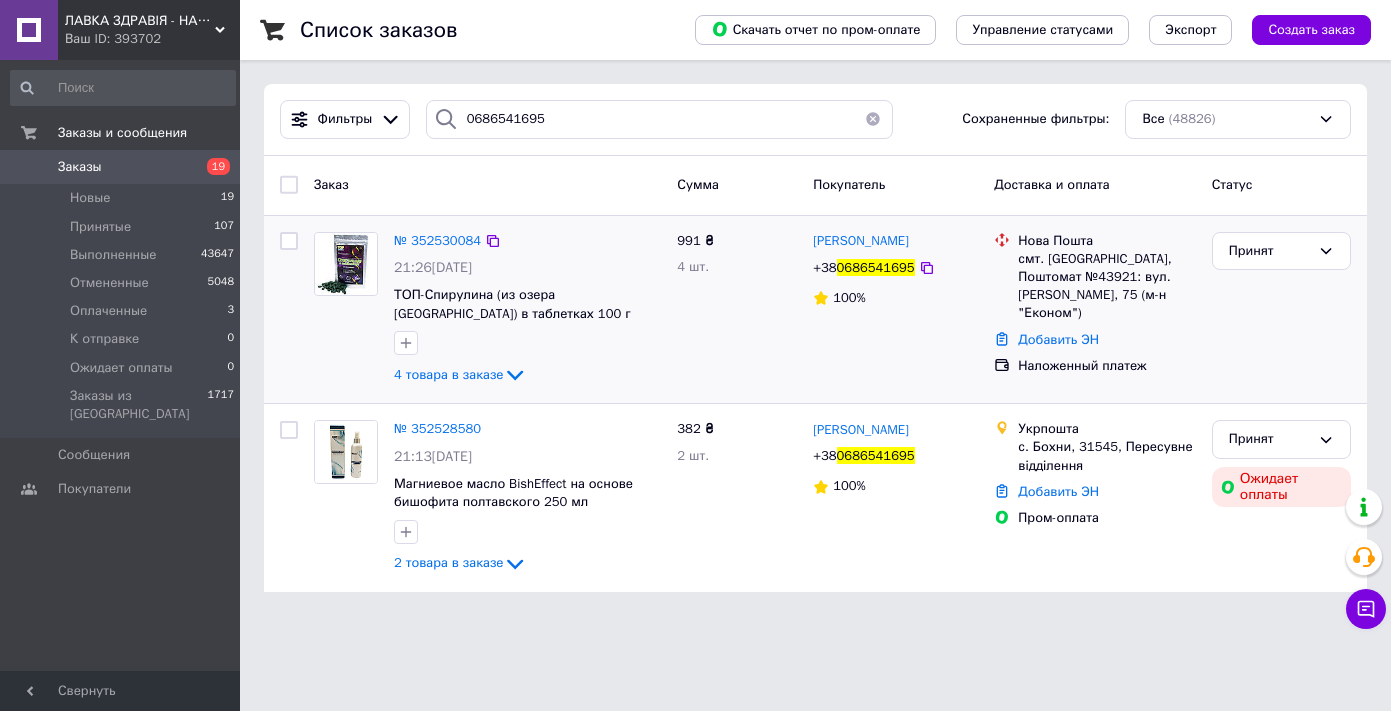 click at bounding box center [346, 264] 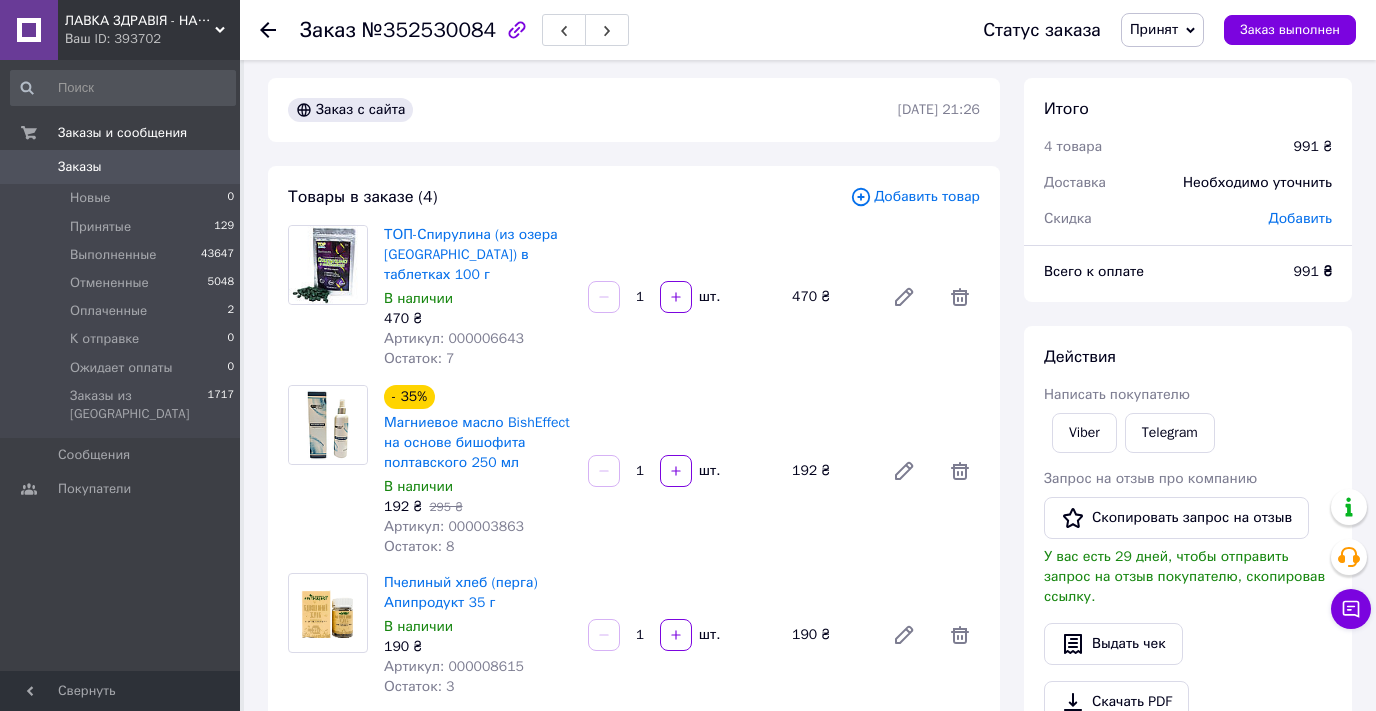 scroll, scrollTop: 0, scrollLeft: 0, axis: both 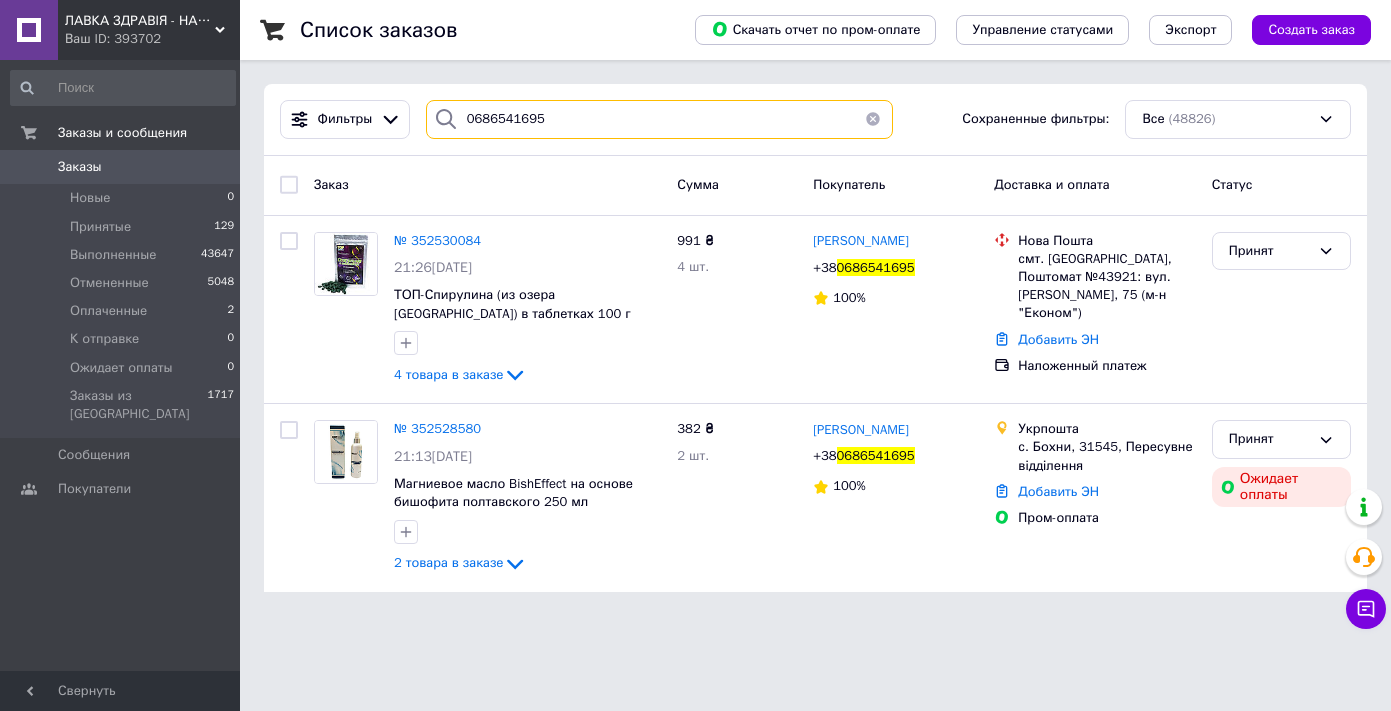 drag, startPoint x: 561, startPoint y: 126, endPoint x: 439, endPoint y: 102, distance: 124.33825 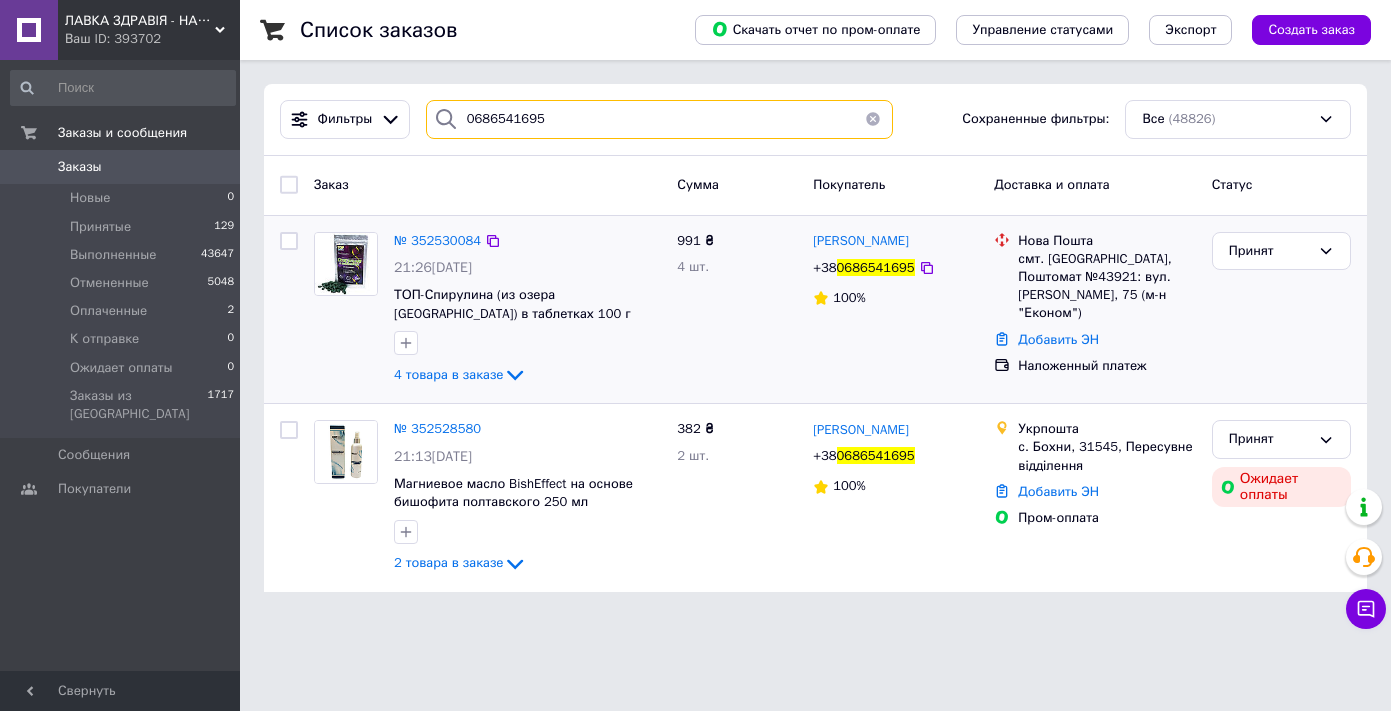 paste on "509035350" 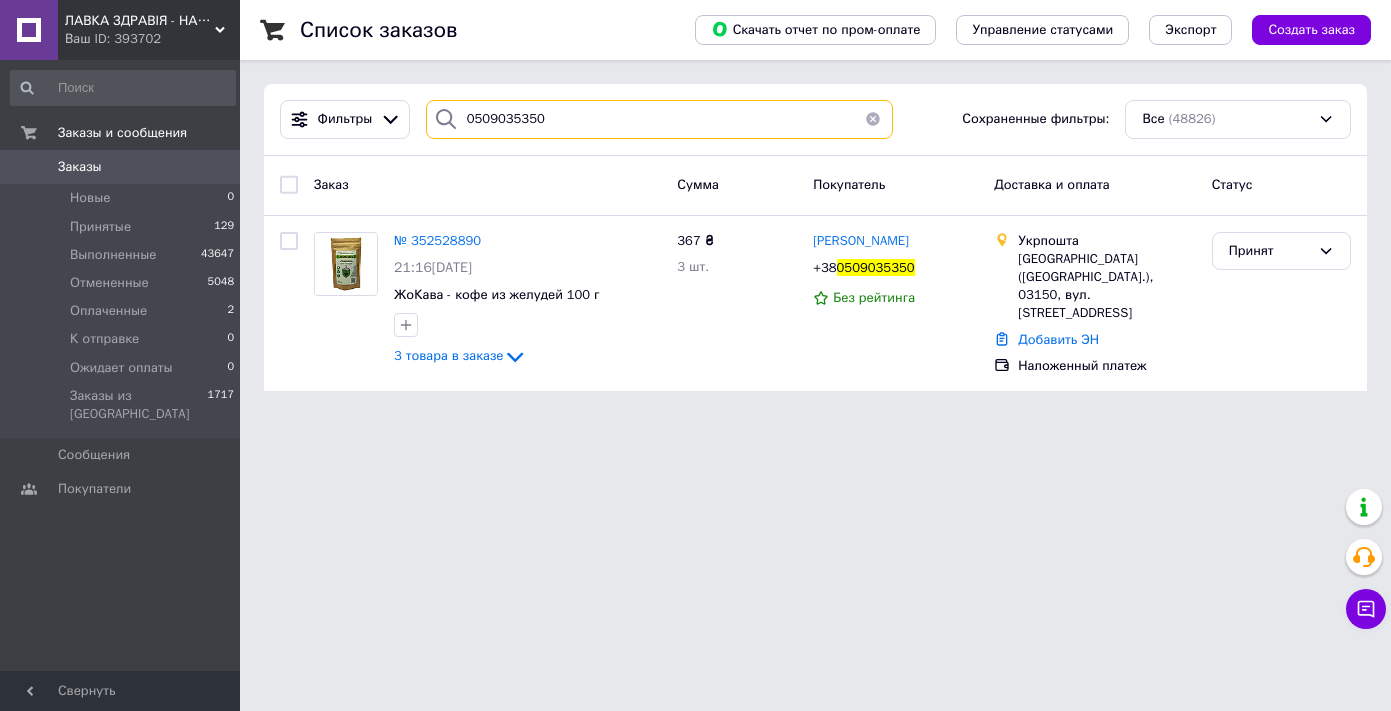 drag, startPoint x: 548, startPoint y: 119, endPoint x: 448, endPoint y: 119, distance: 100 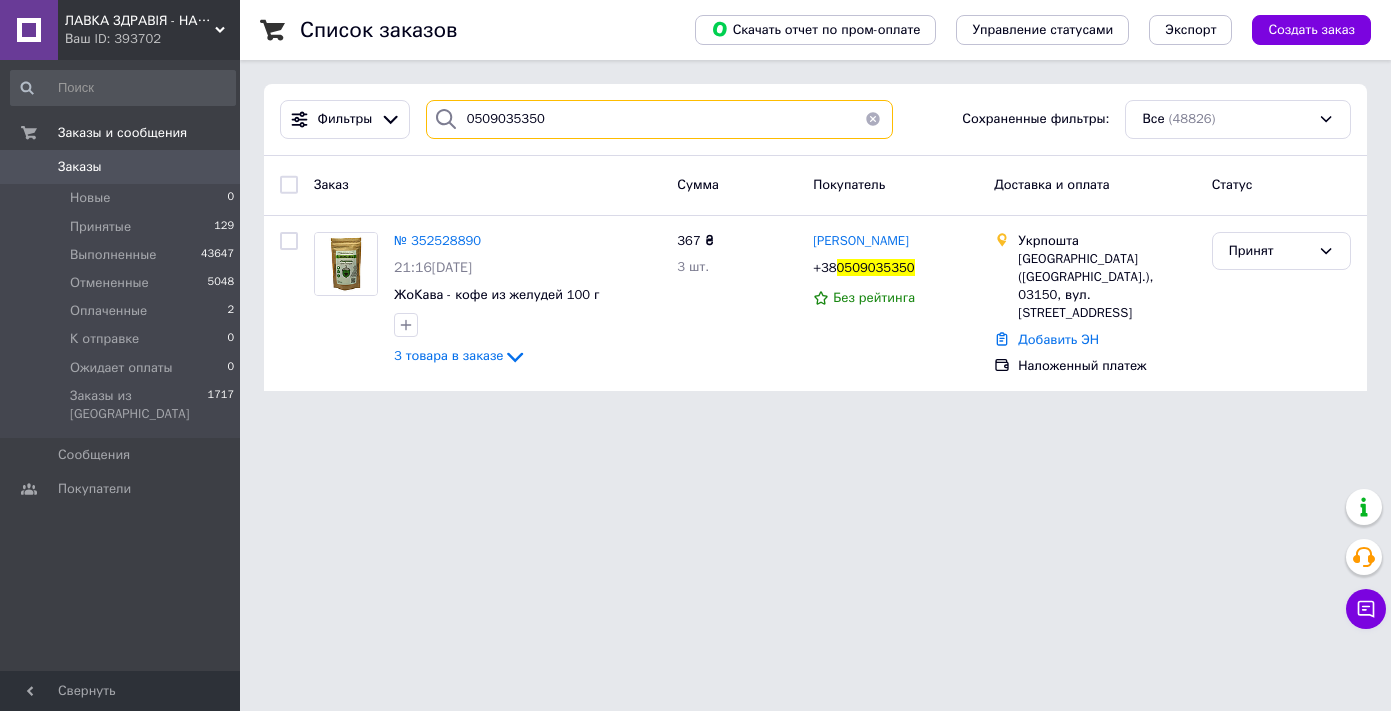 paste on "964904913" 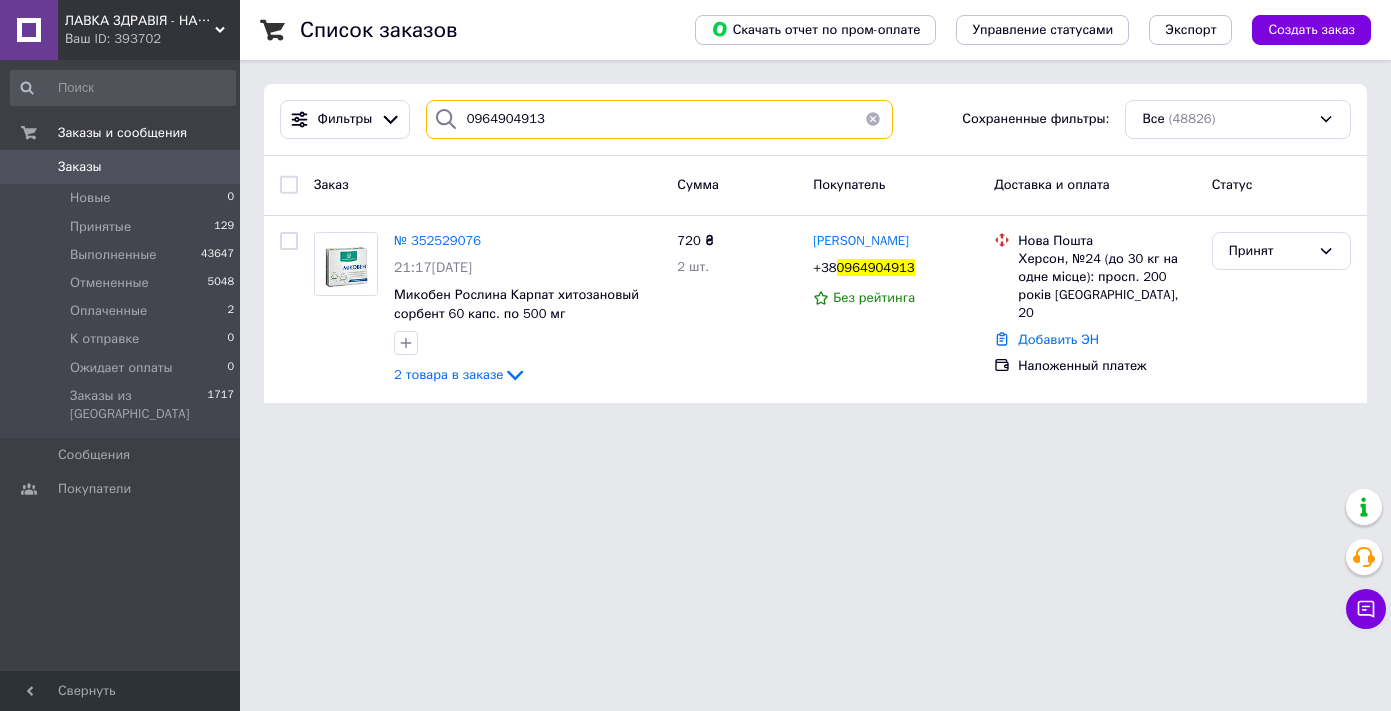 drag, startPoint x: 561, startPoint y: 111, endPoint x: 440, endPoint y: 121, distance: 121.41252 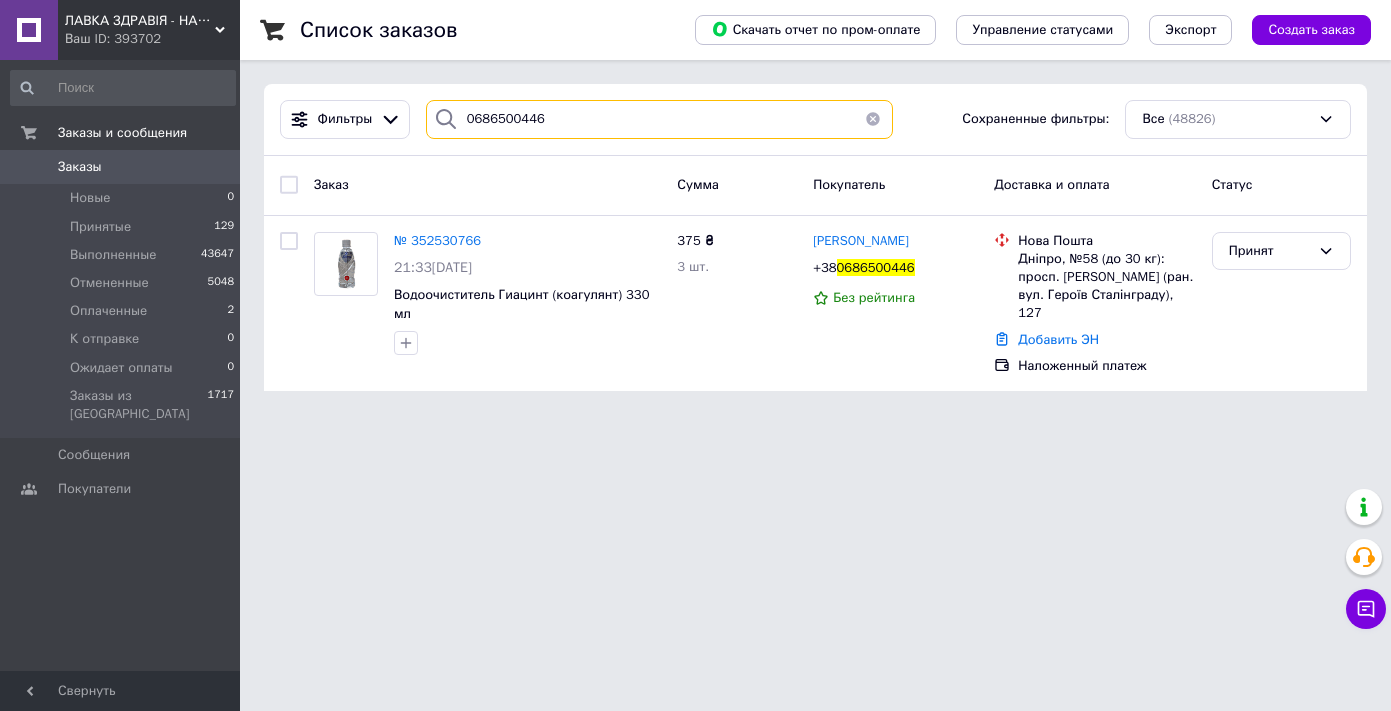 drag, startPoint x: 560, startPoint y: 128, endPoint x: 373, endPoint y: 94, distance: 190.06578 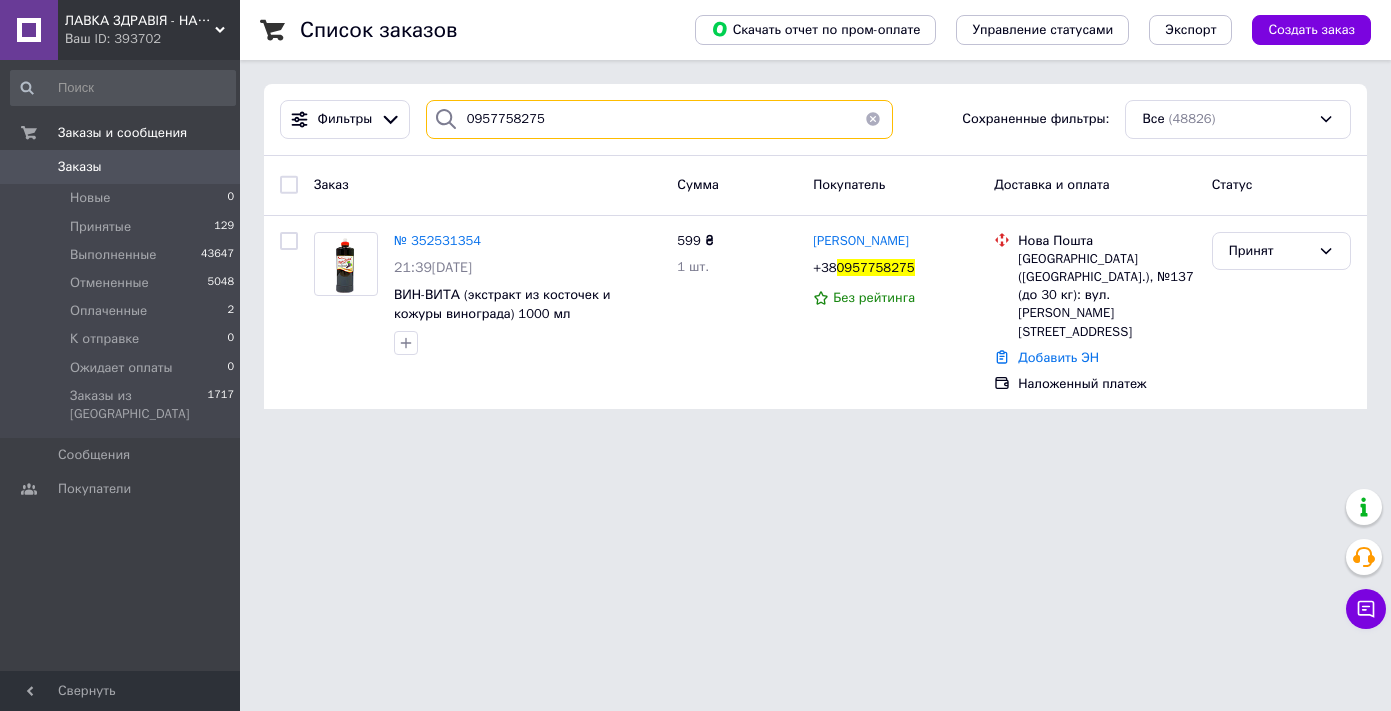 drag, startPoint x: 549, startPoint y: 119, endPoint x: 423, endPoint y: 112, distance: 126.1943 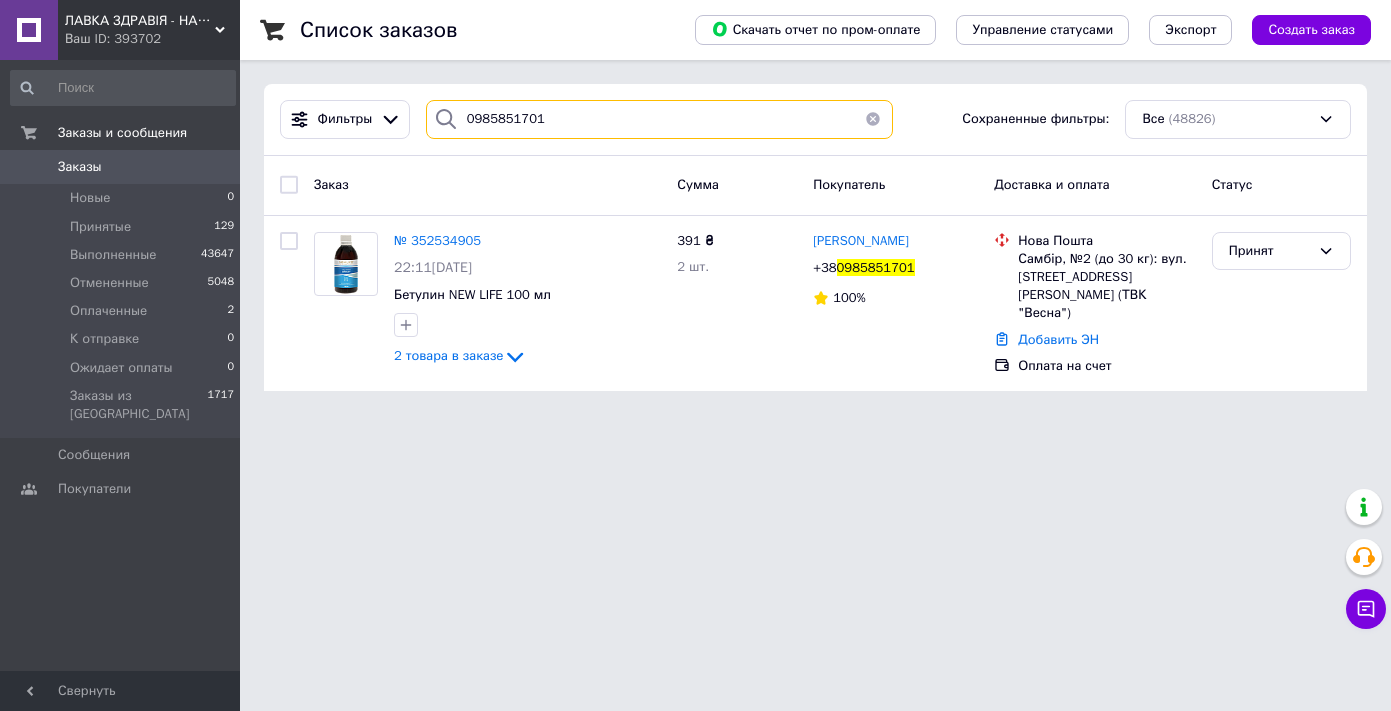 drag, startPoint x: 556, startPoint y: 115, endPoint x: 411, endPoint y: 104, distance: 145.41664 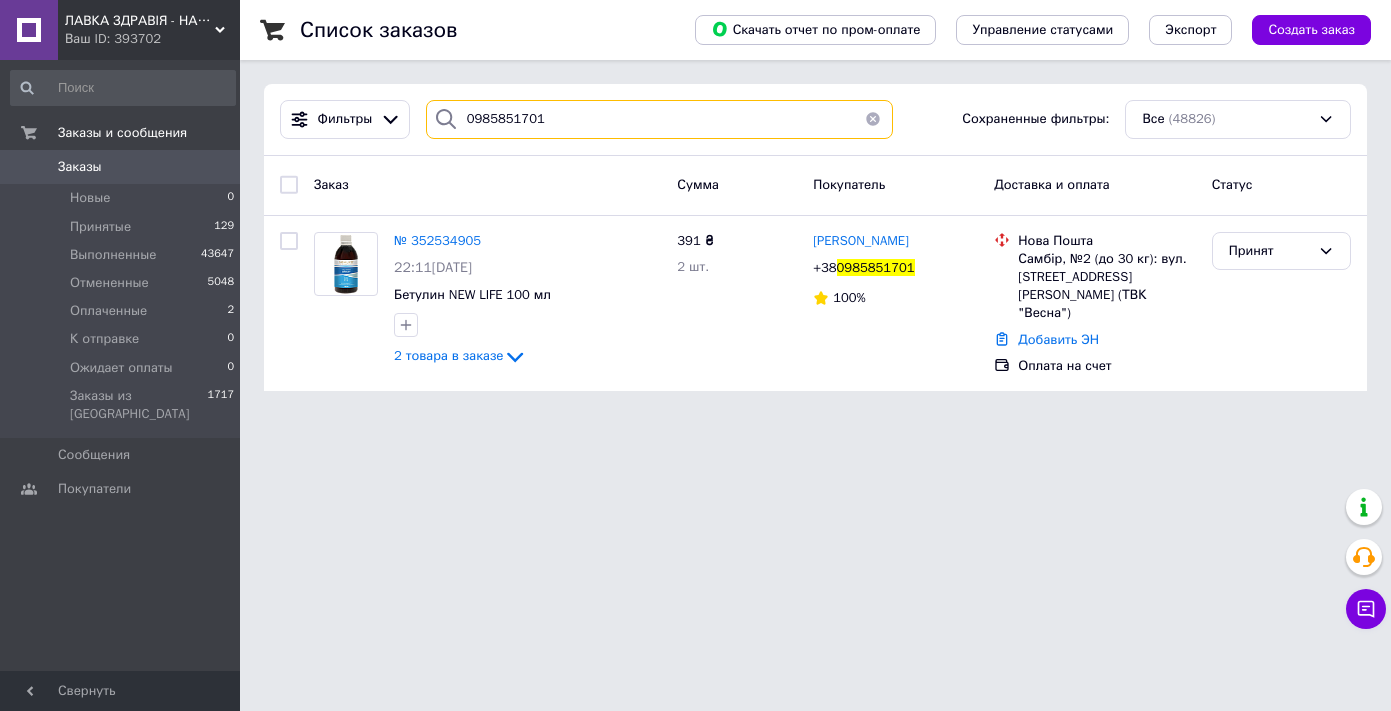 paste on "36568177" 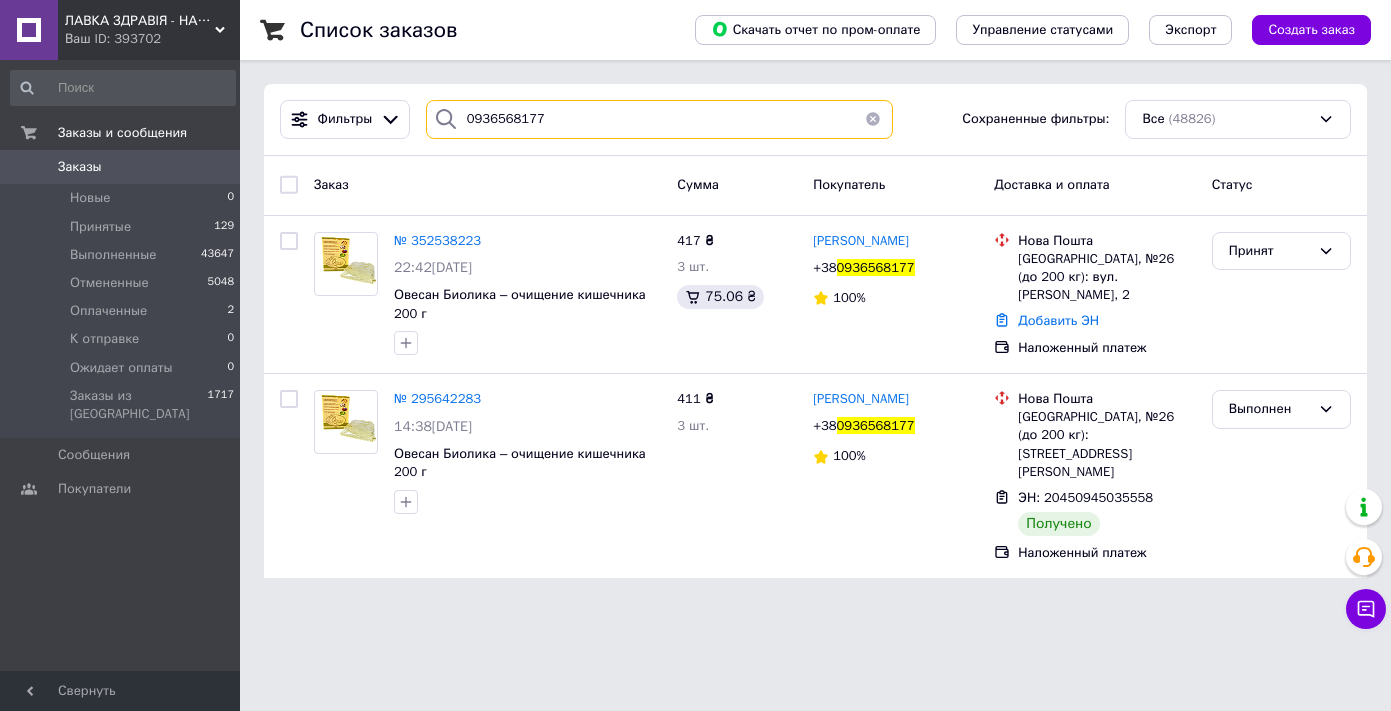 drag, startPoint x: 570, startPoint y: 119, endPoint x: 430, endPoint y: 117, distance: 140.01428 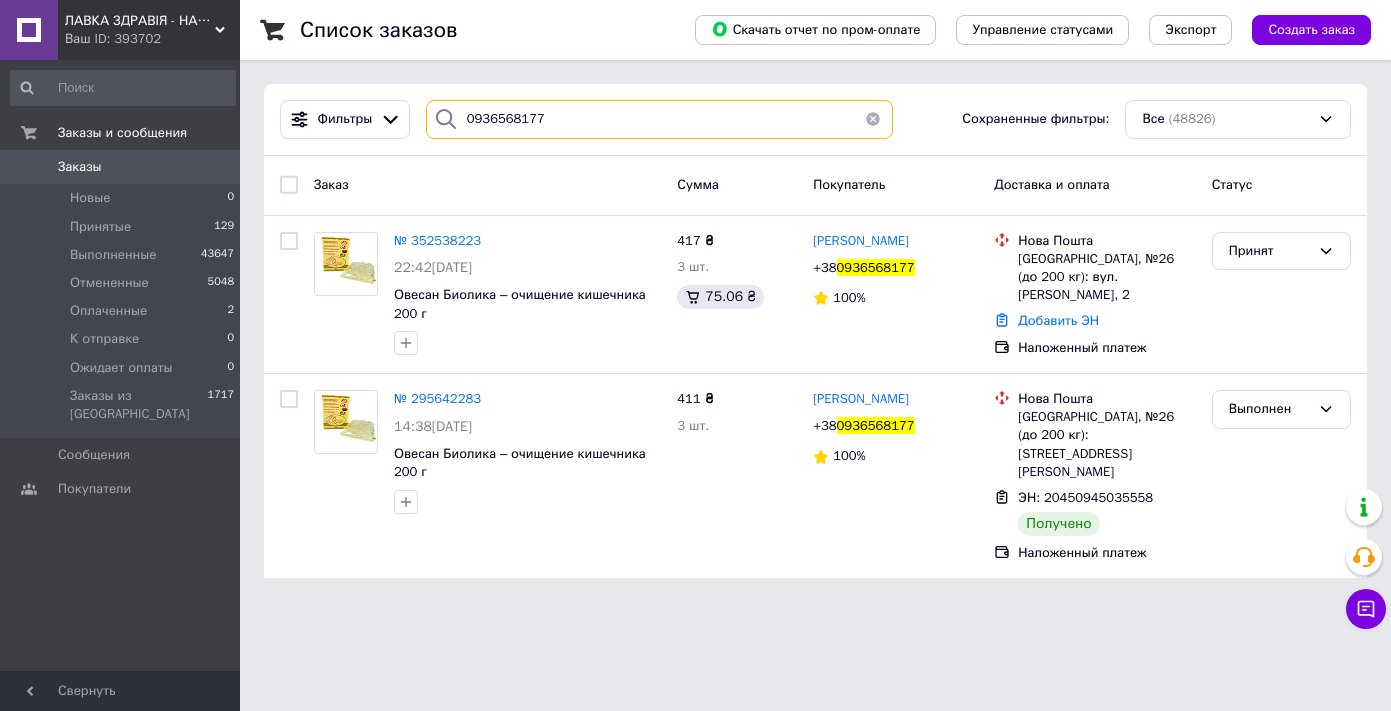 paste on "63629320" 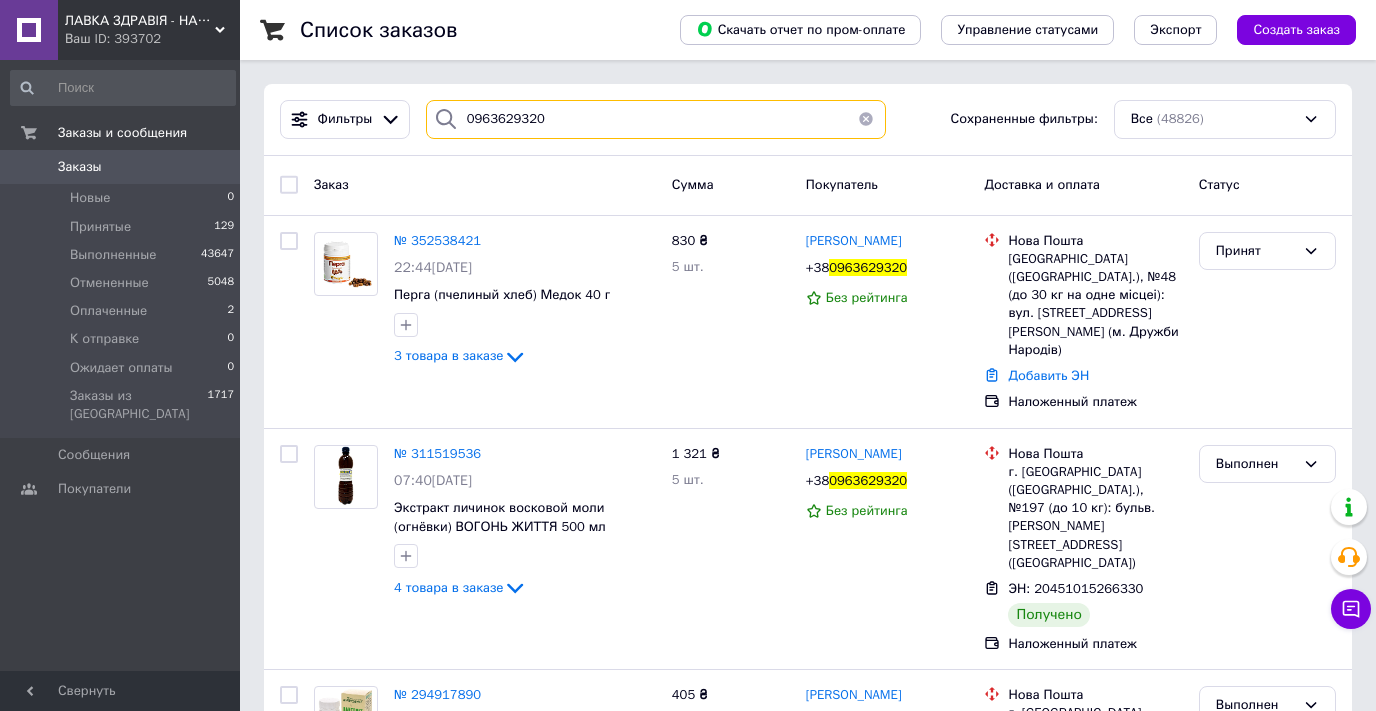 drag, startPoint x: 559, startPoint y: 120, endPoint x: 427, endPoint y: 108, distance: 132.54433 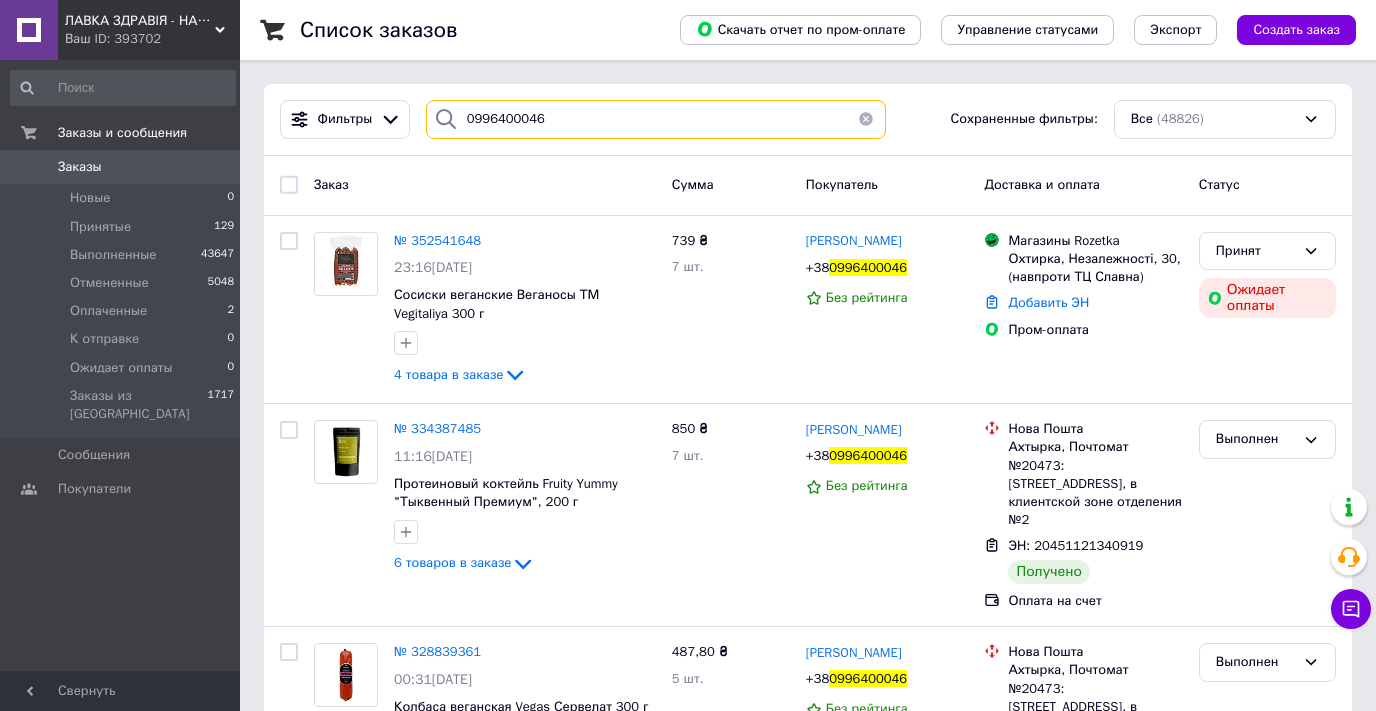 drag, startPoint x: 552, startPoint y: 113, endPoint x: 446, endPoint y: 114, distance: 106.004715 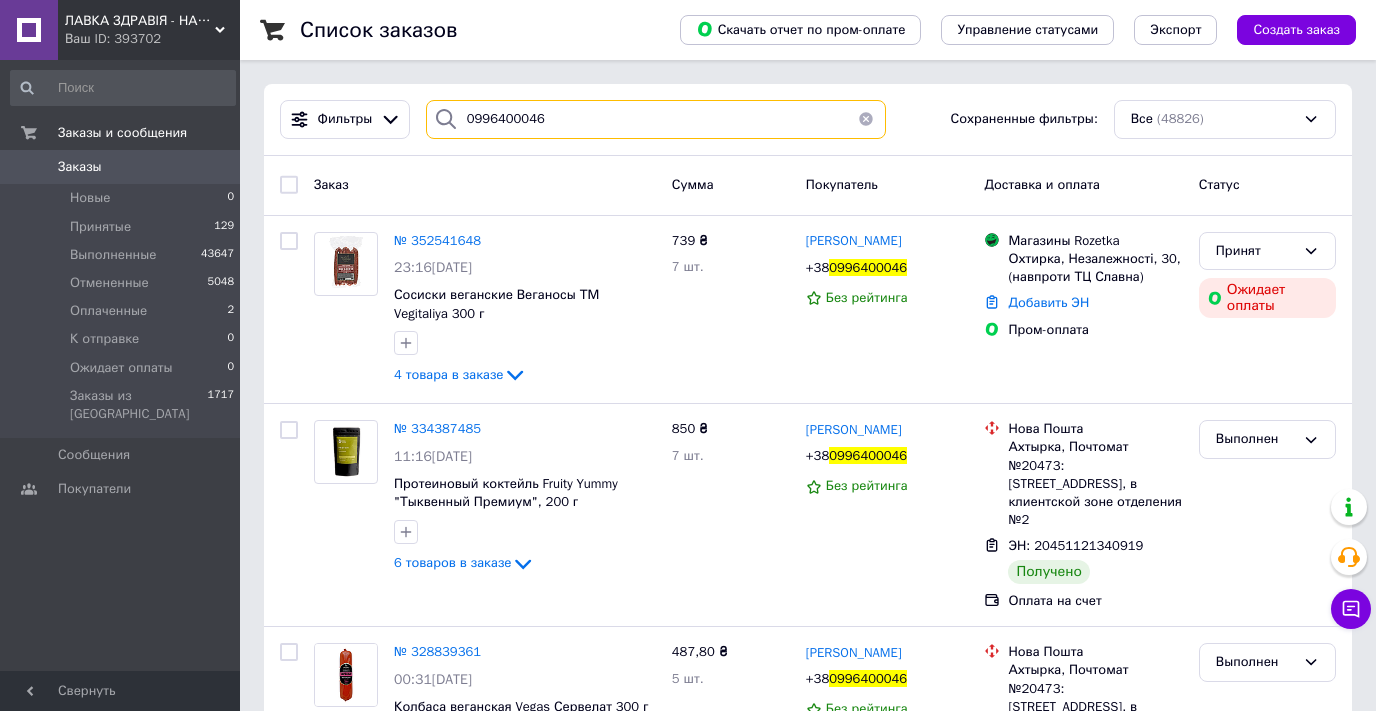 paste on "9477330" 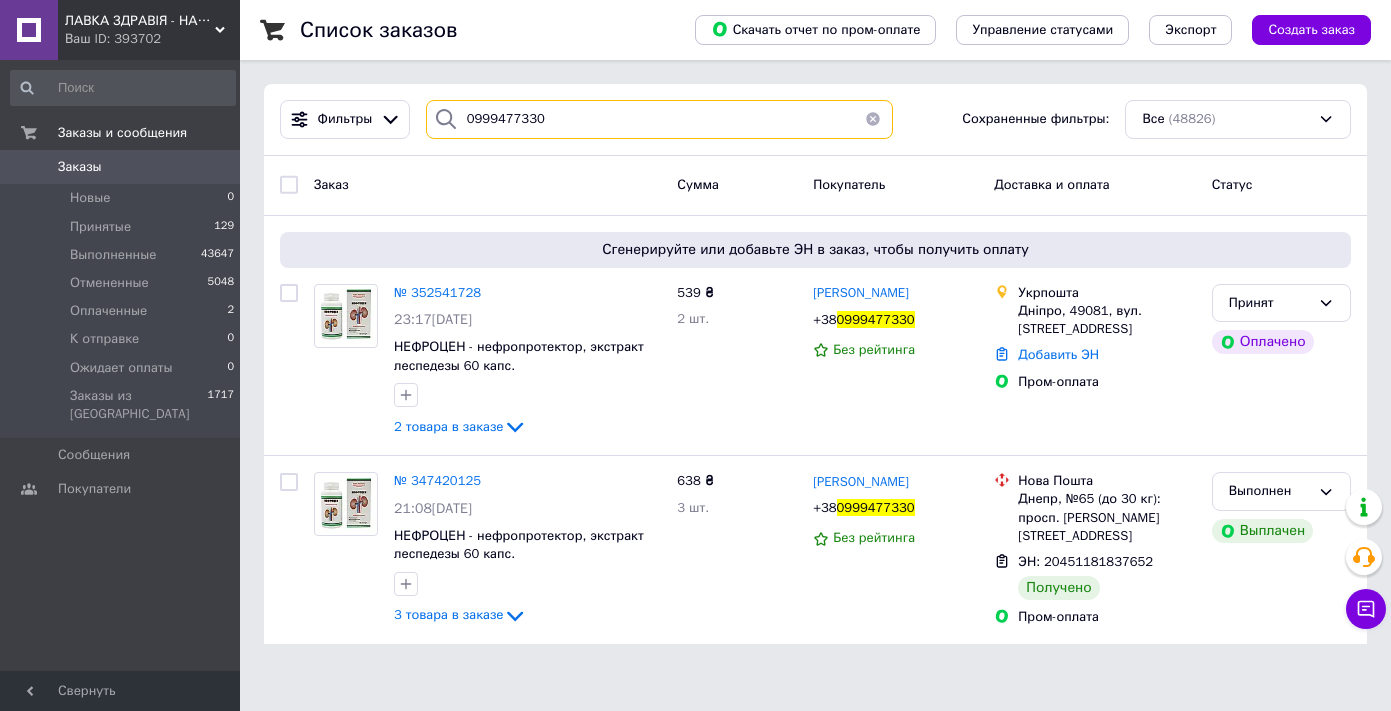 drag, startPoint x: 546, startPoint y: 112, endPoint x: 427, endPoint y: 101, distance: 119.507324 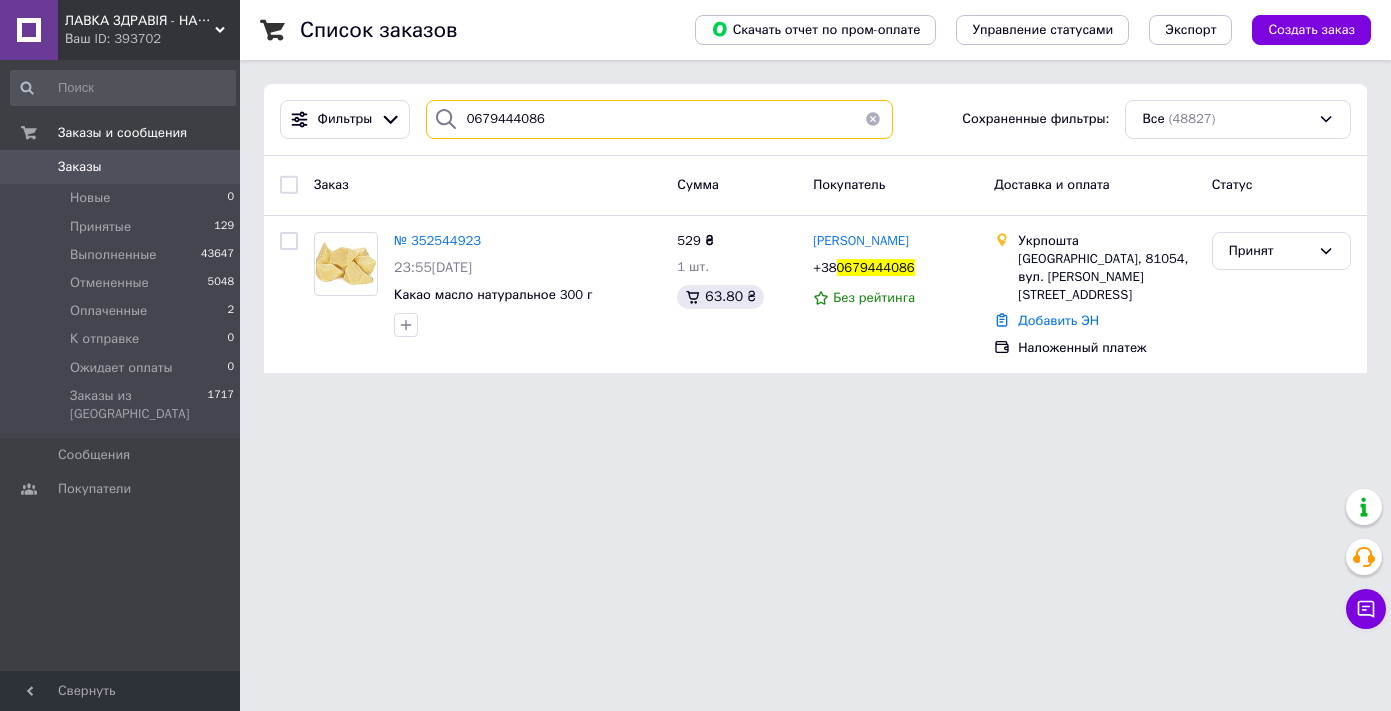 drag, startPoint x: 554, startPoint y: 114, endPoint x: 444, endPoint y: 94, distance: 111.8034 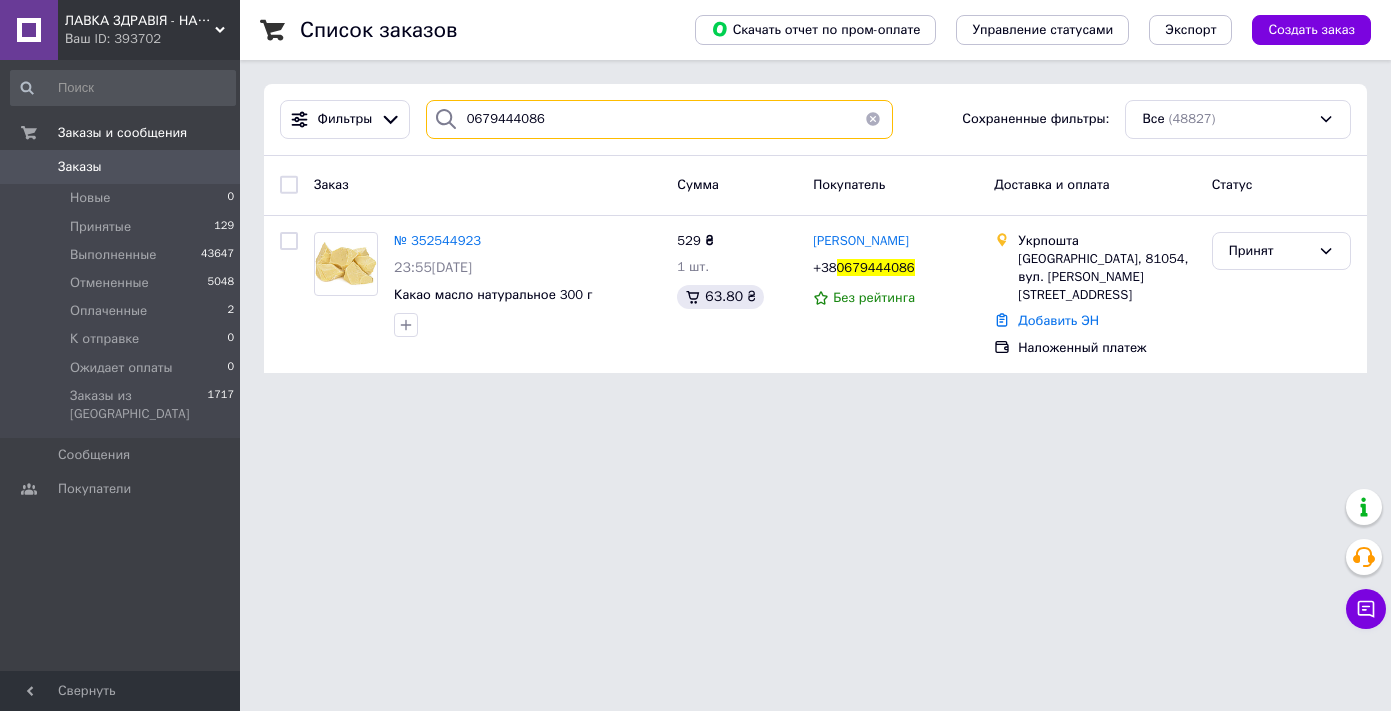 paste on "2830529" 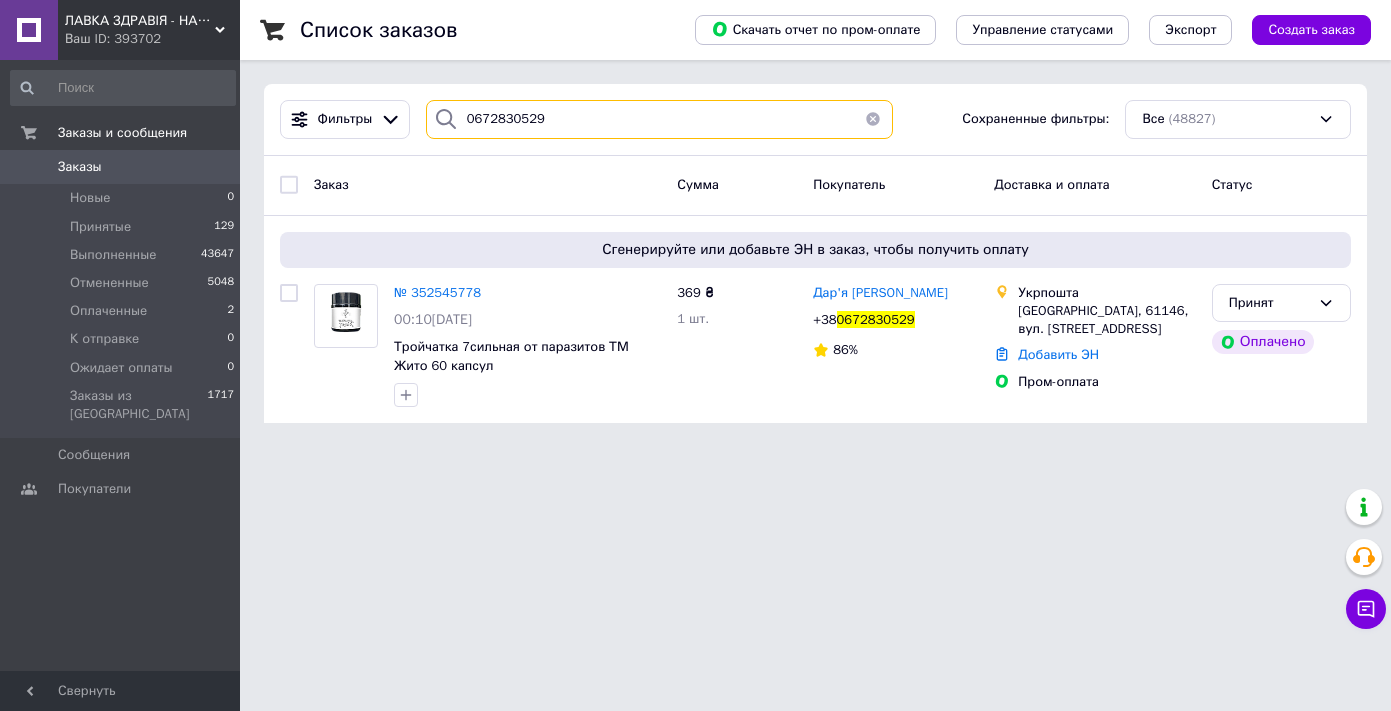 drag, startPoint x: 562, startPoint y: 115, endPoint x: 427, endPoint y: 128, distance: 135.62448 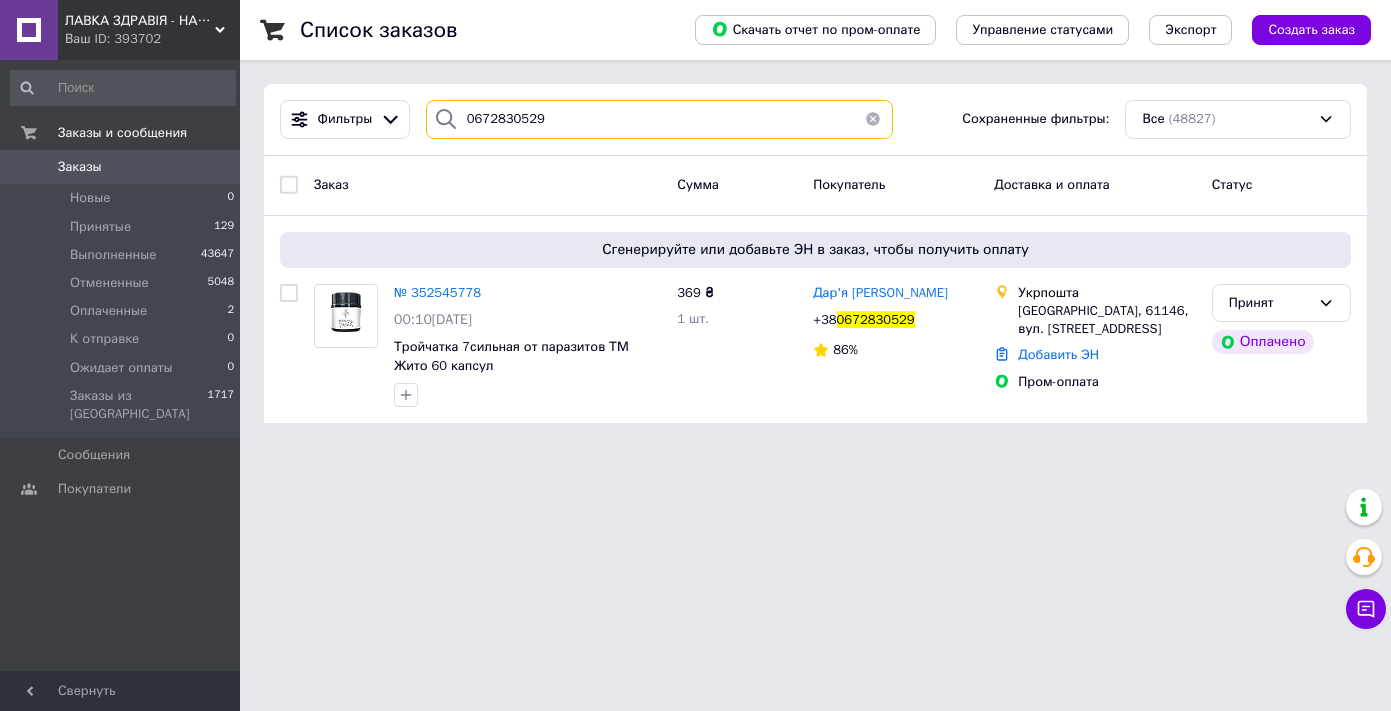 click on "0672830529" at bounding box center (659, 119) 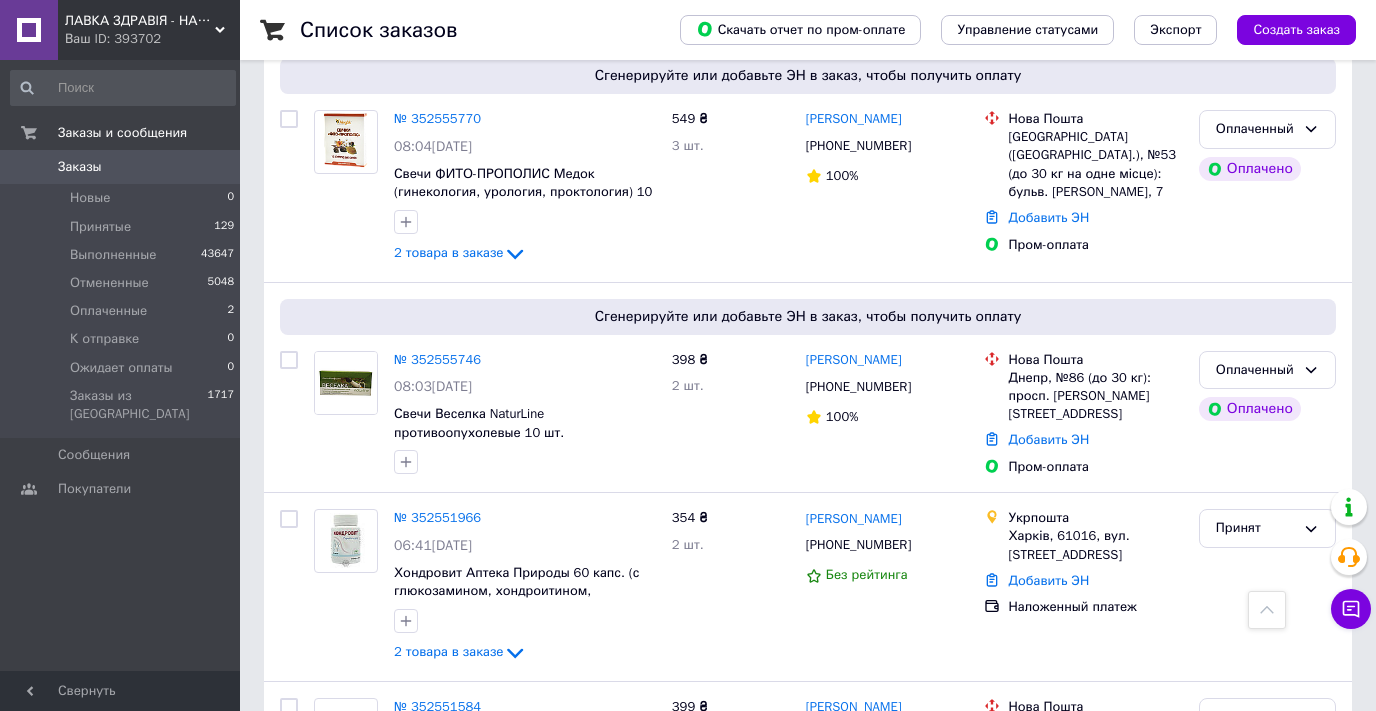 scroll, scrollTop: 0, scrollLeft: 0, axis: both 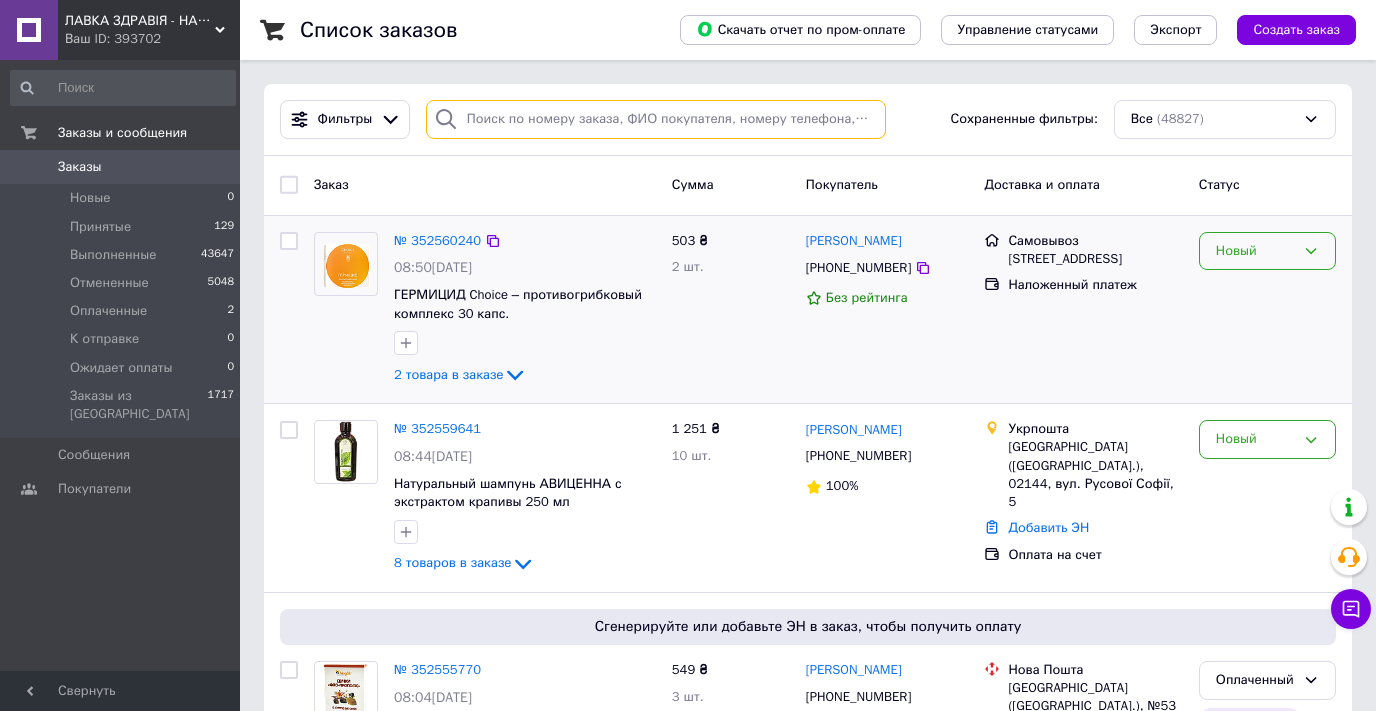 type 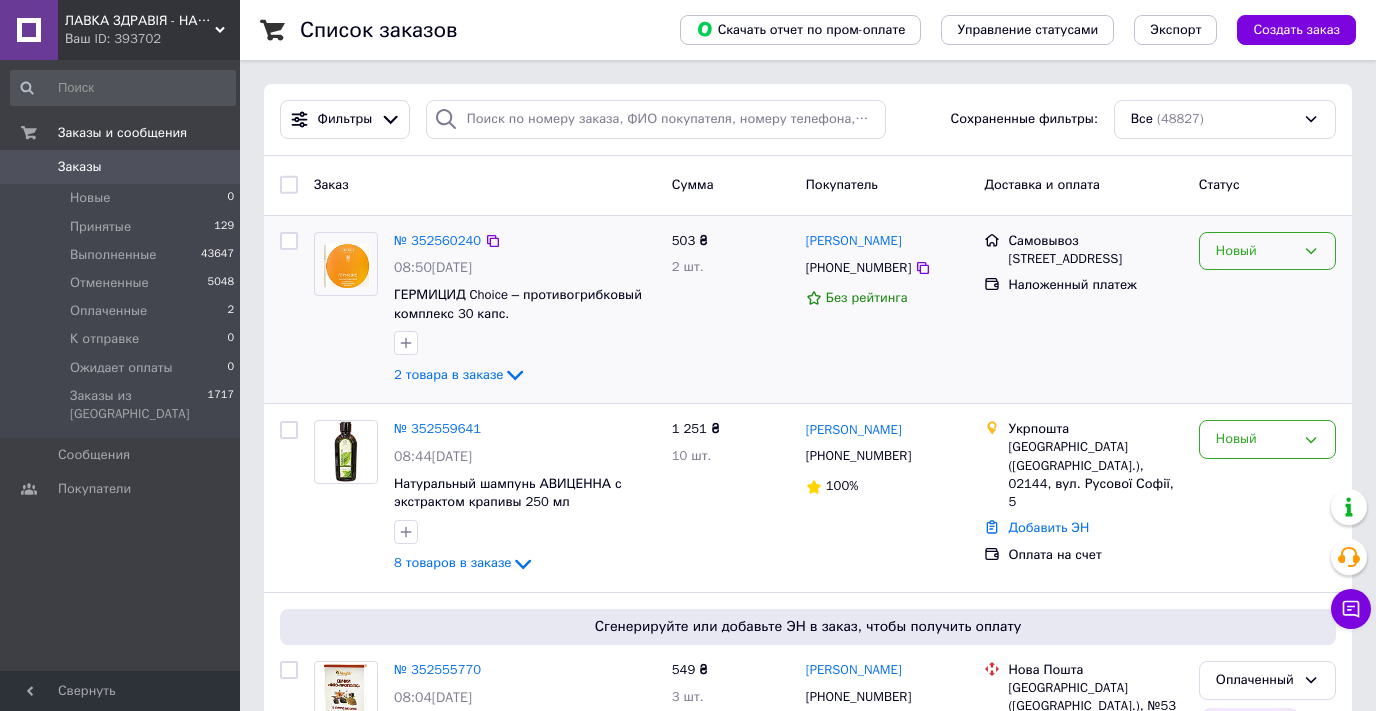 click on "Новый" at bounding box center [1255, 251] 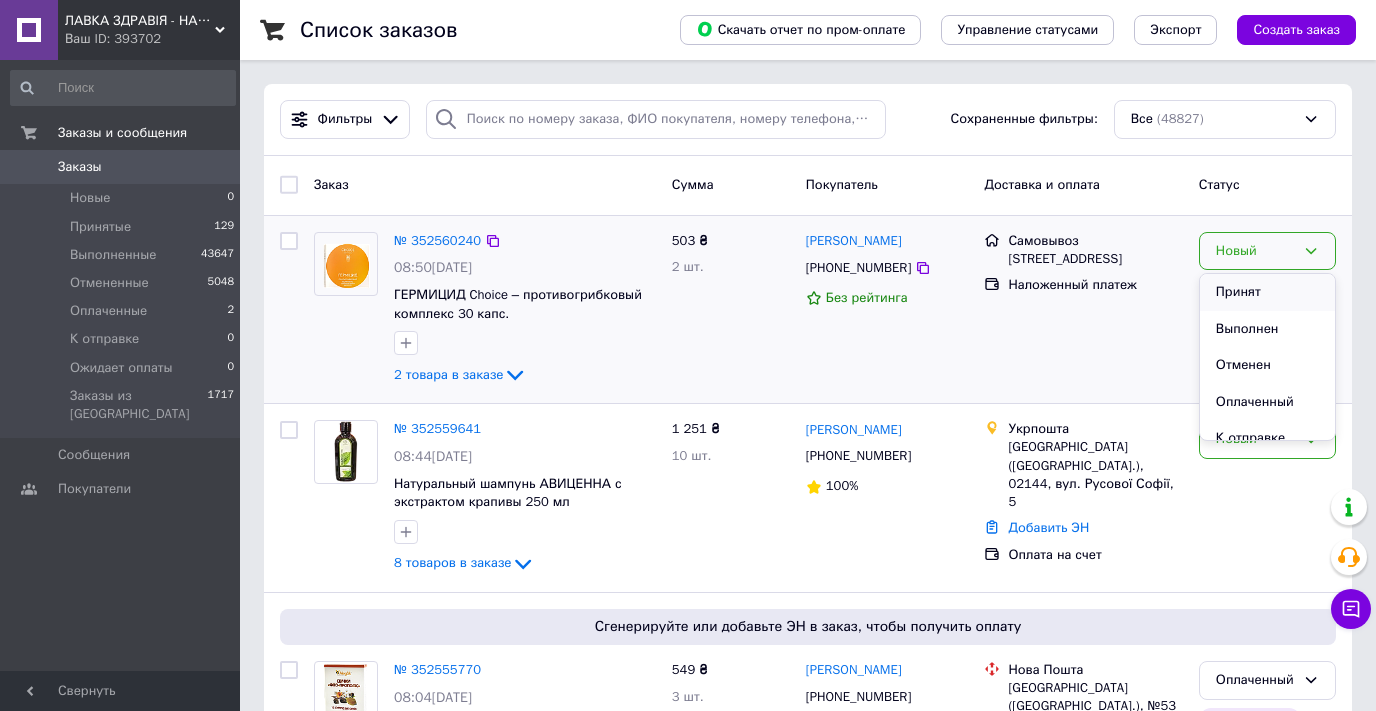 click on "Принят" at bounding box center [1267, 292] 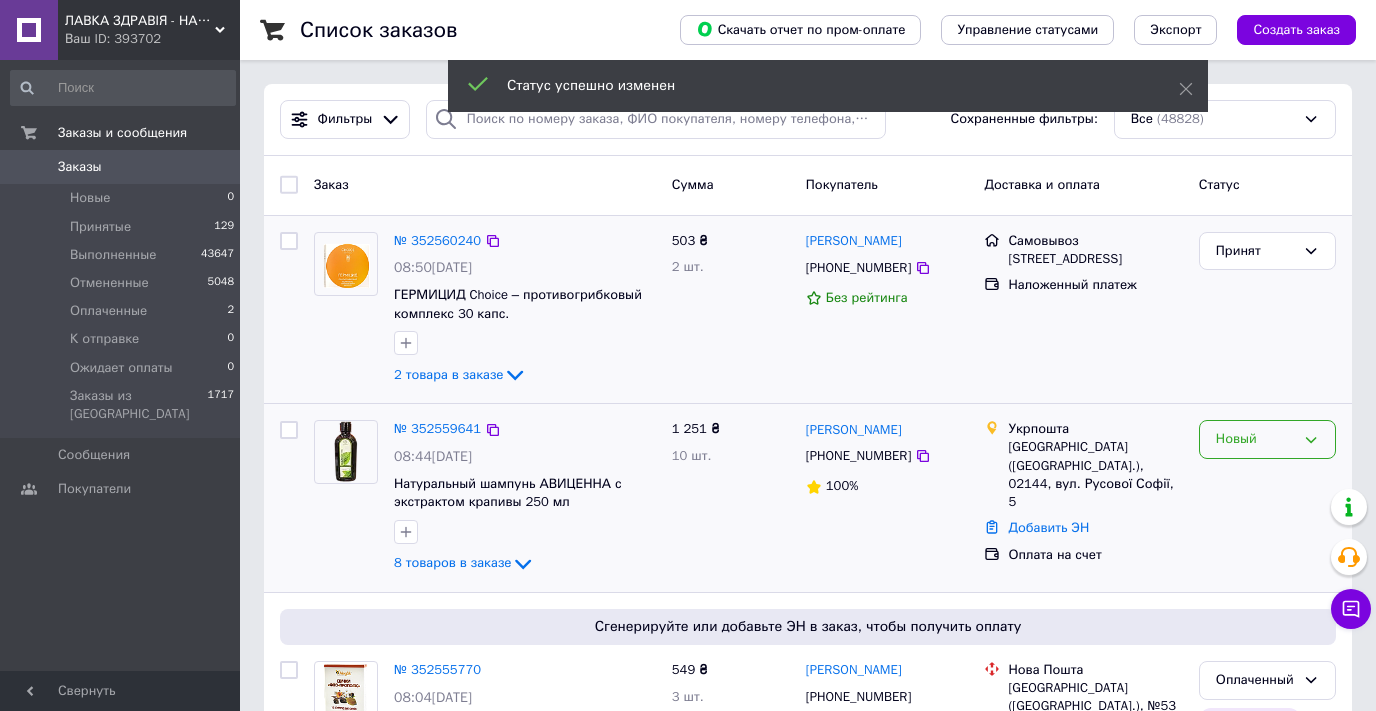 click on "Новый" at bounding box center (1255, 439) 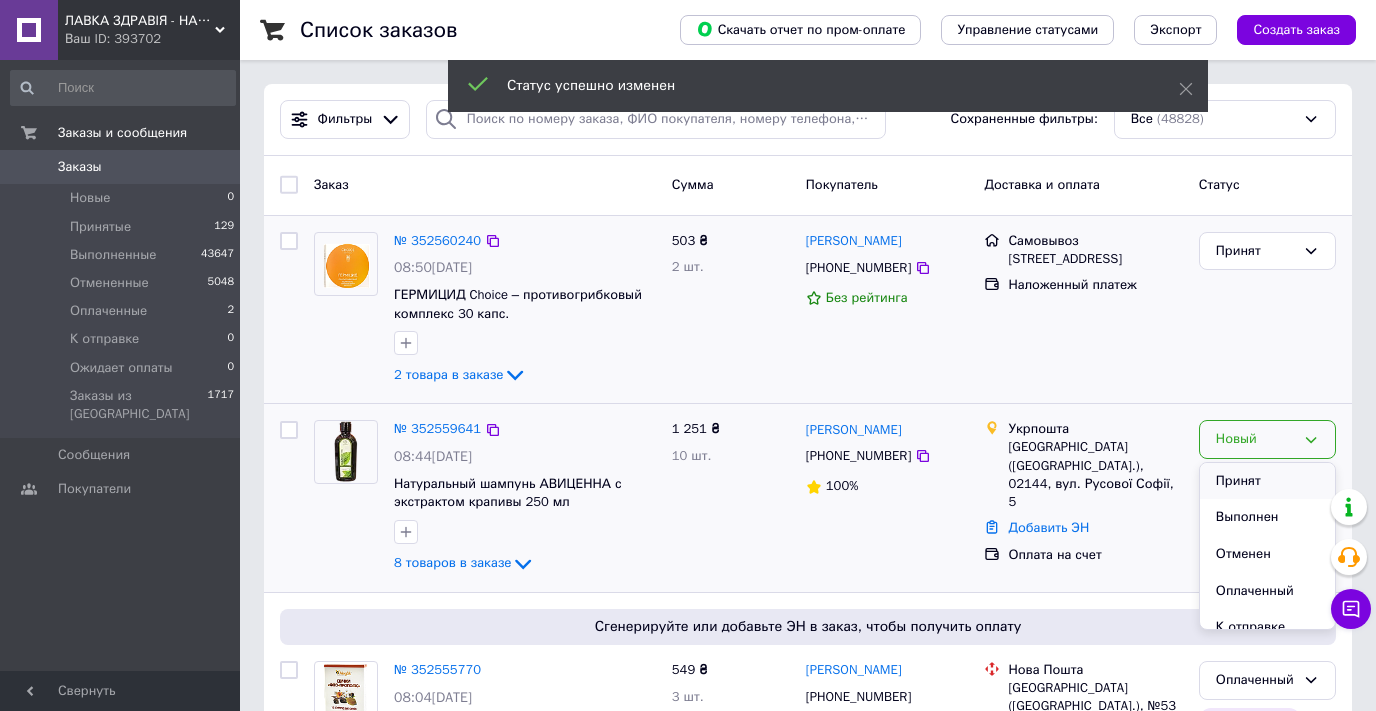 click on "Принят" at bounding box center (1267, 481) 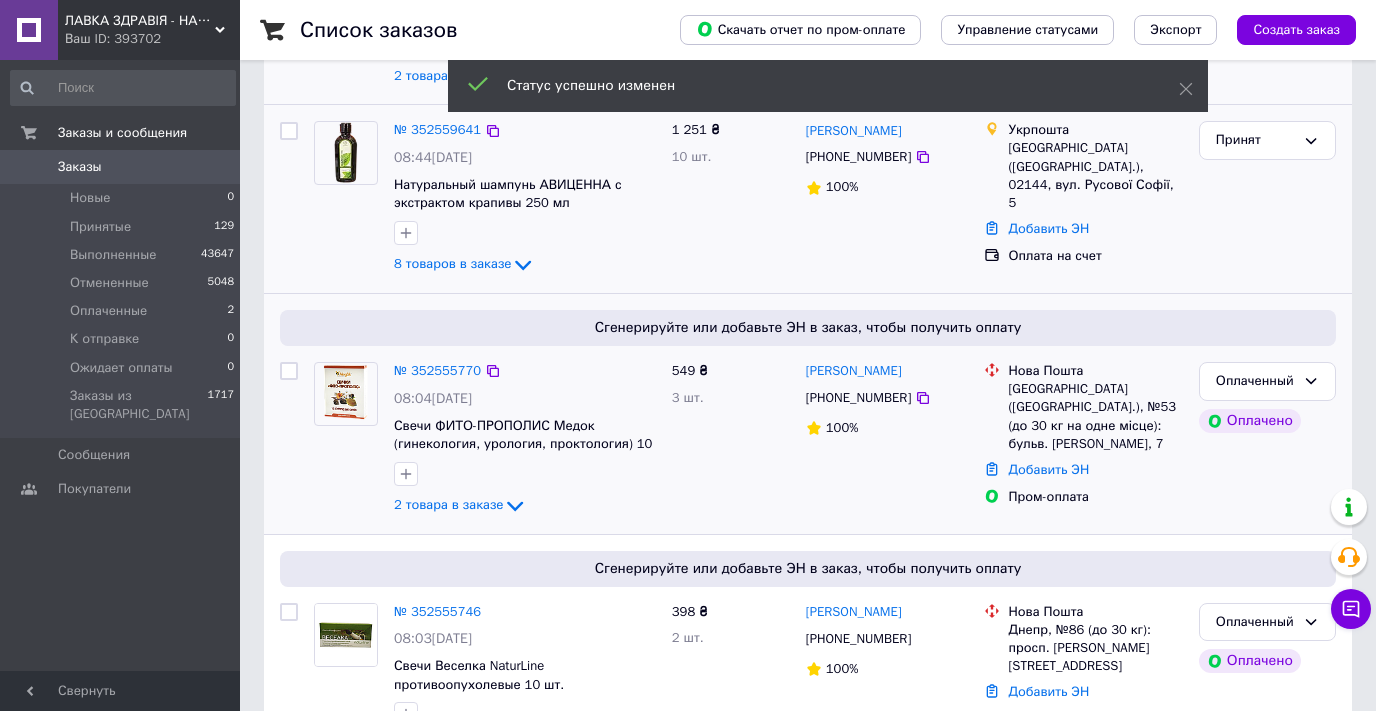 scroll, scrollTop: 300, scrollLeft: 0, axis: vertical 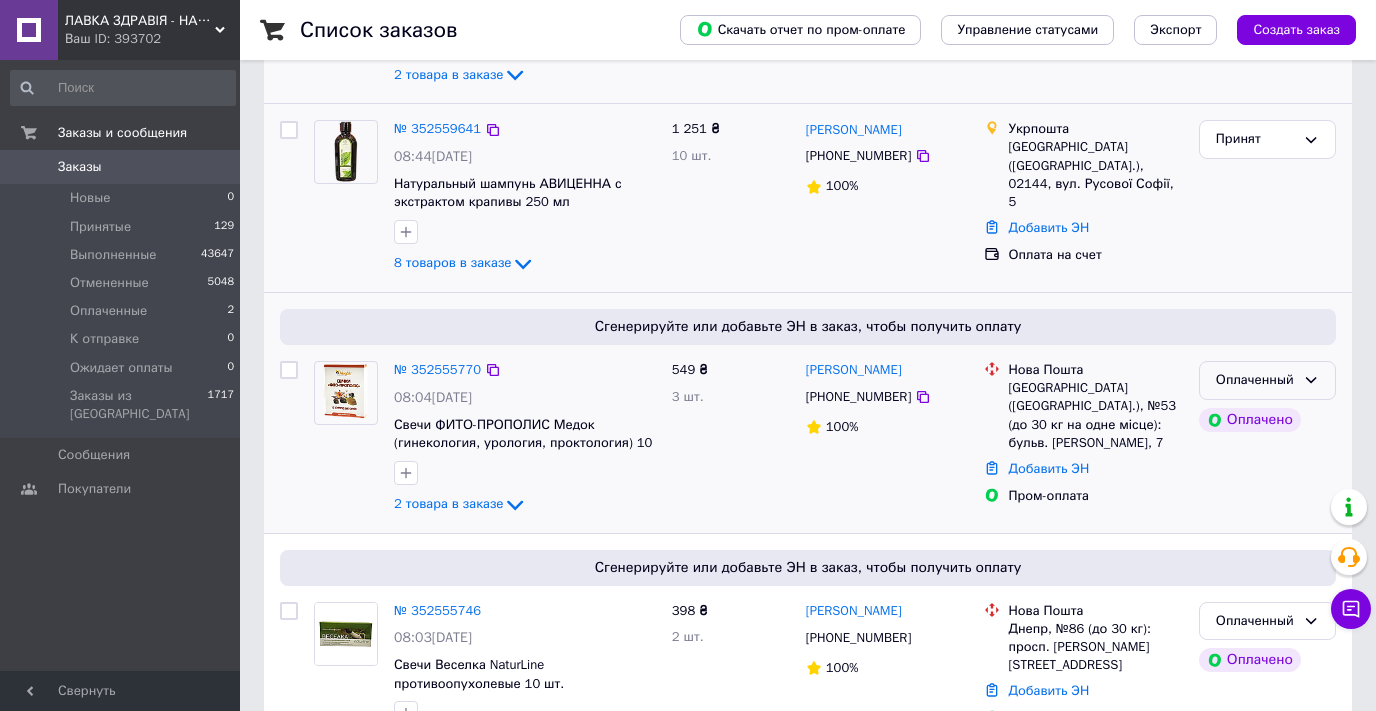 click on "Оплаченный" at bounding box center (1255, 380) 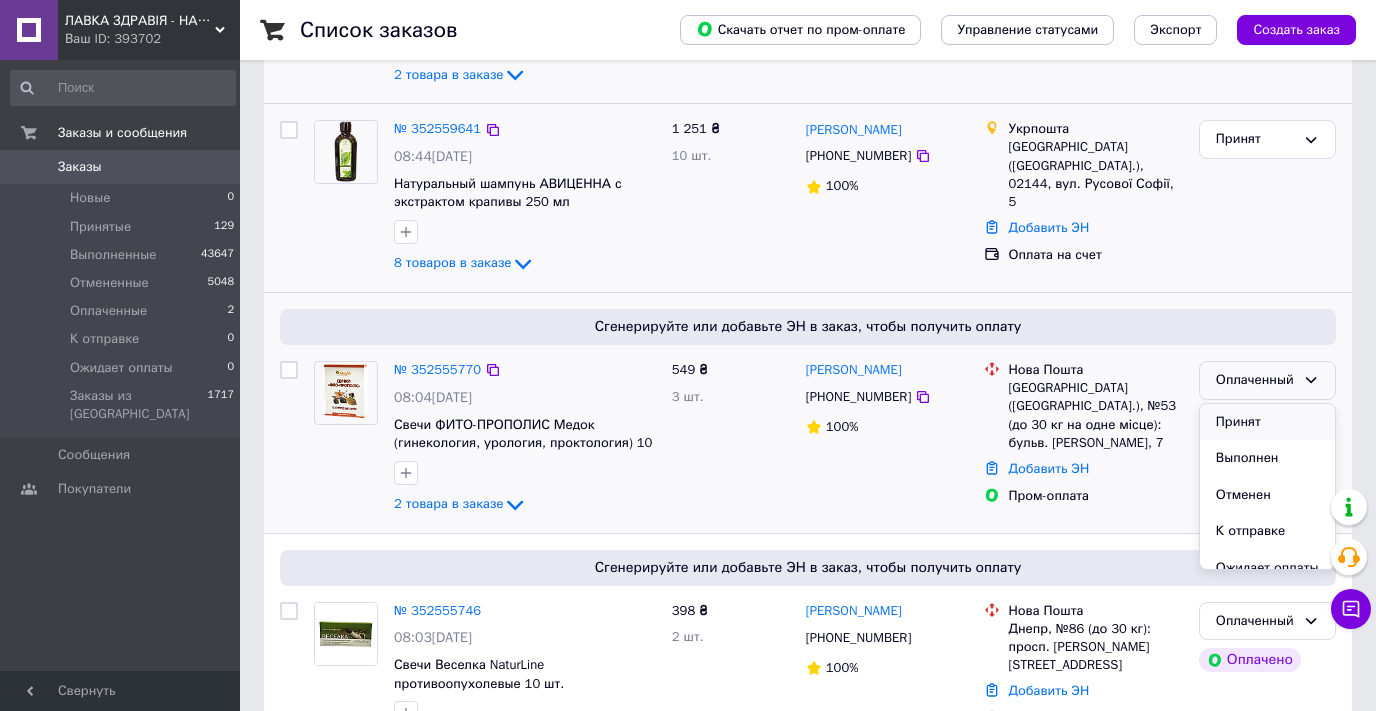 click on "Принят" at bounding box center [1267, 422] 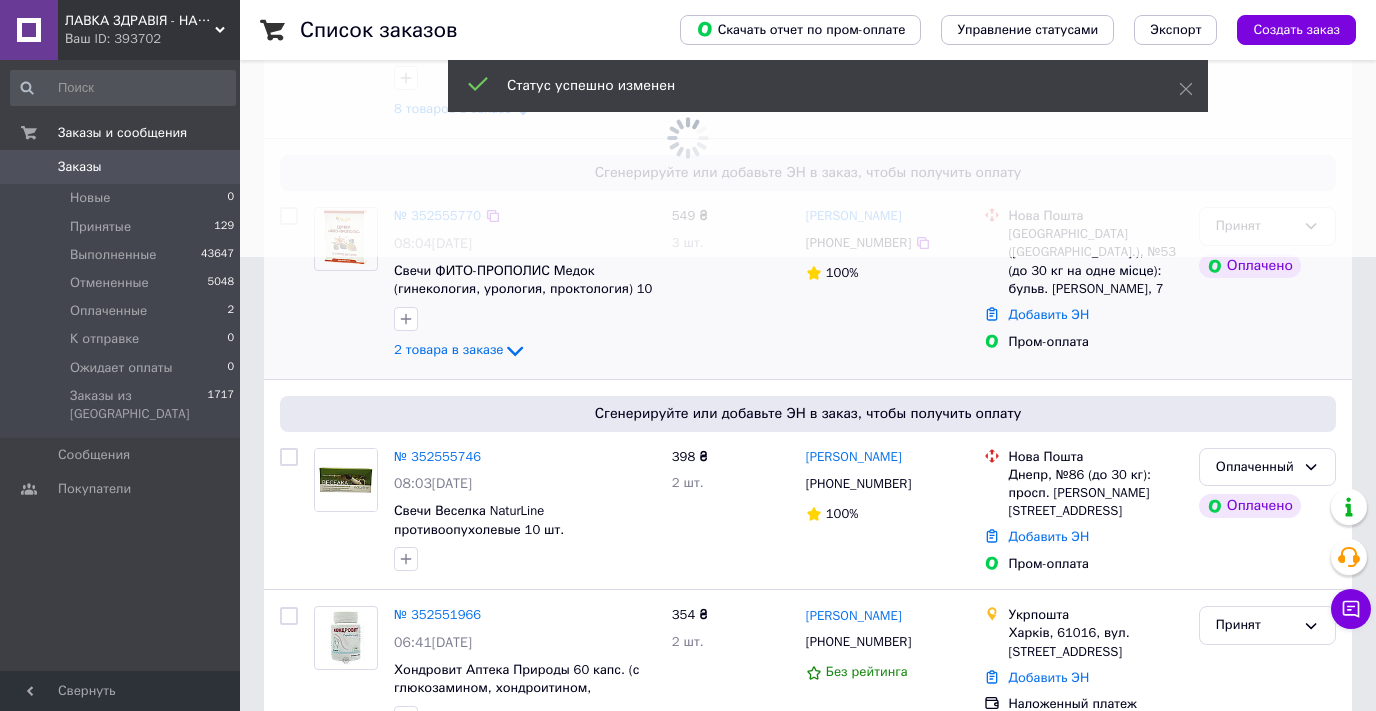 scroll, scrollTop: 500, scrollLeft: 0, axis: vertical 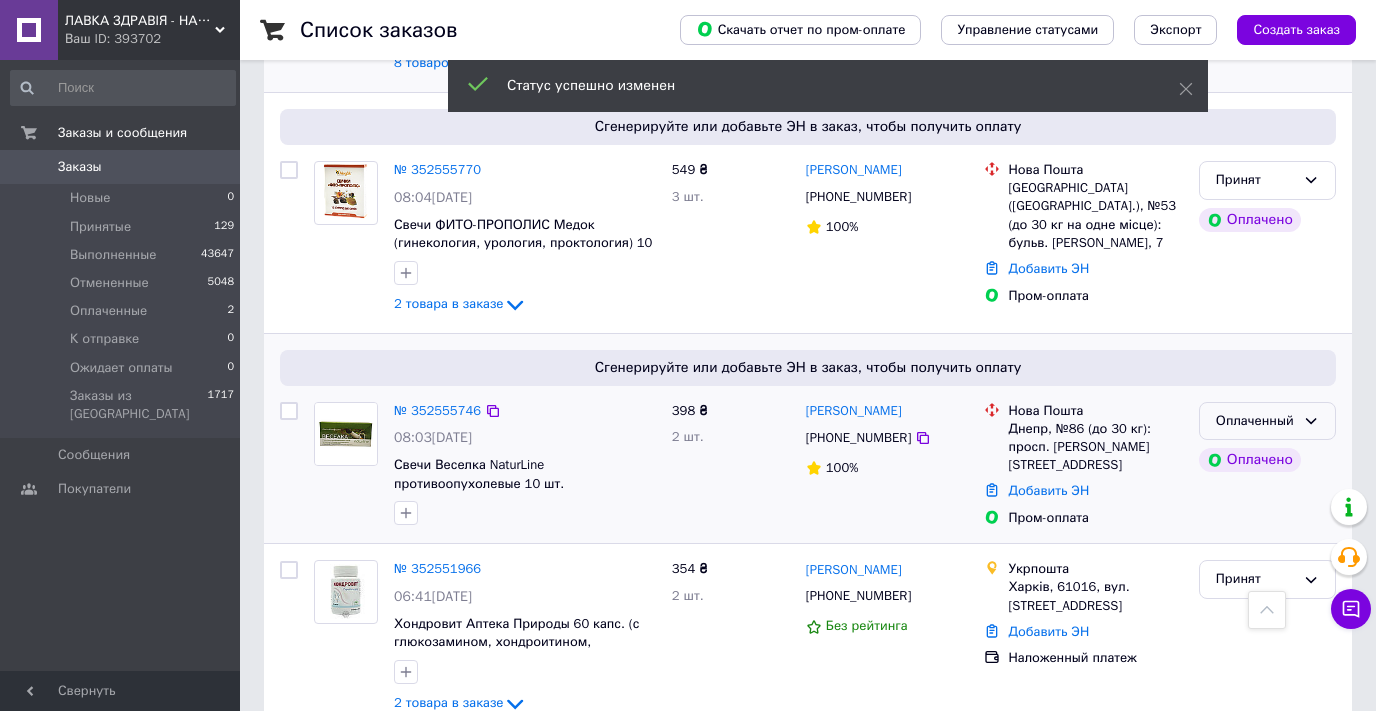 click on "Оплаченный" at bounding box center [1255, 421] 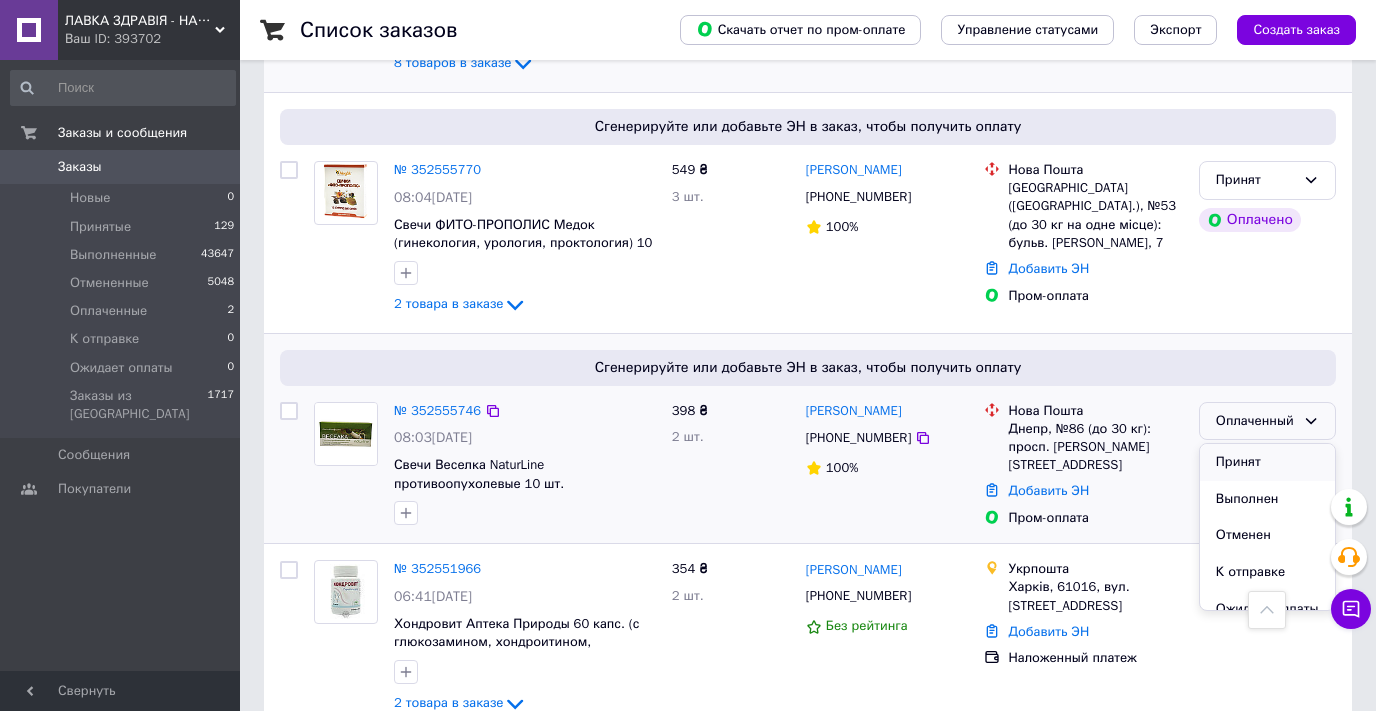 click on "Принят" at bounding box center [1267, 462] 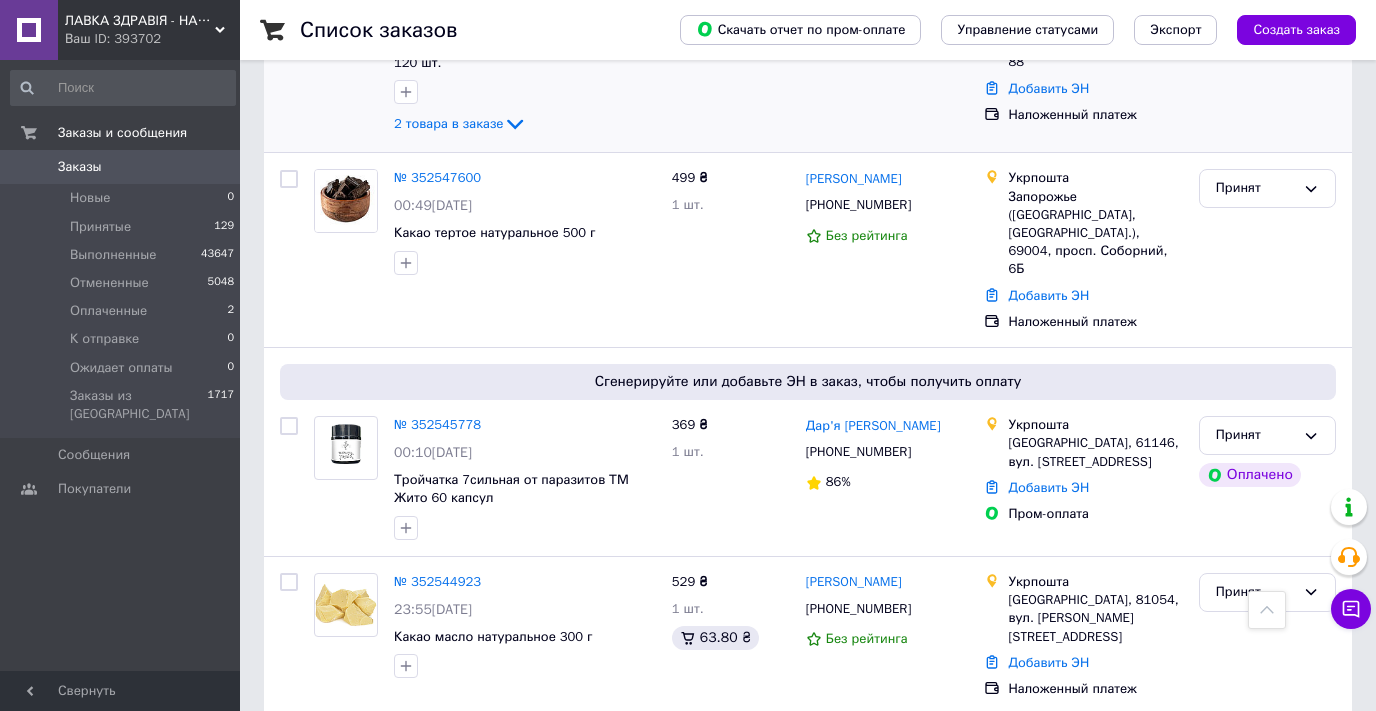 scroll, scrollTop: 1600, scrollLeft: 0, axis: vertical 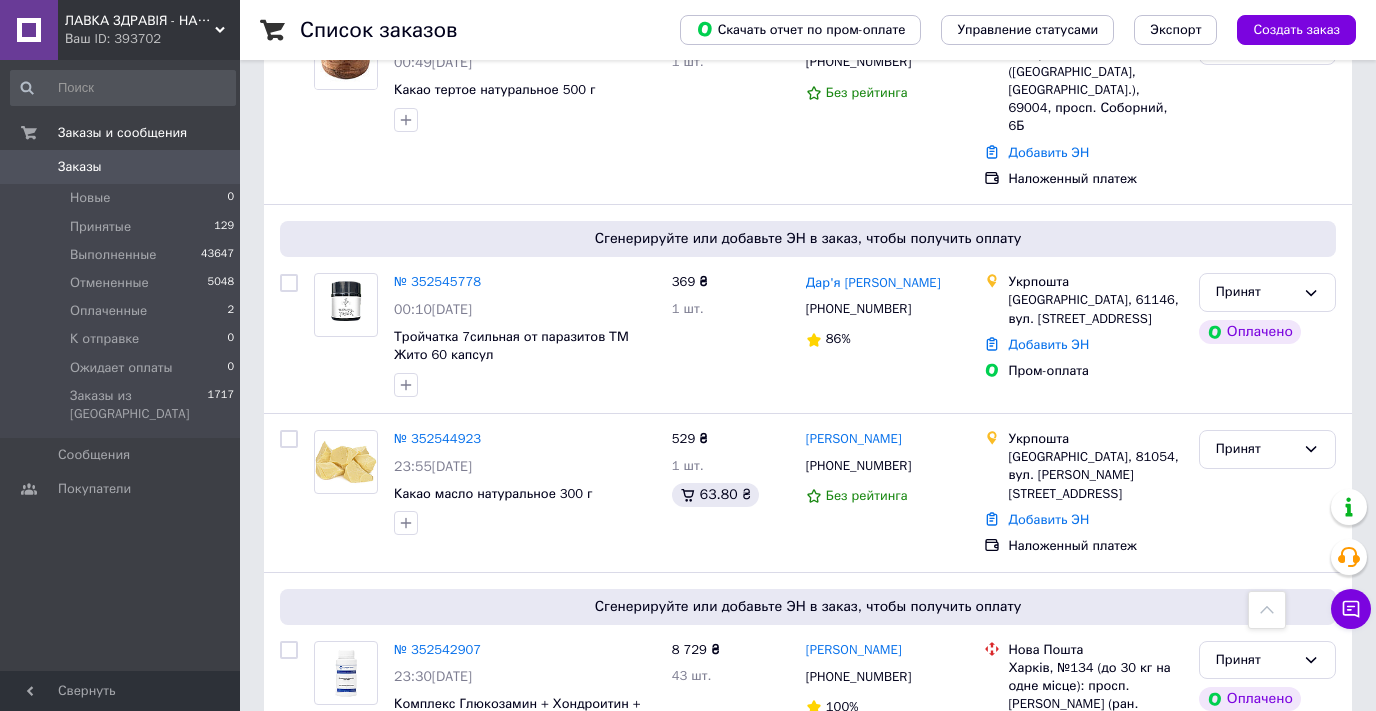 click 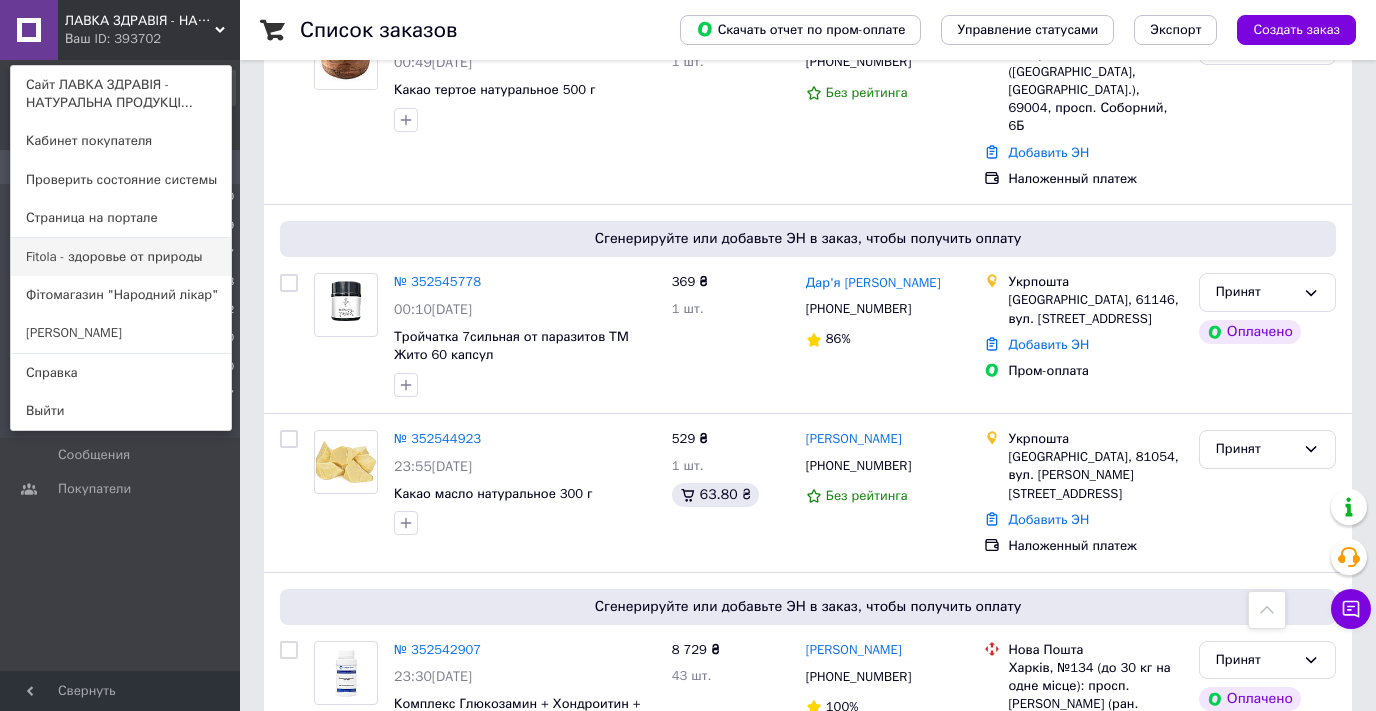 click on "Fitola - здоровье от природы" at bounding box center [121, 257] 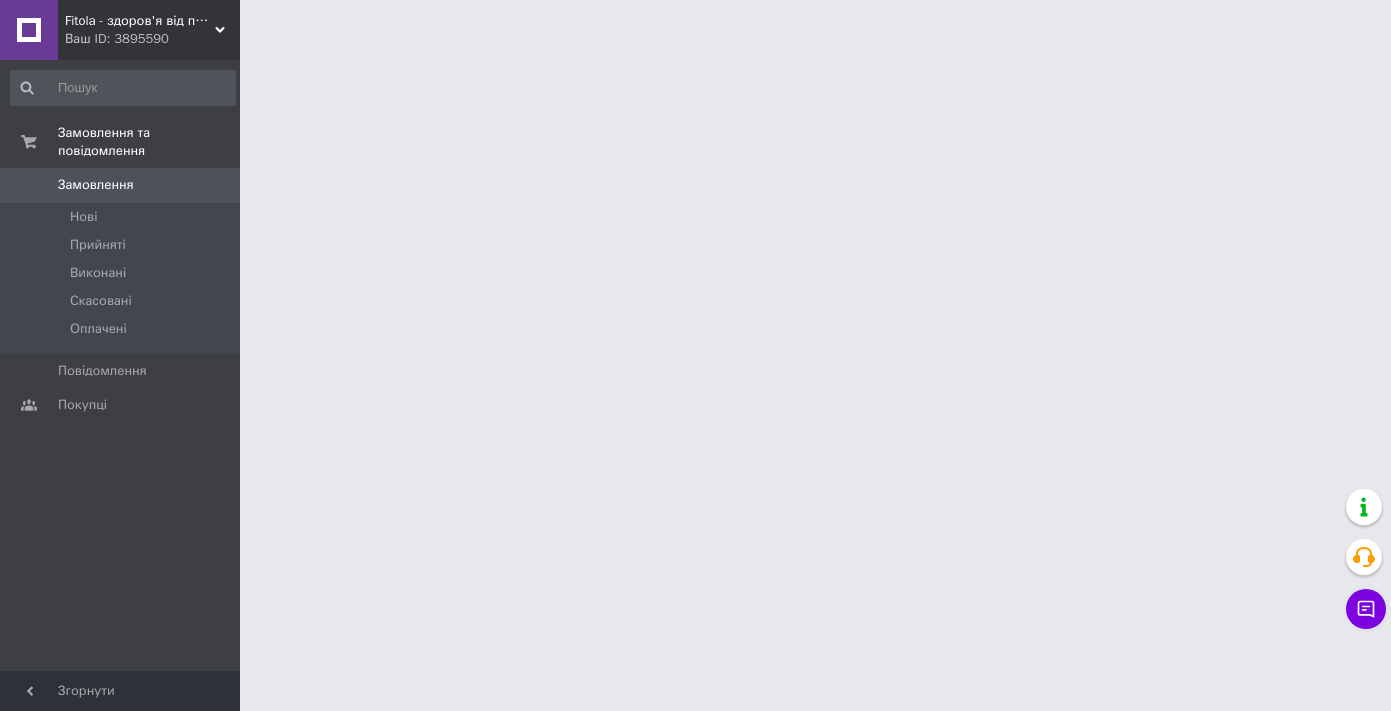 scroll, scrollTop: 0, scrollLeft: 0, axis: both 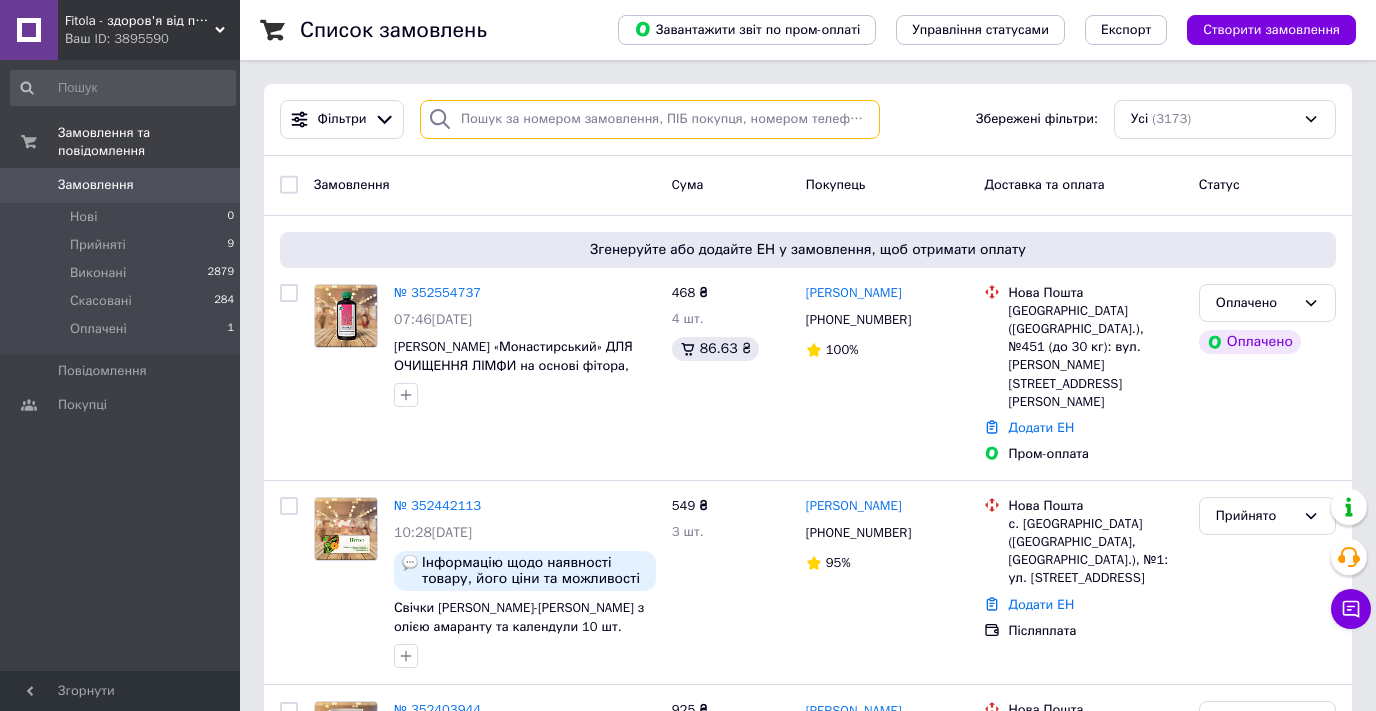 click at bounding box center [650, 119] 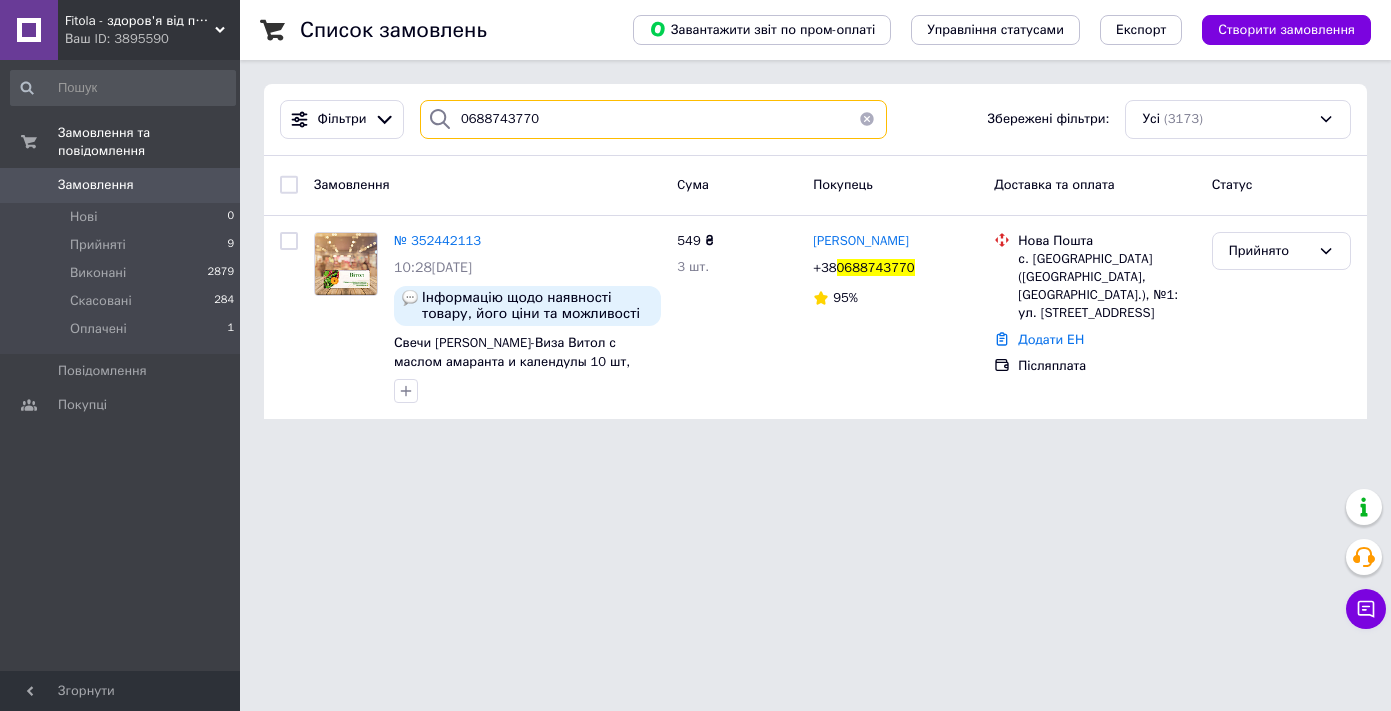 type on "0688743770" 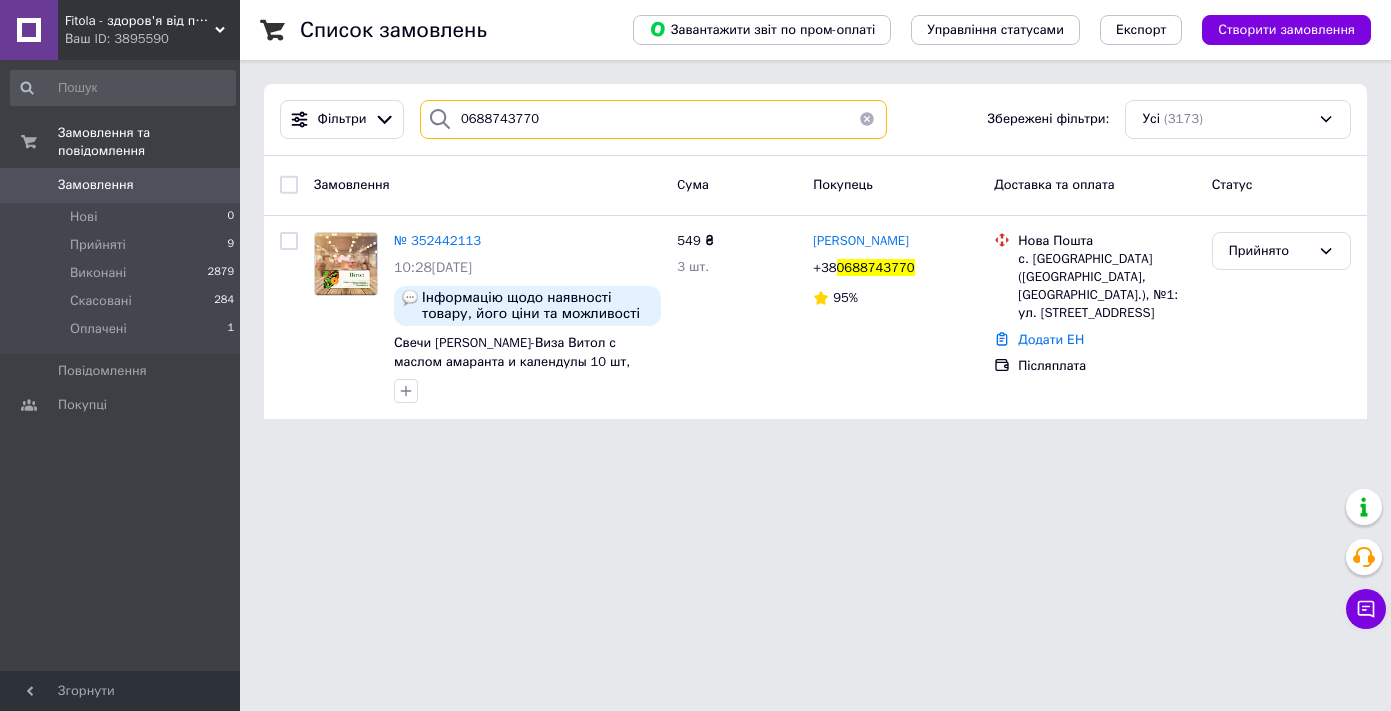drag, startPoint x: 548, startPoint y: 123, endPoint x: 430, endPoint y: 120, distance: 118.03813 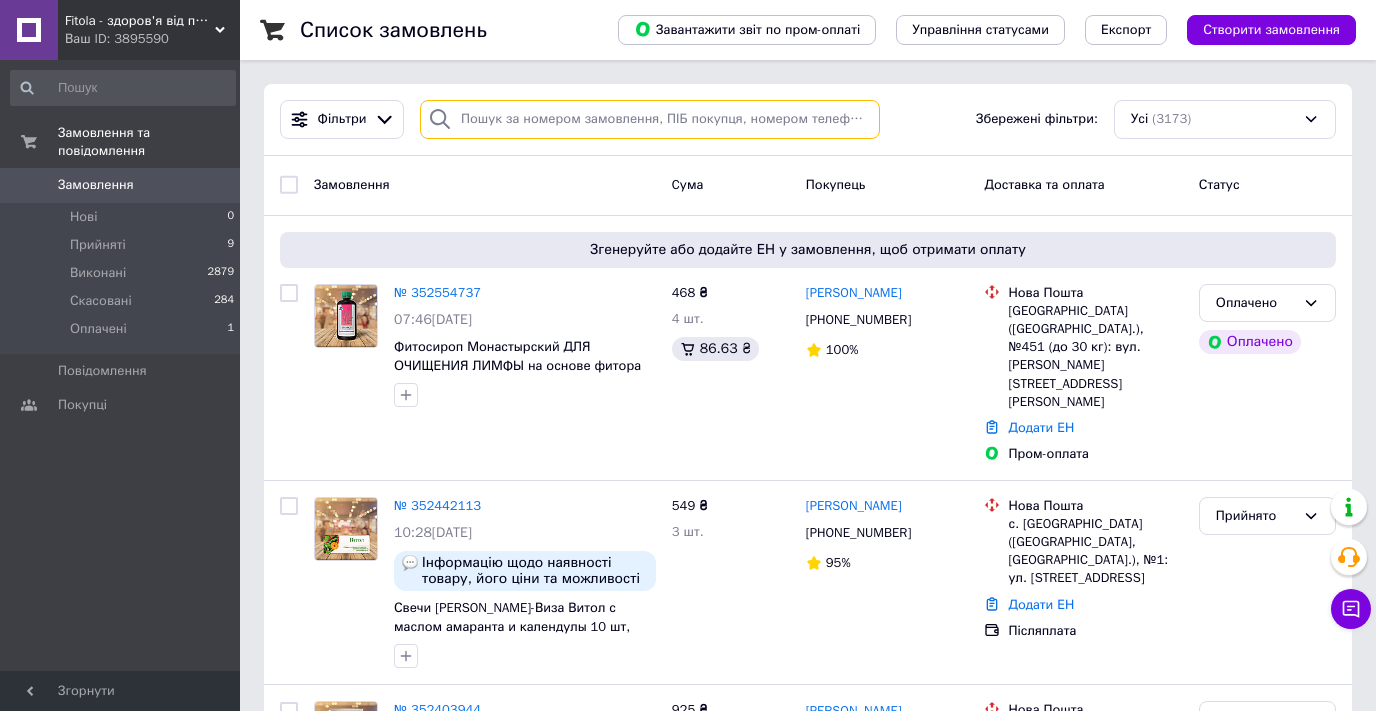 click at bounding box center (650, 119) 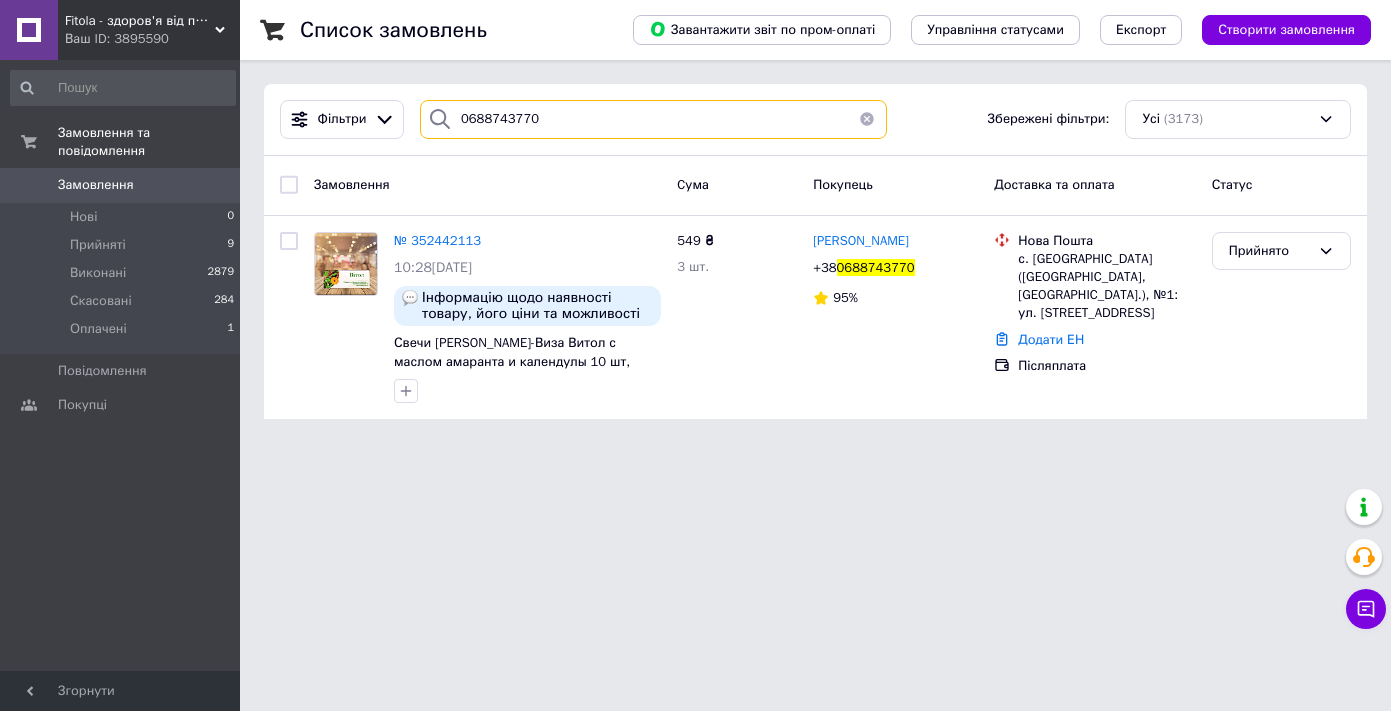 drag, startPoint x: 557, startPoint y: 115, endPoint x: 430, endPoint y: 115, distance: 127 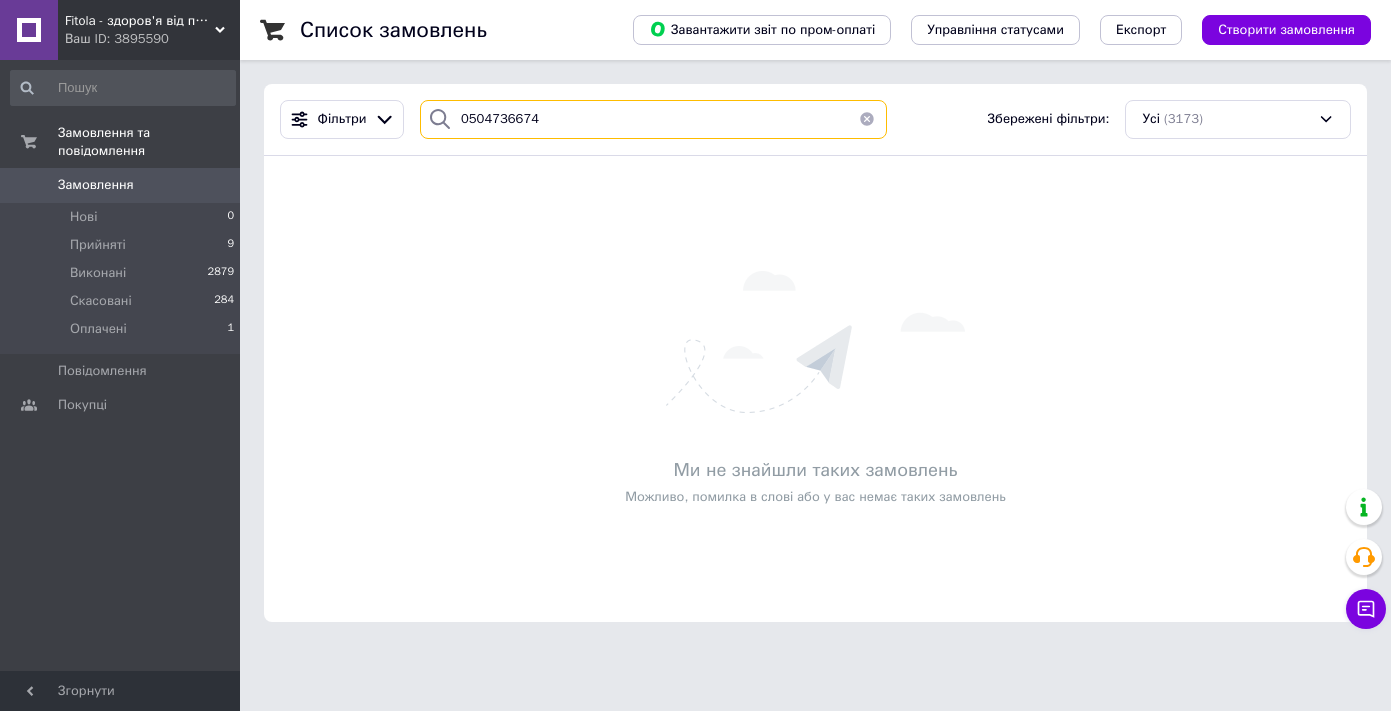 type on "0504736674" 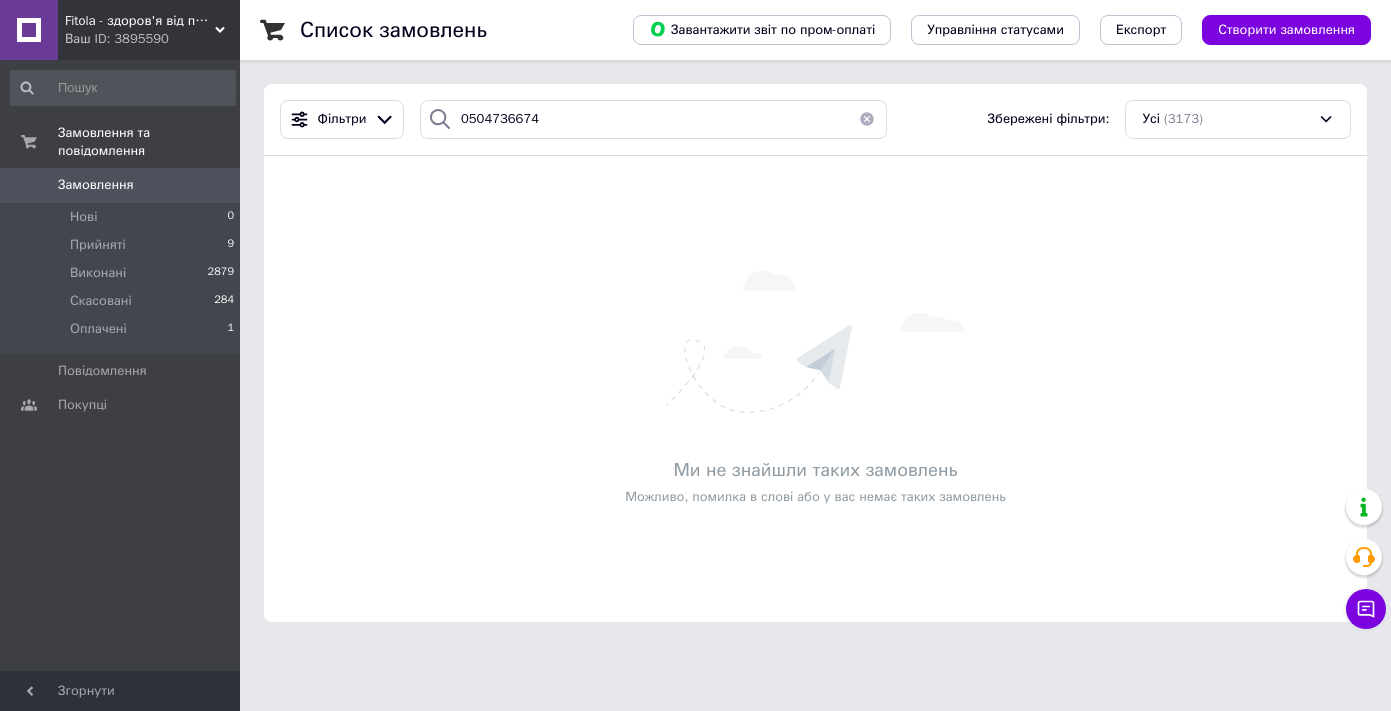 click 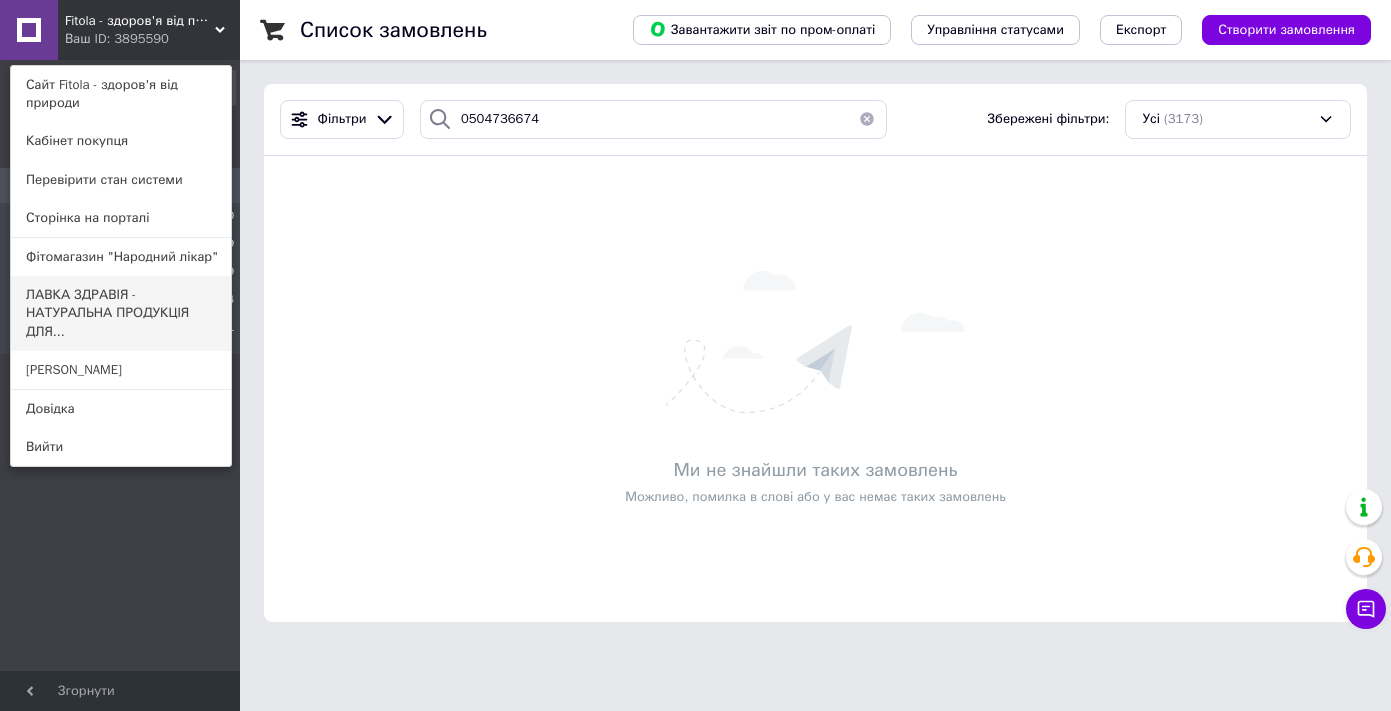 click on "ЛАВКА ЗДРАВІЯ - НАТУРАЛЬНА ПРОДУКЦІЯ ДЛЯ..." at bounding box center [121, 313] 